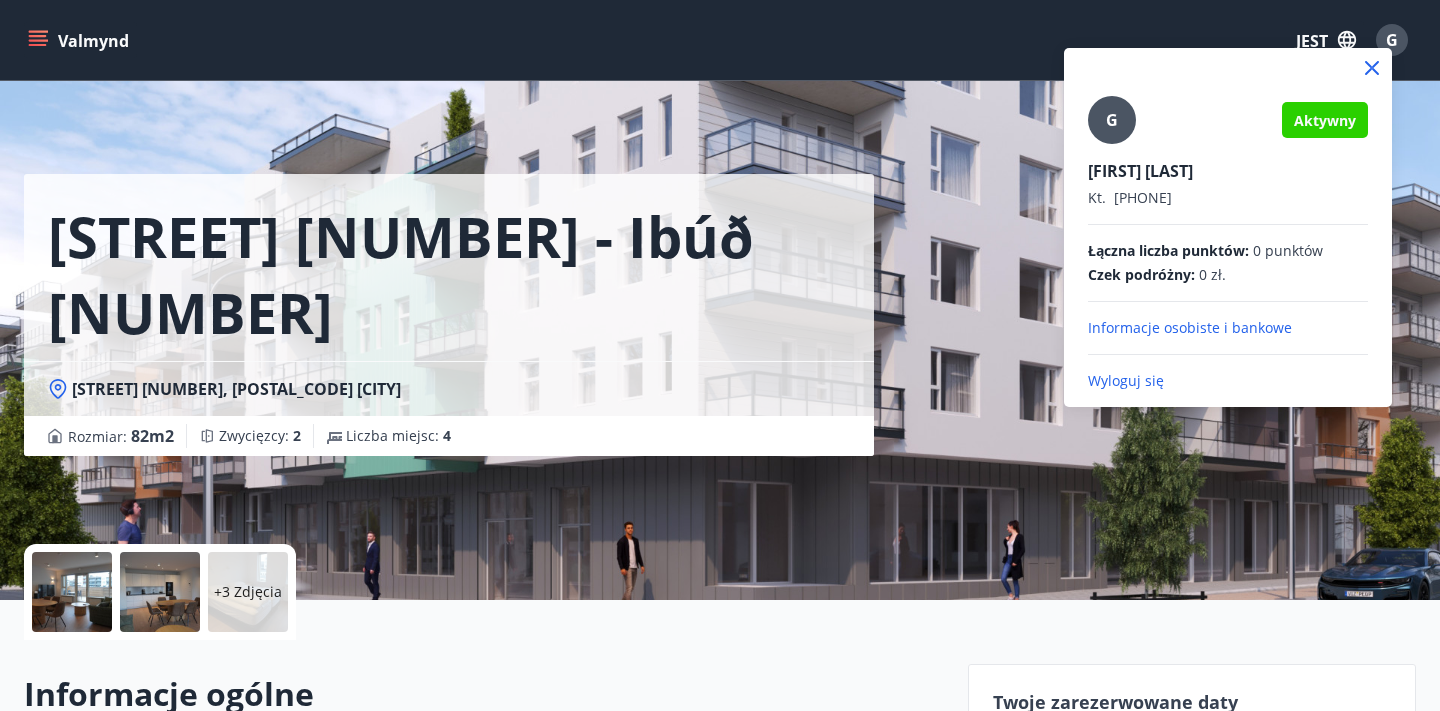 scroll, scrollTop: 0, scrollLeft: 0, axis: both 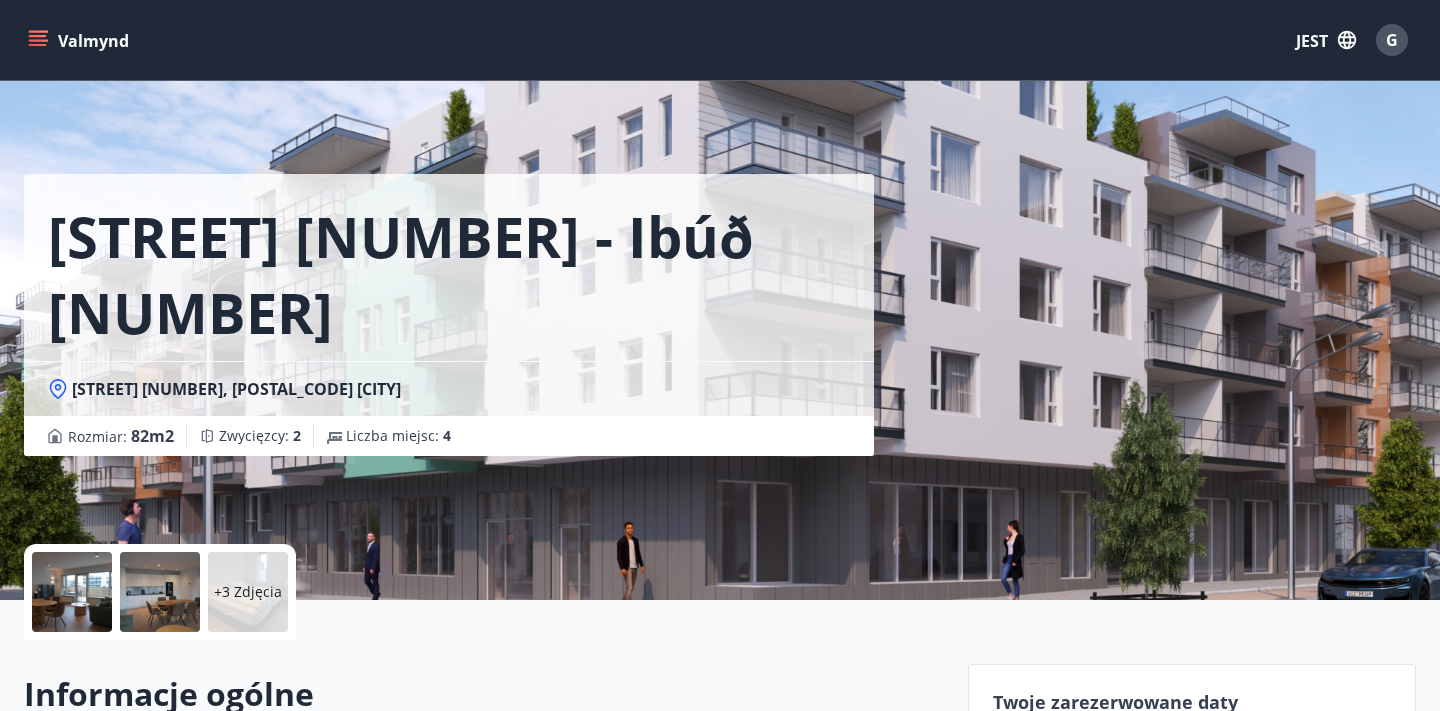 click on "G" at bounding box center [1392, 40] 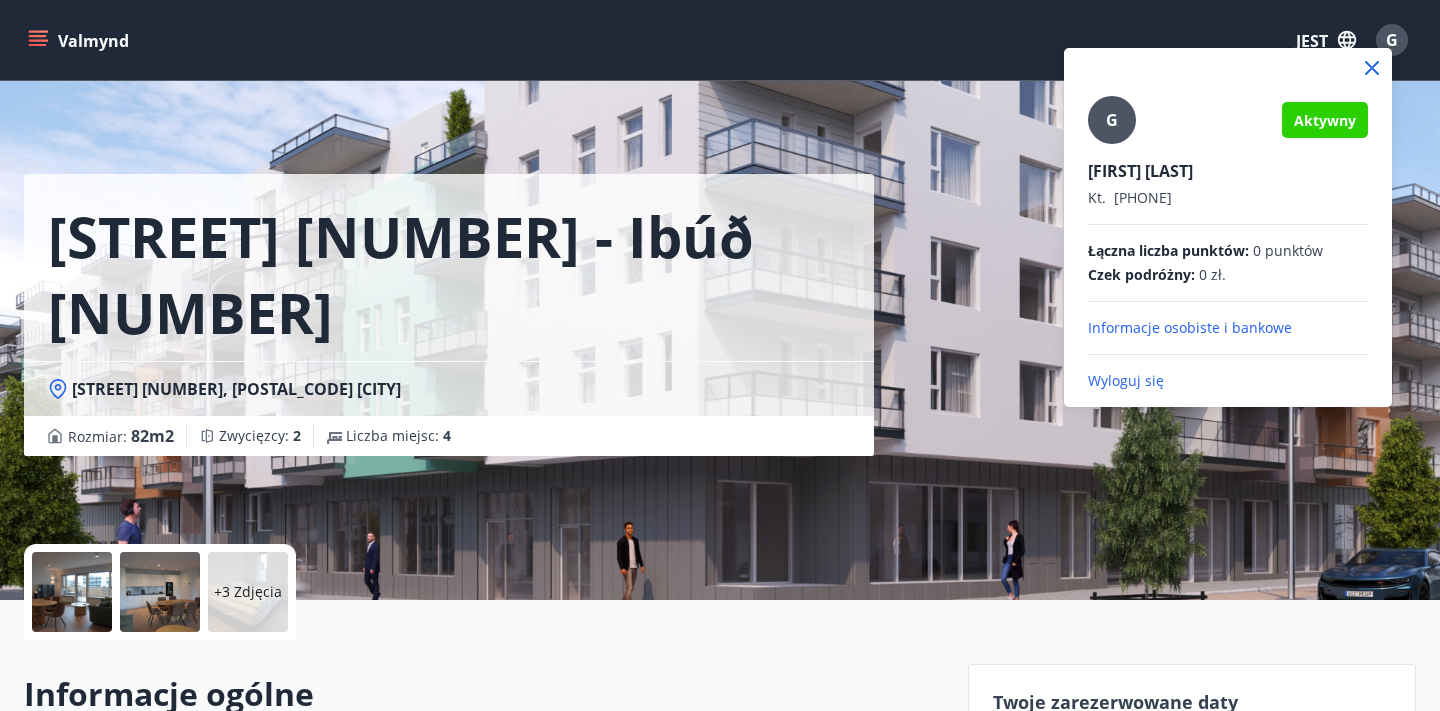 click on "Informacje osobiste i bankowe" at bounding box center (1190, 327) 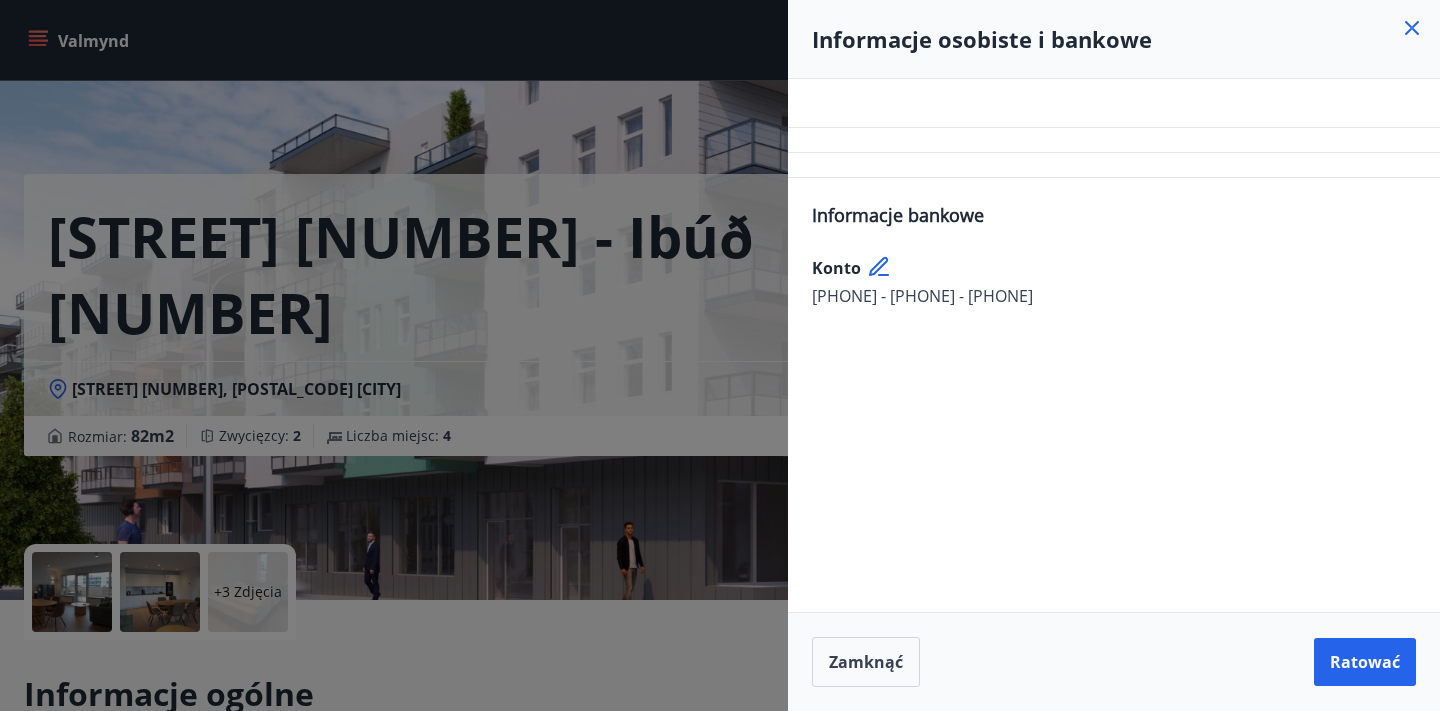 click 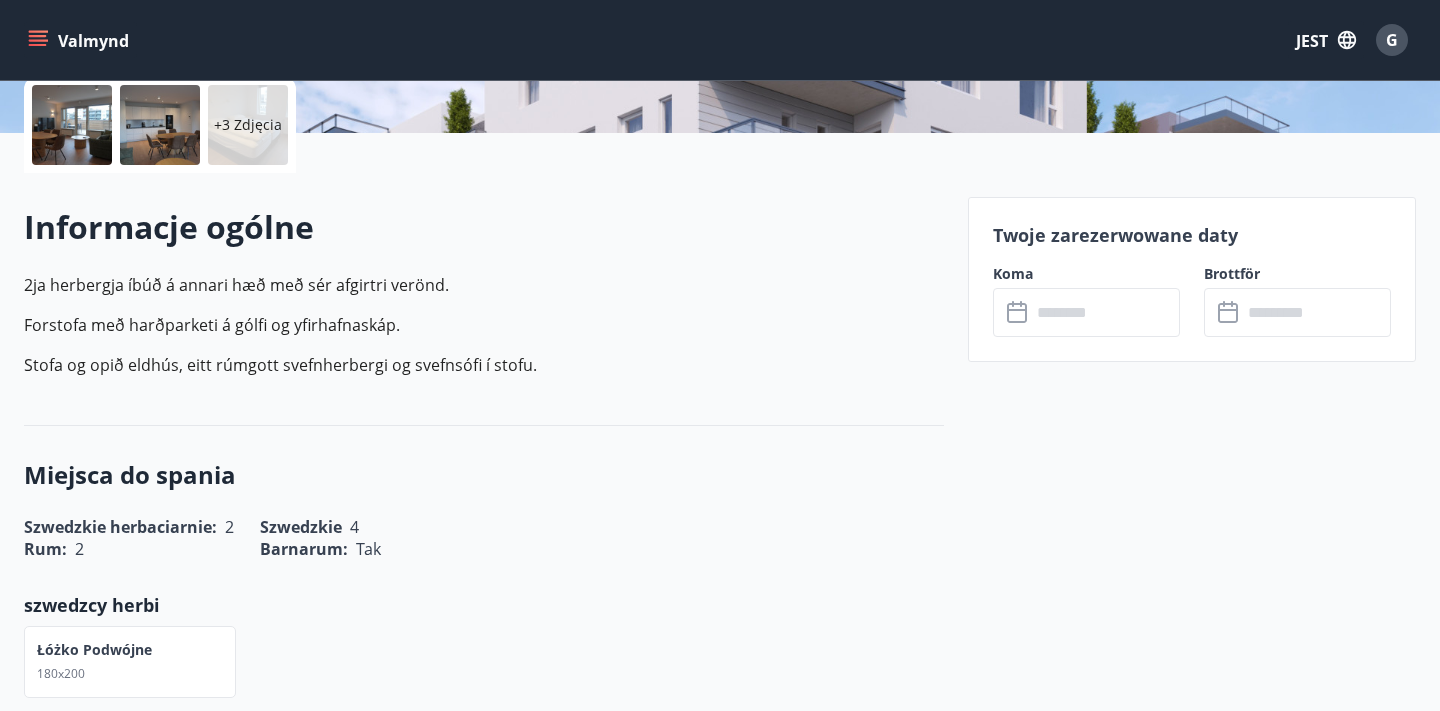 scroll, scrollTop: 0, scrollLeft: 0, axis: both 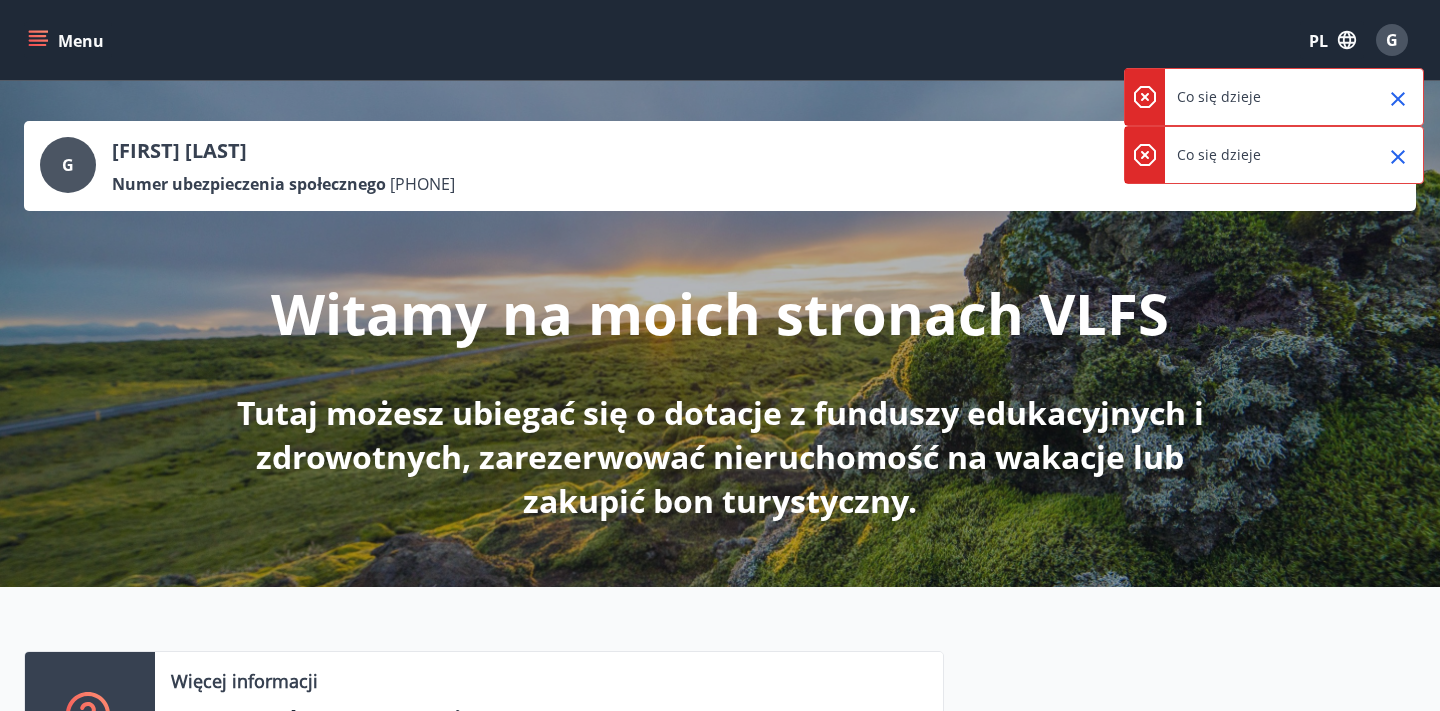 click on "Co się dzieje" at bounding box center (1274, 97) 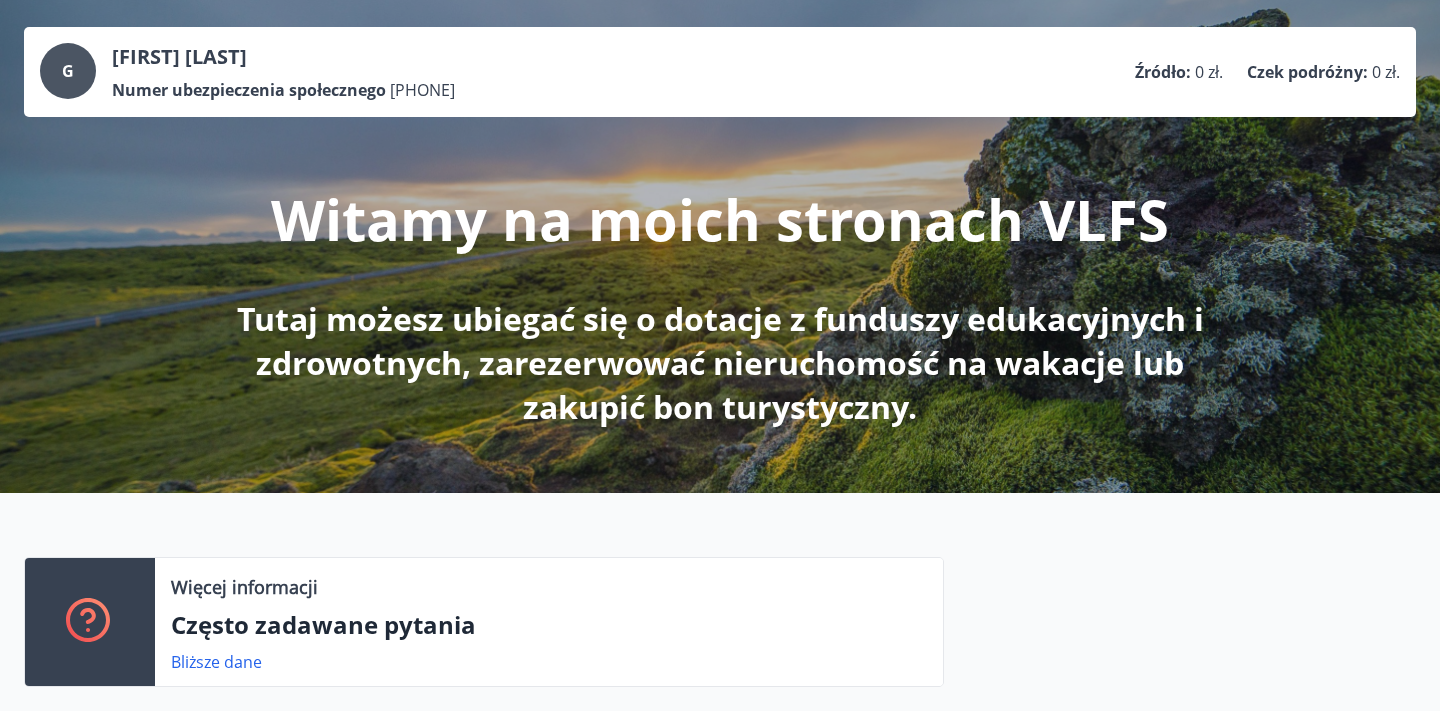 scroll, scrollTop: 0, scrollLeft: 0, axis: both 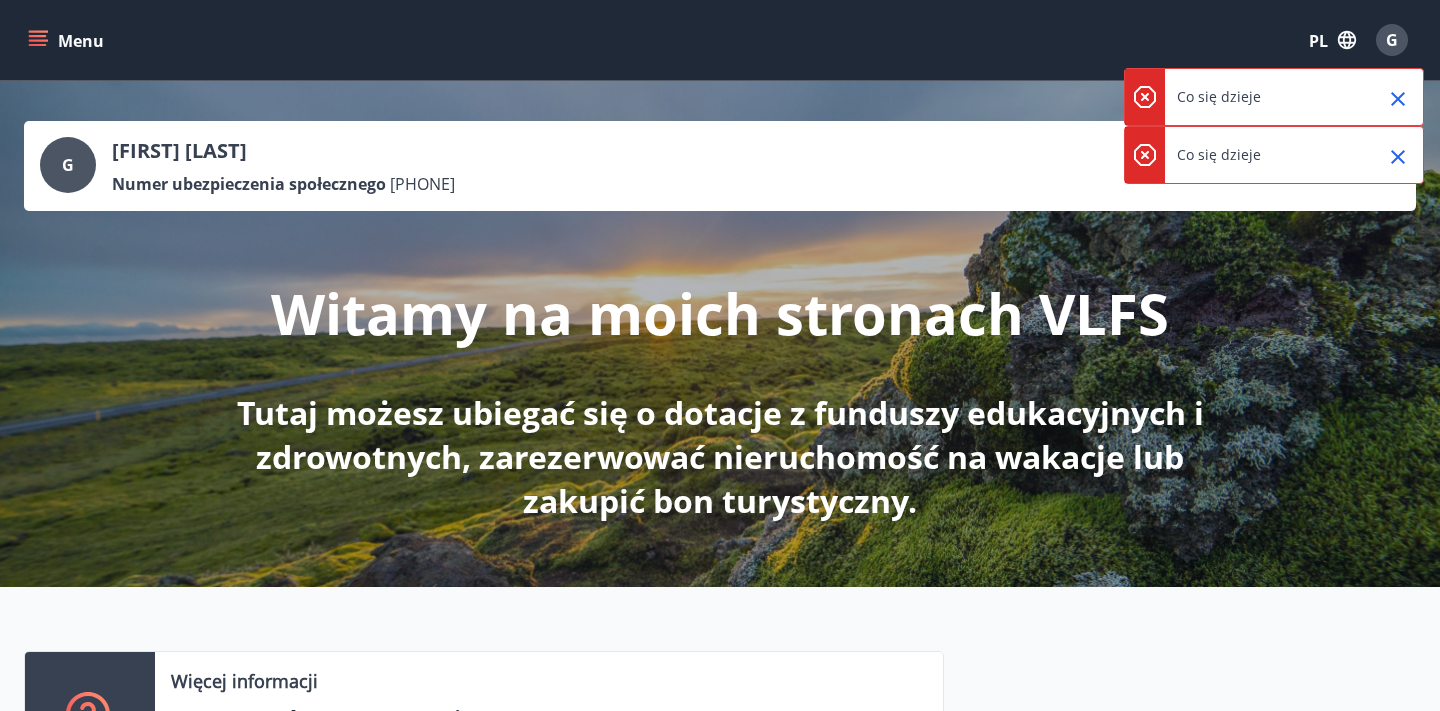 click 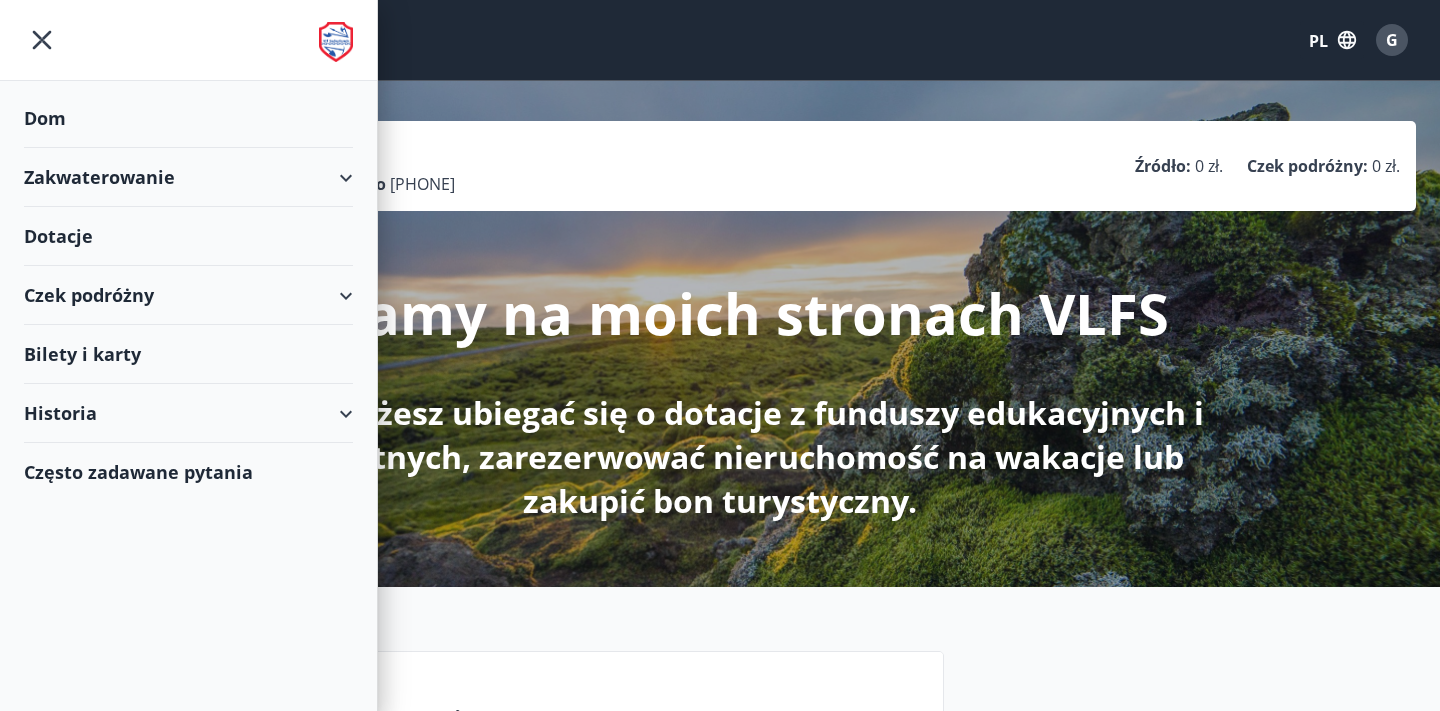 click on "Zakwaterowanie" at bounding box center (99, 177) 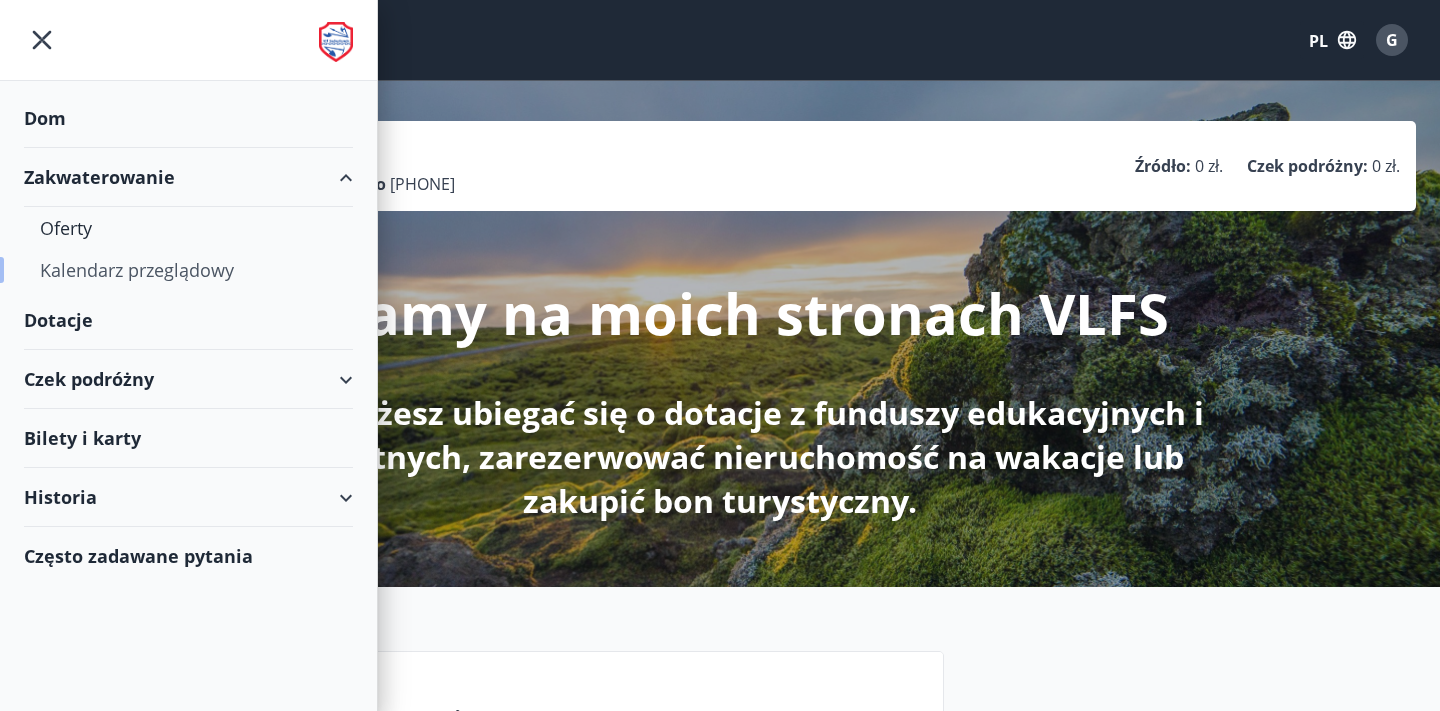click on "Kalendarz przeglądowy" at bounding box center (137, 270) 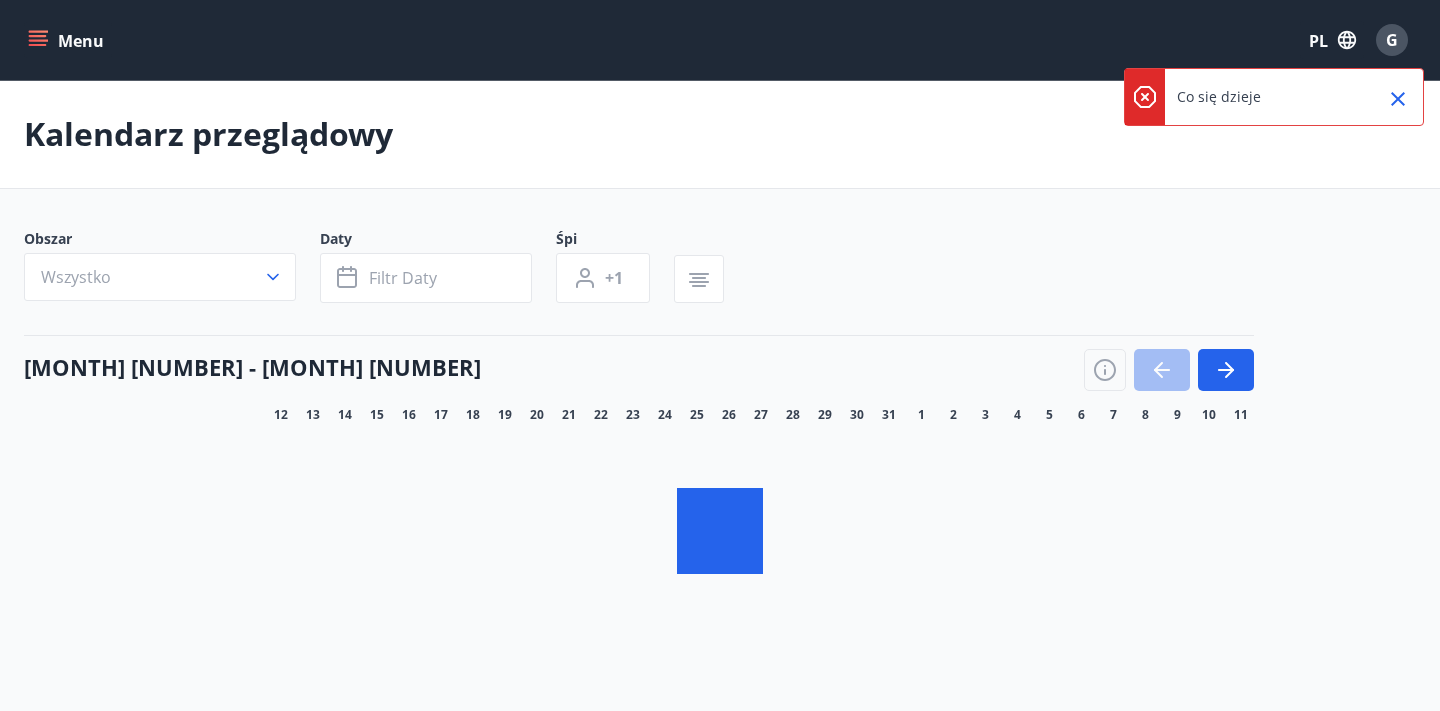 click 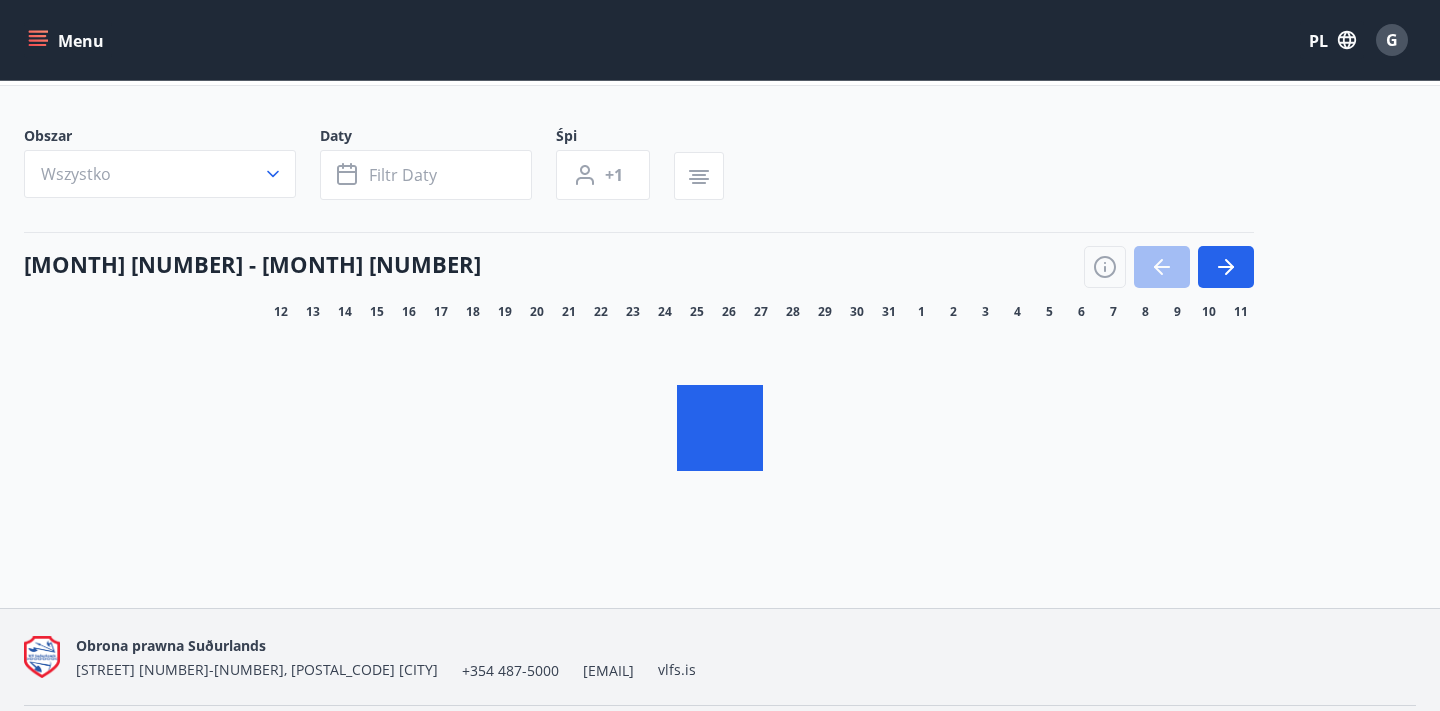 scroll, scrollTop: 0, scrollLeft: 0, axis: both 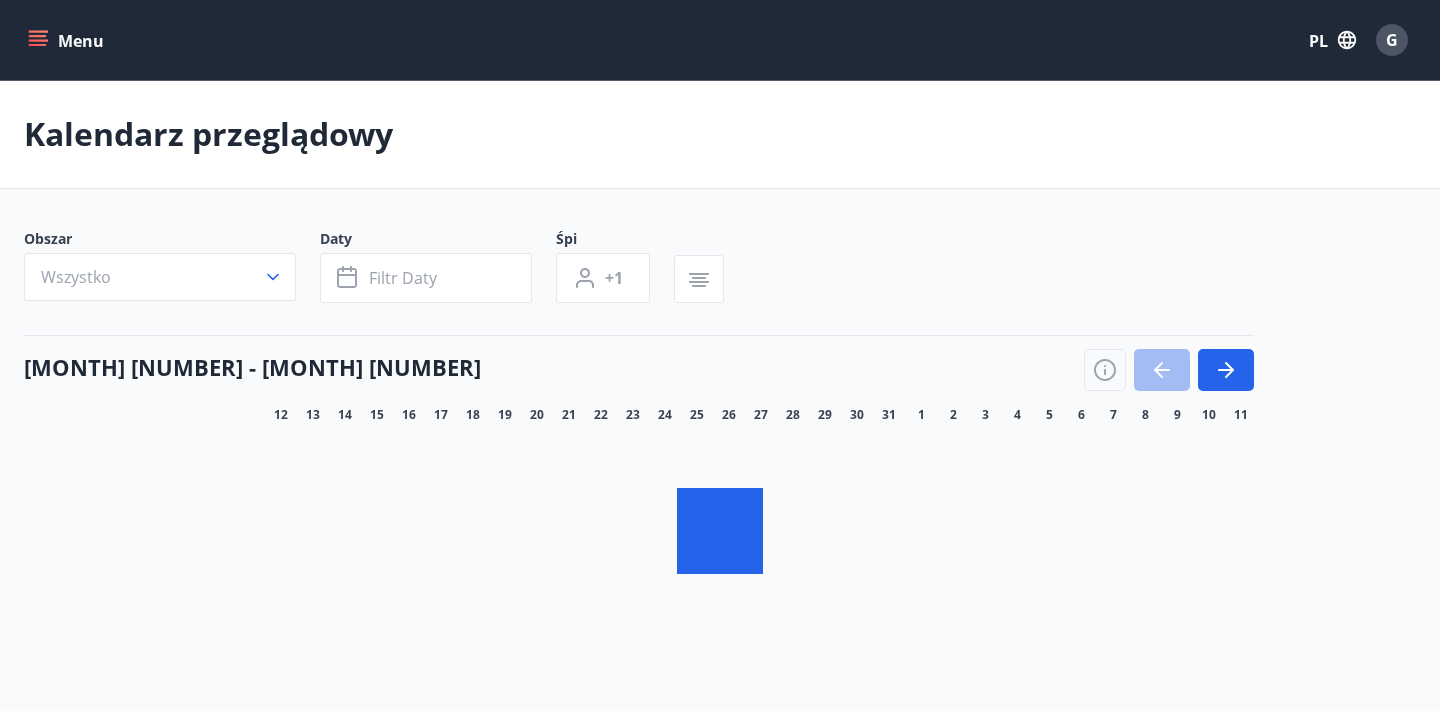 click 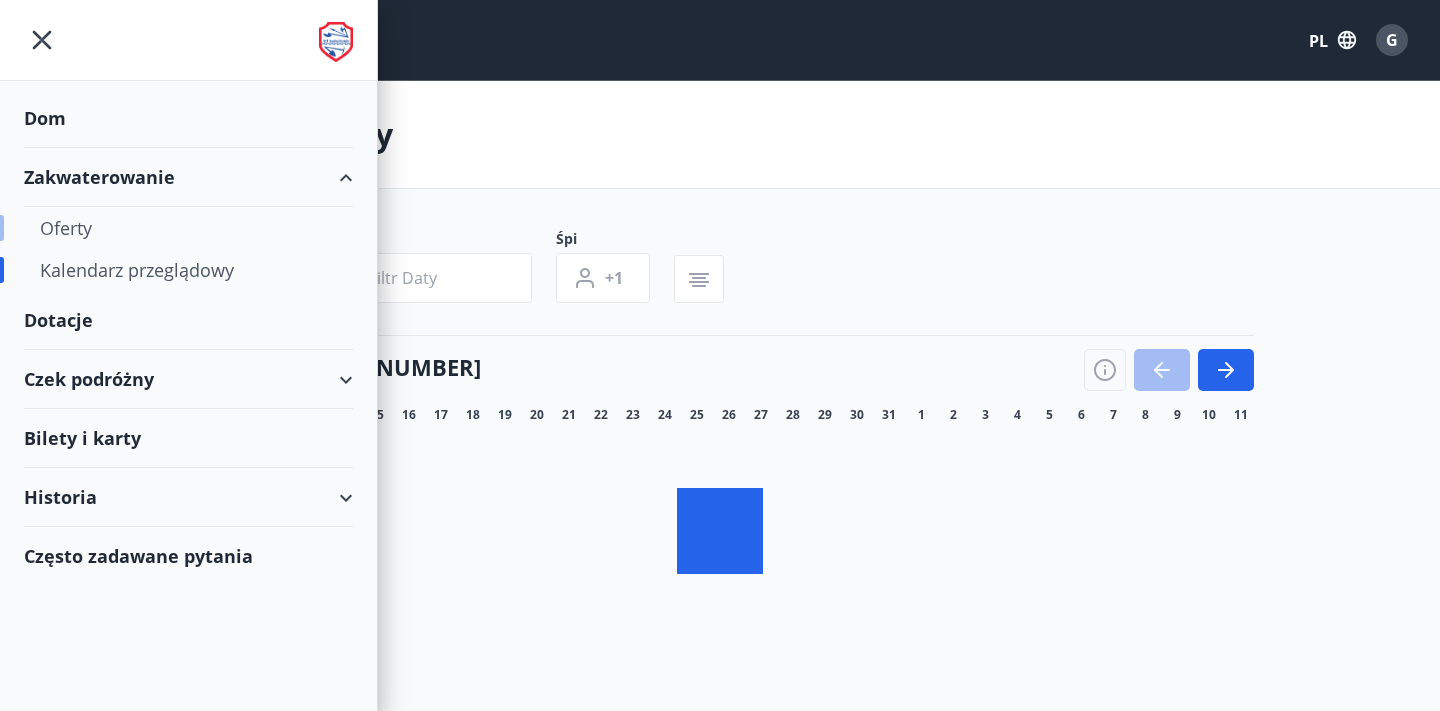 click on "Oferty" at bounding box center [66, 228] 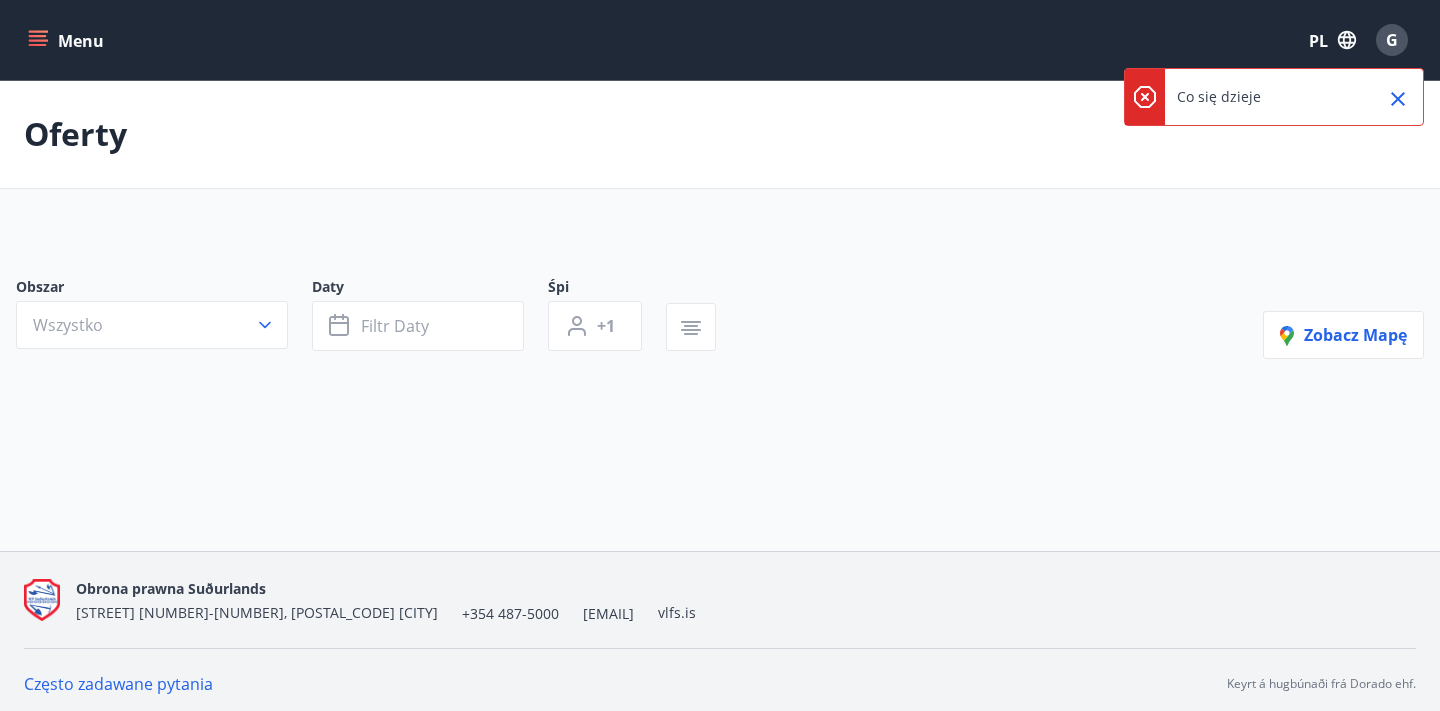 scroll, scrollTop: 8, scrollLeft: 0, axis: vertical 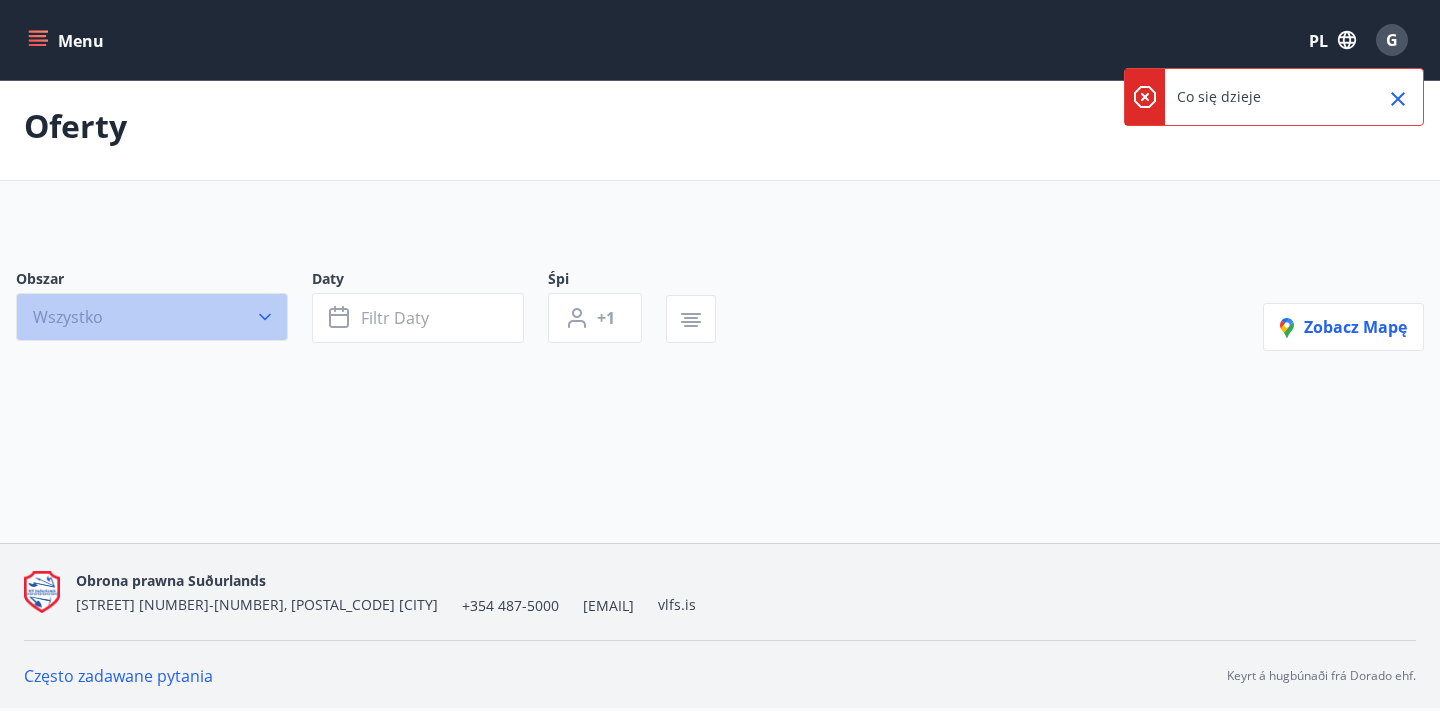 click 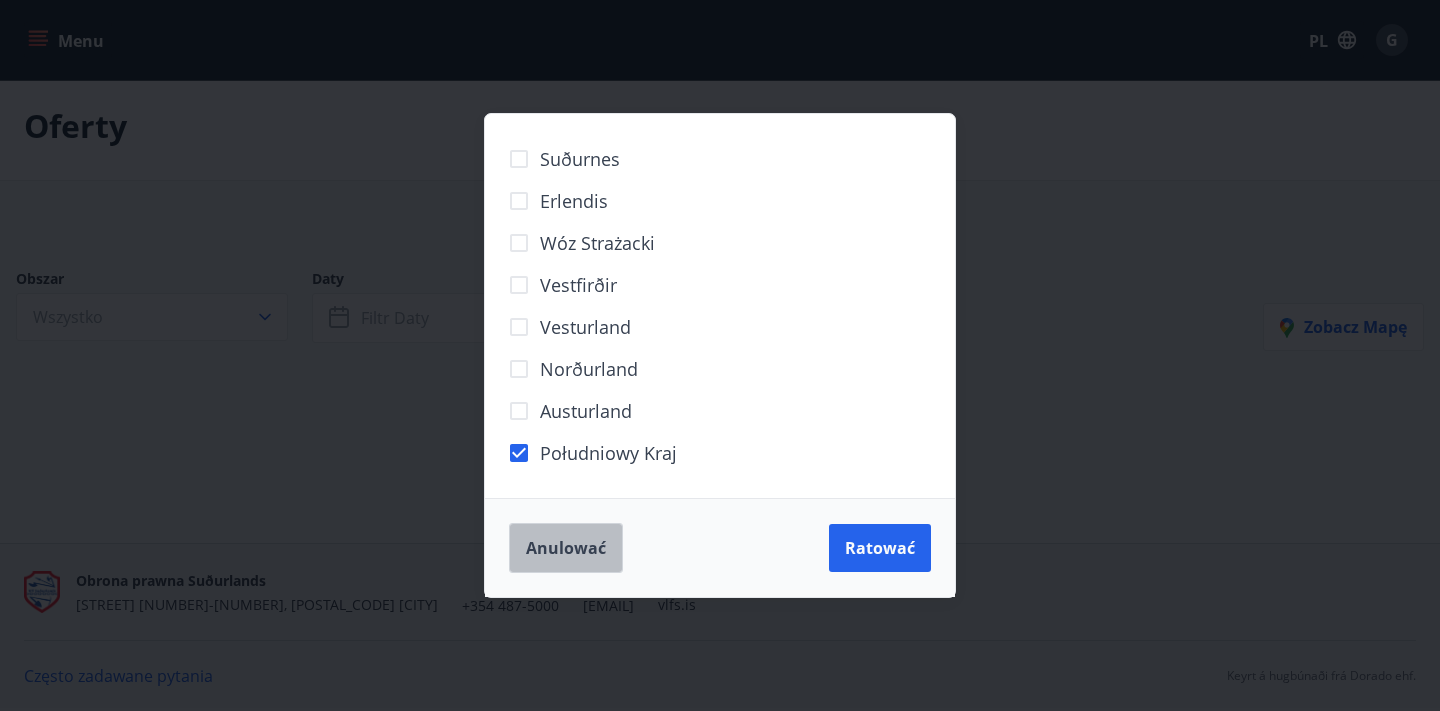 click on "Anulować" at bounding box center [566, 548] 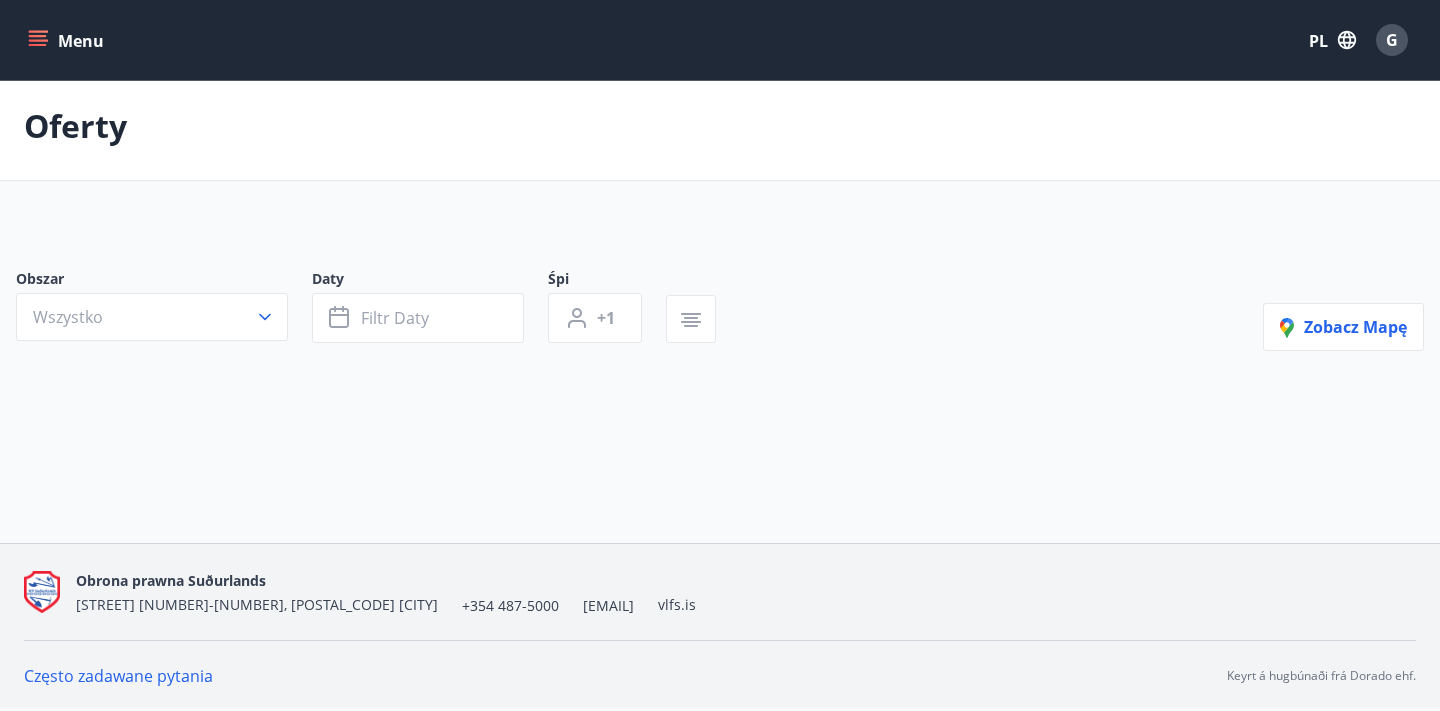 click 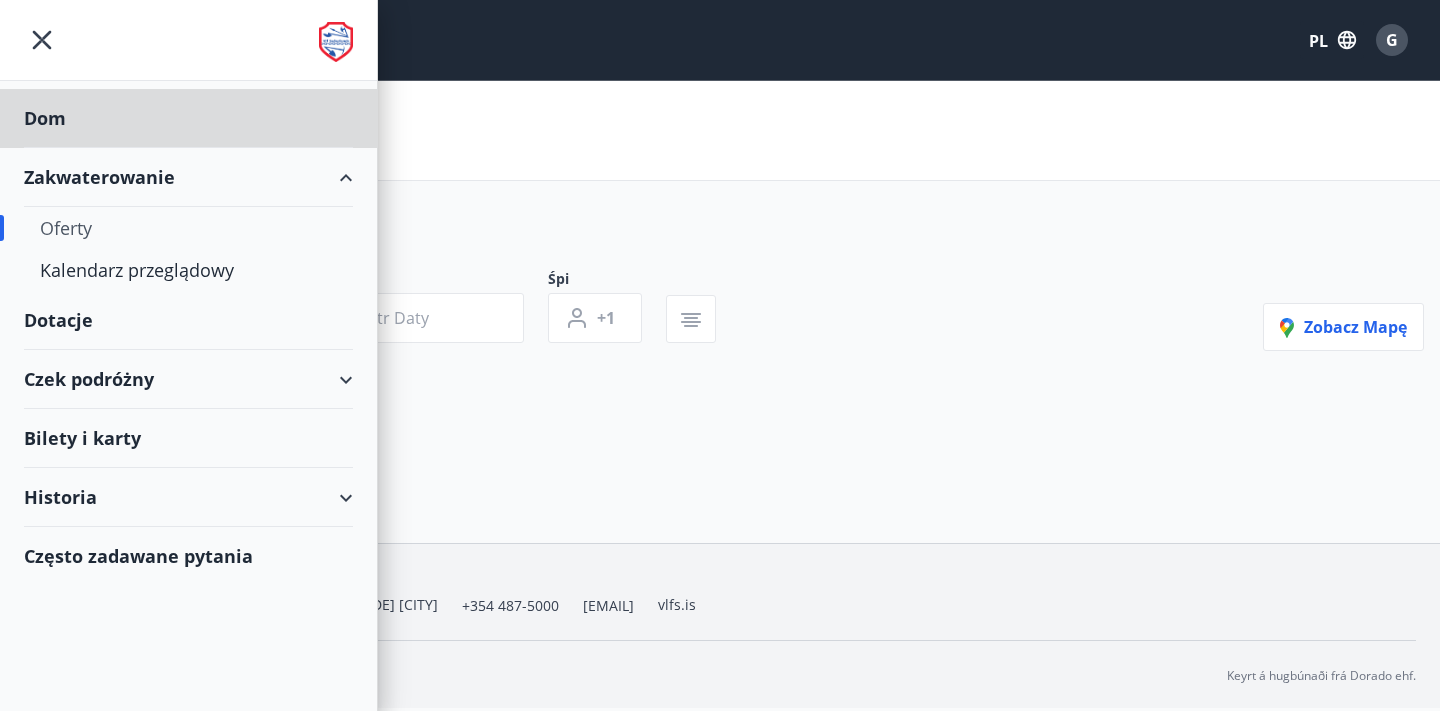 click on "Dotacje" at bounding box center (188, 118) 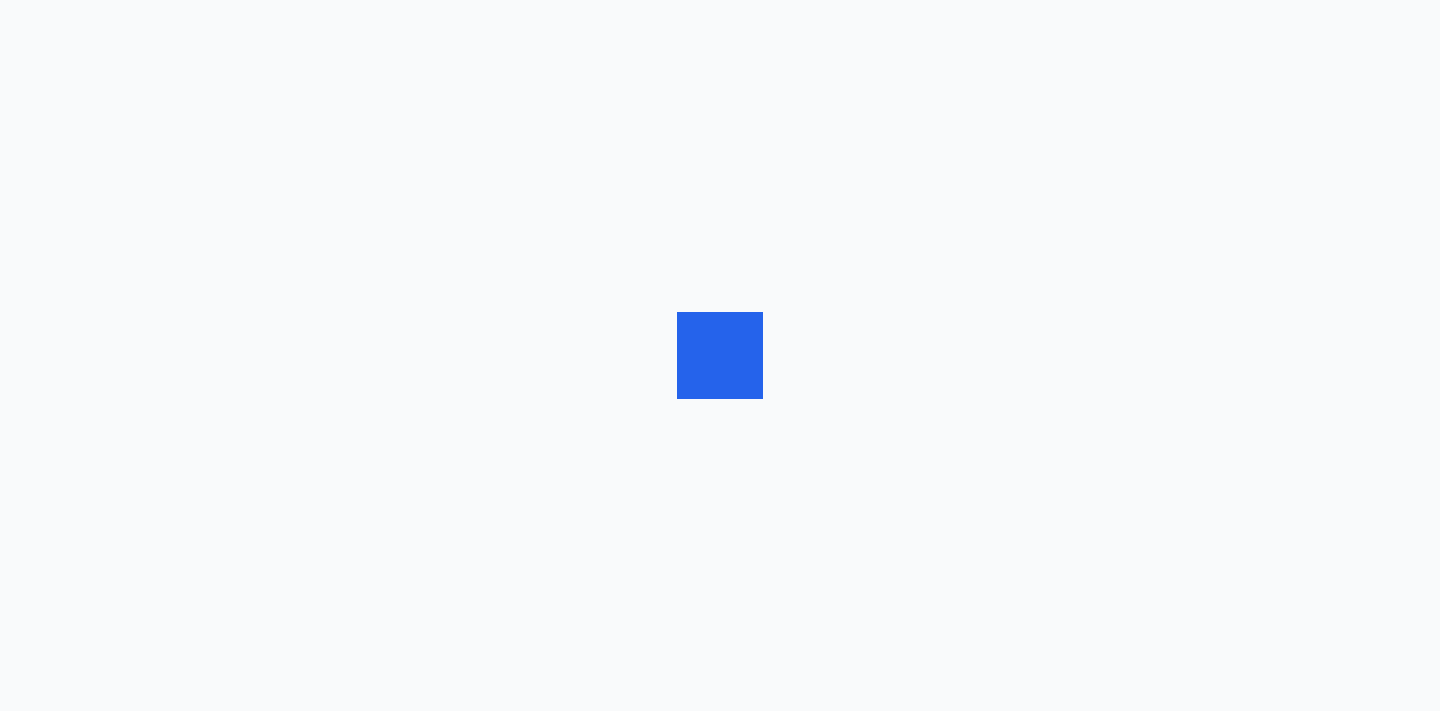 scroll, scrollTop: 0, scrollLeft: 0, axis: both 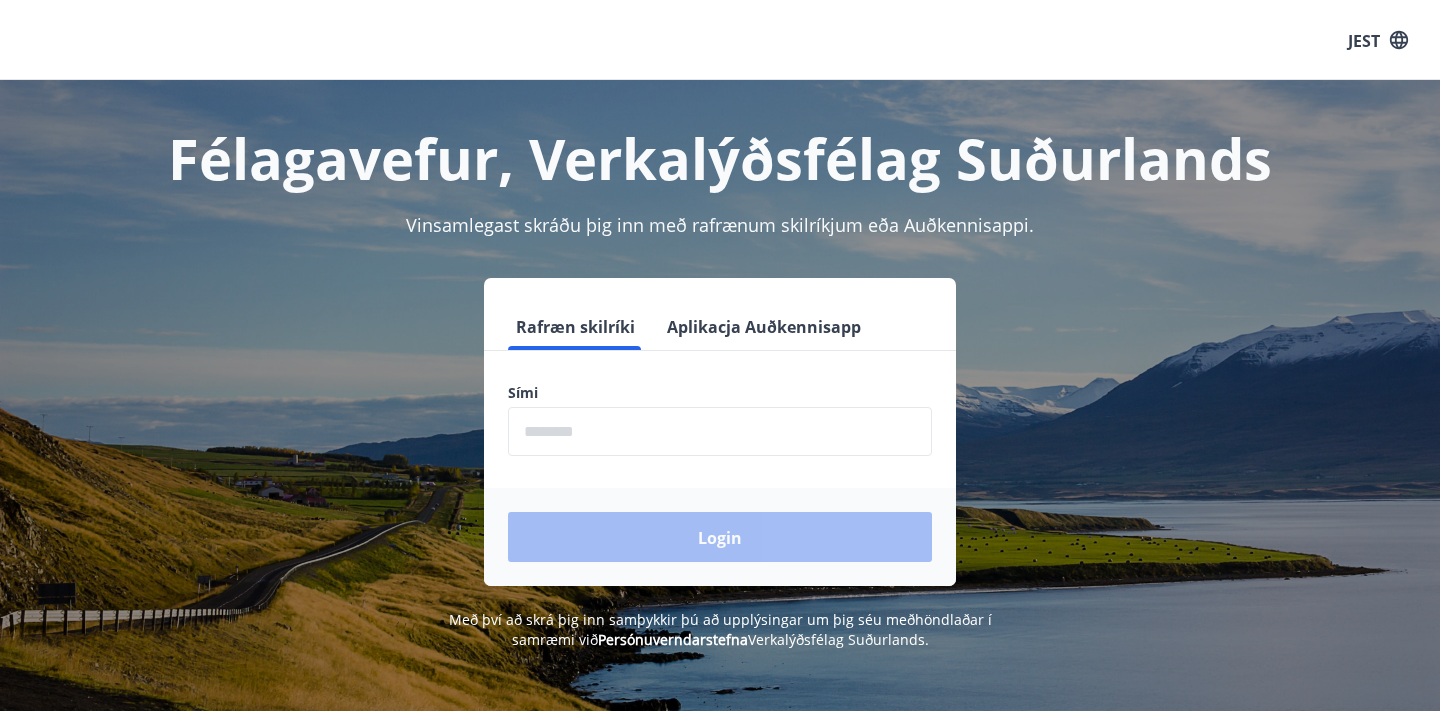 click on "Aplikacja Auðkennisapp" at bounding box center [764, 327] 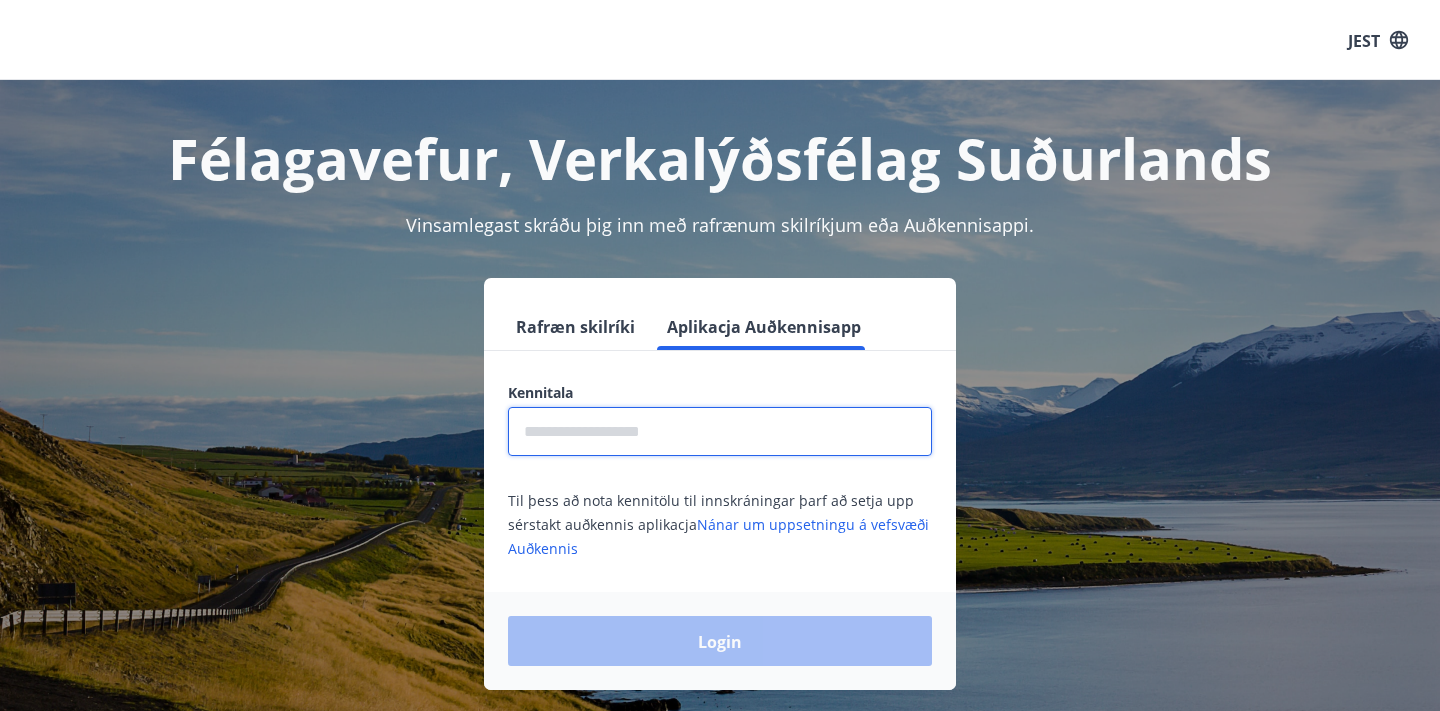 click at bounding box center (720, 431) 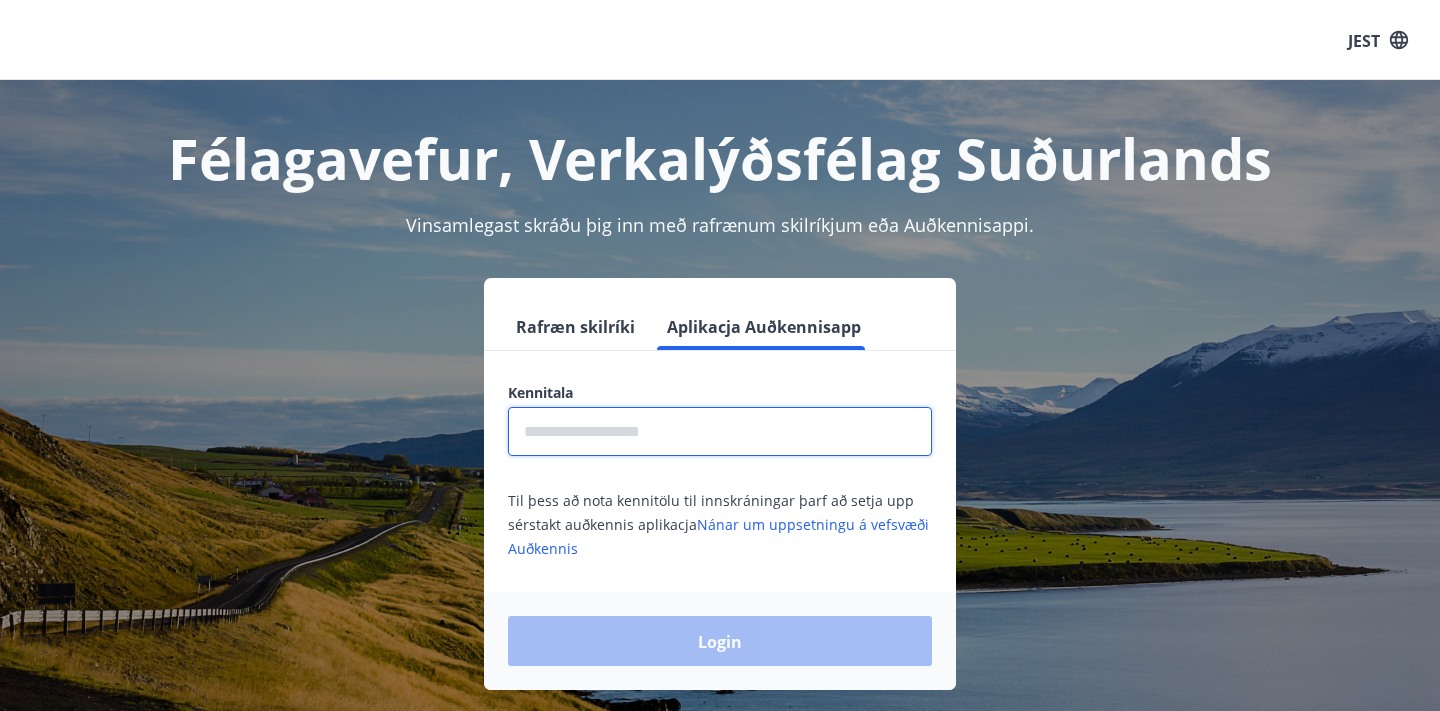 type on "**********" 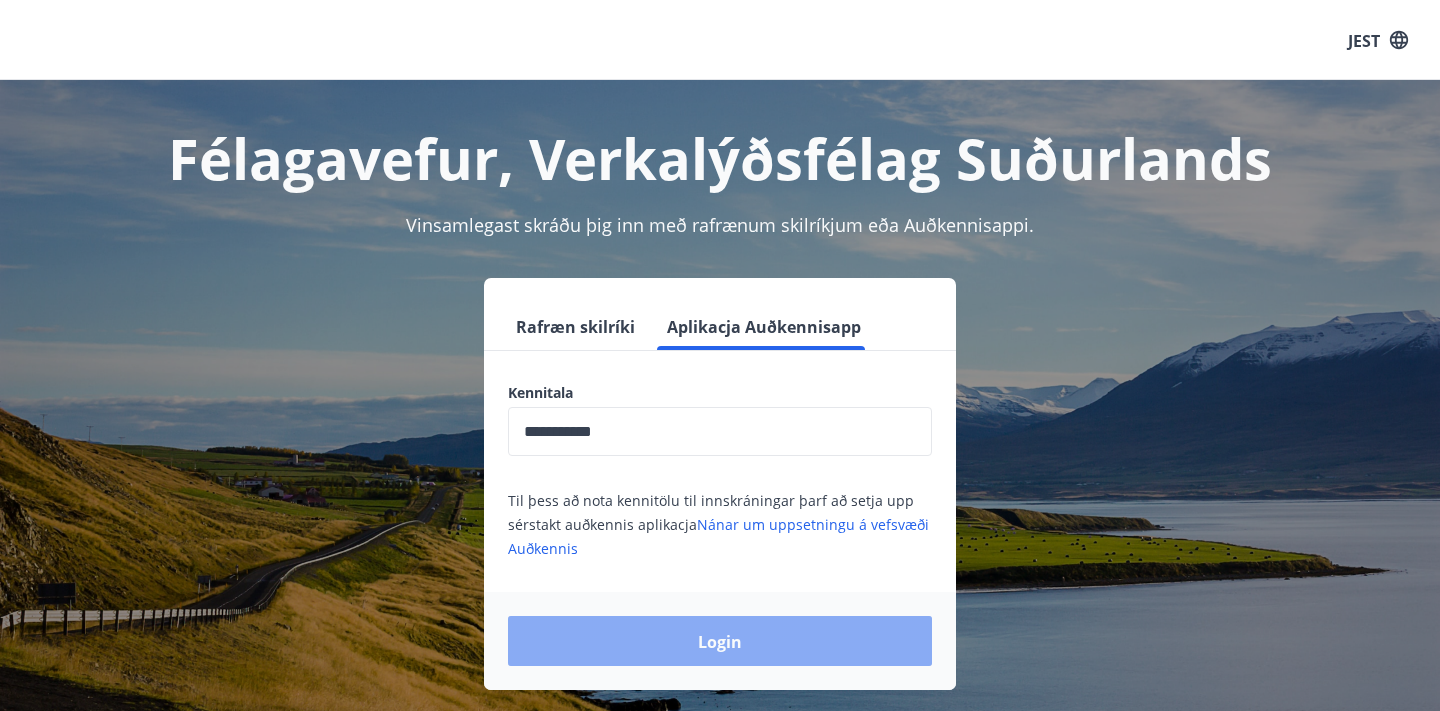 click on "Login" at bounding box center (720, 641) 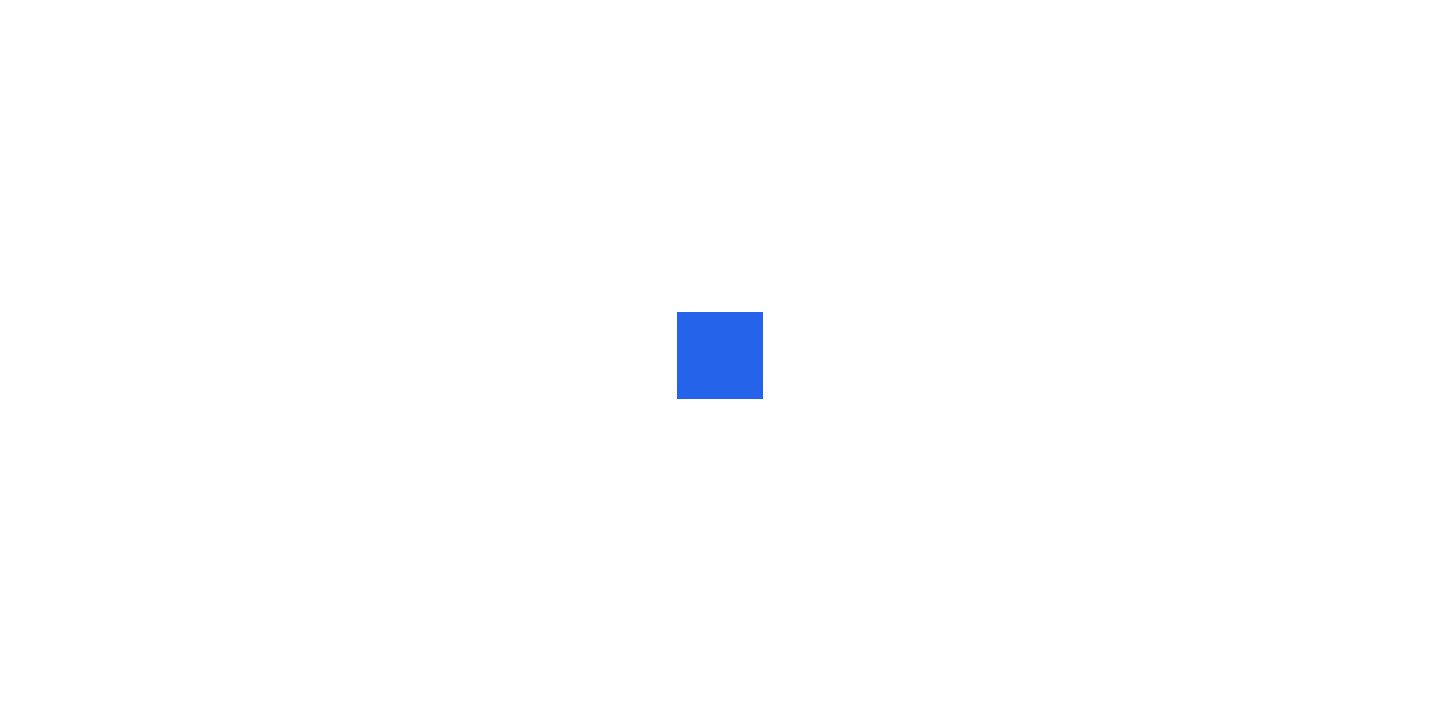 scroll, scrollTop: 0, scrollLeft: 0, axis: both 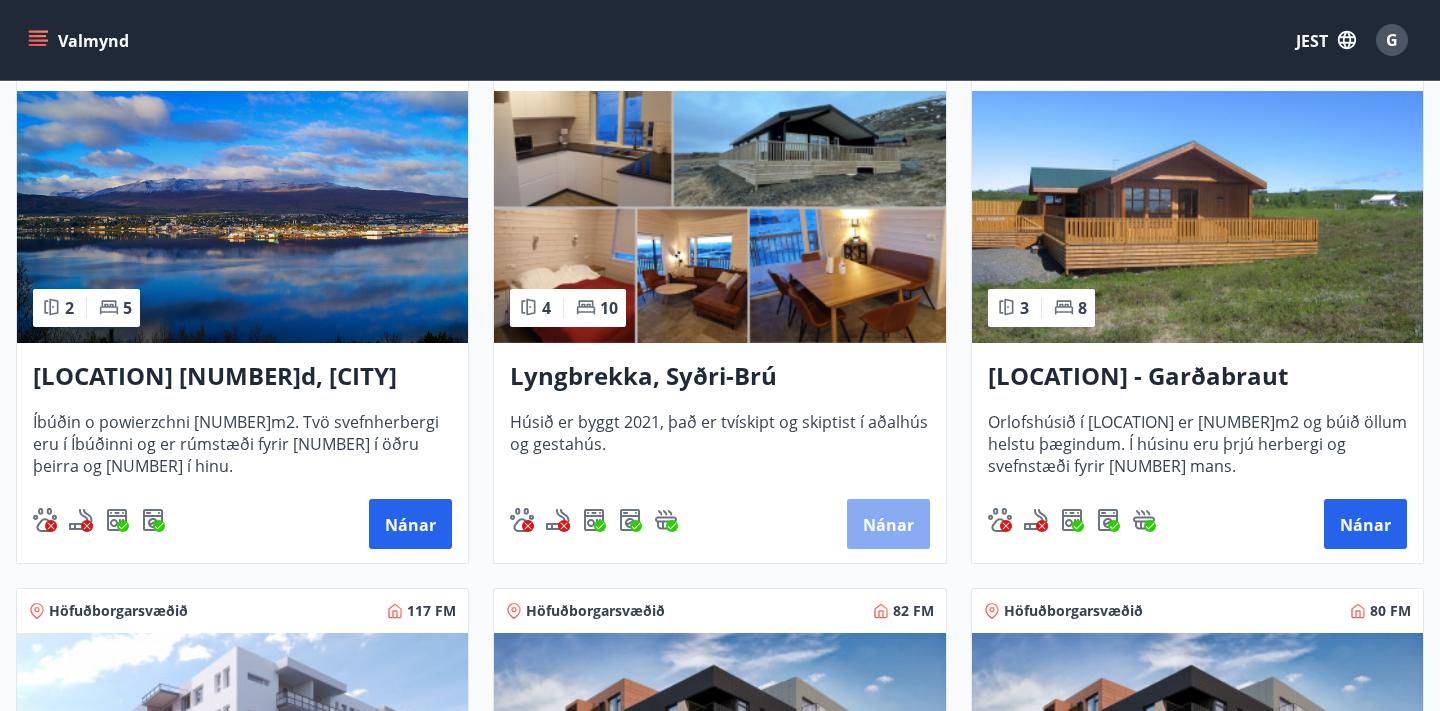 click on "Nánar" at bounding box center [888, 525] 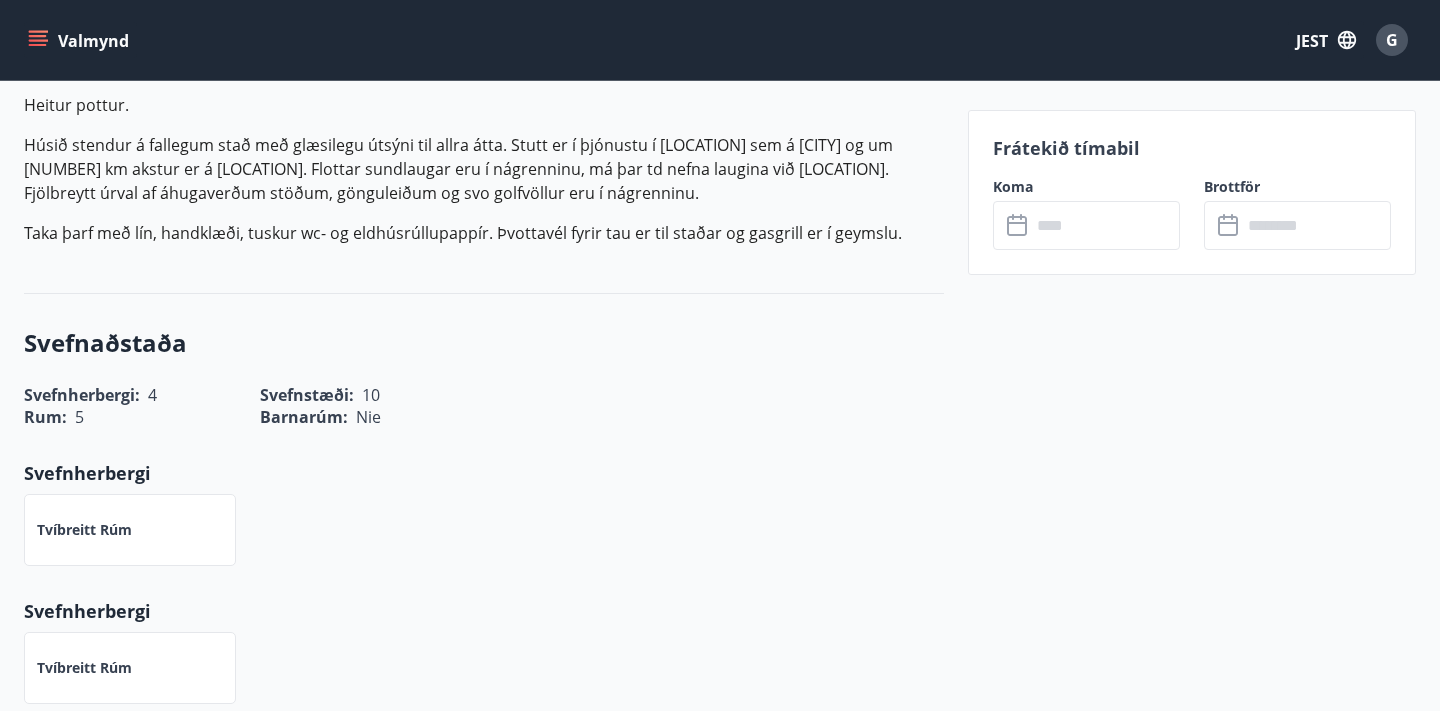 scroll, scrollTop: 782, scrollLeft: 0, axis: vertical 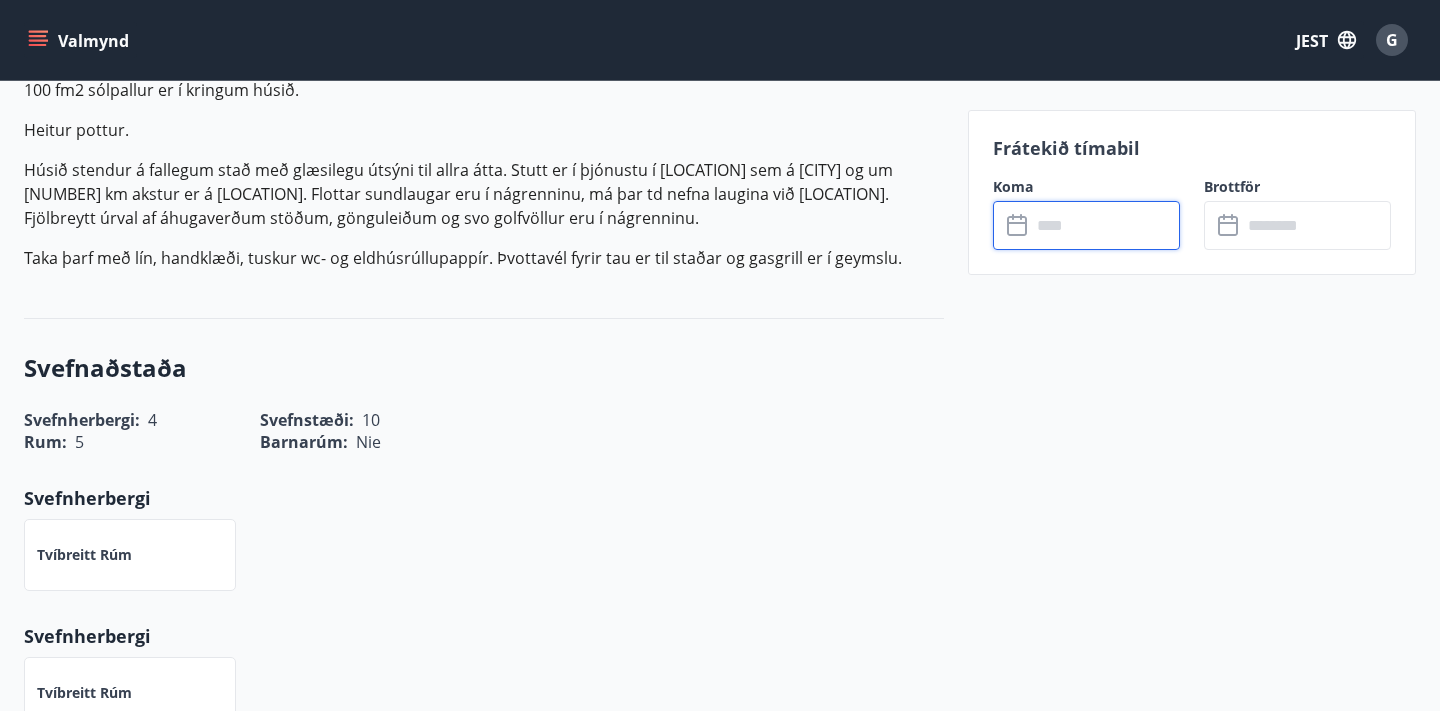 click at bounding box center [1105, 225] 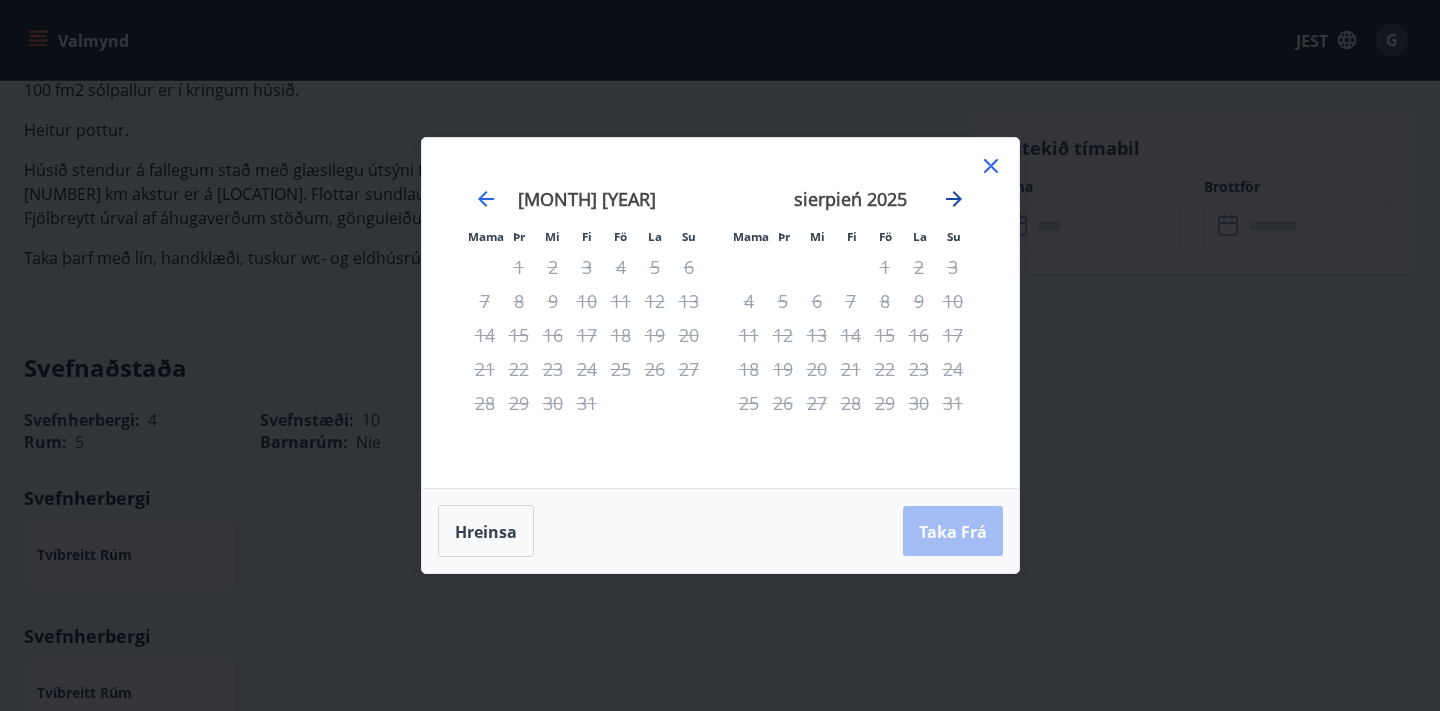 click 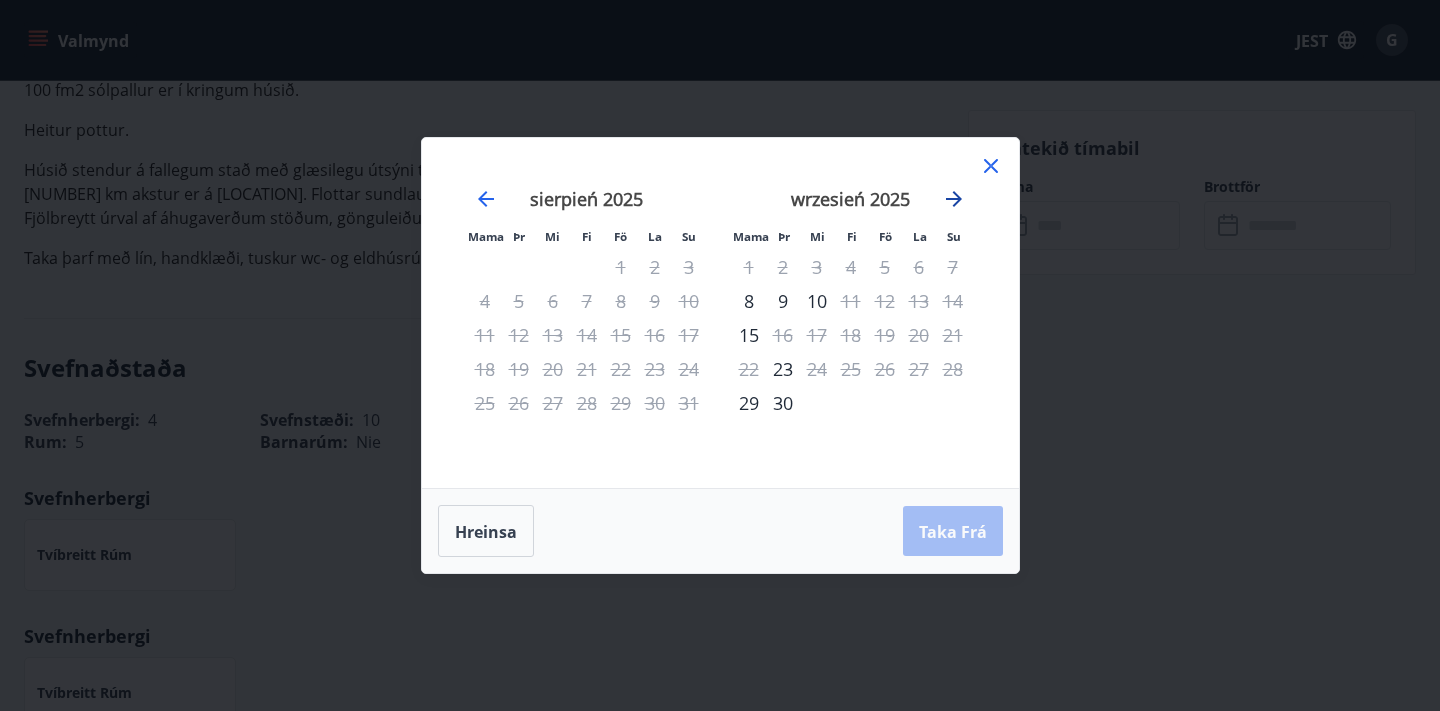 click 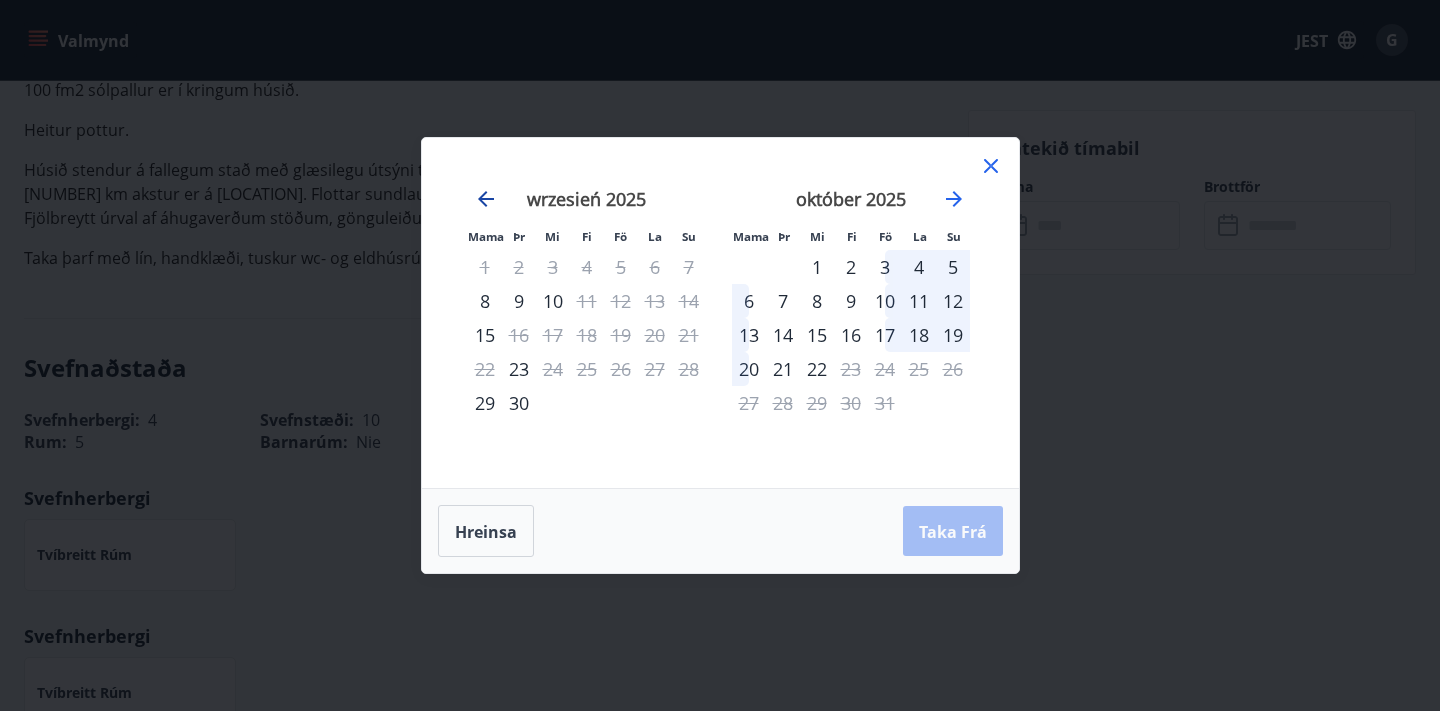 click 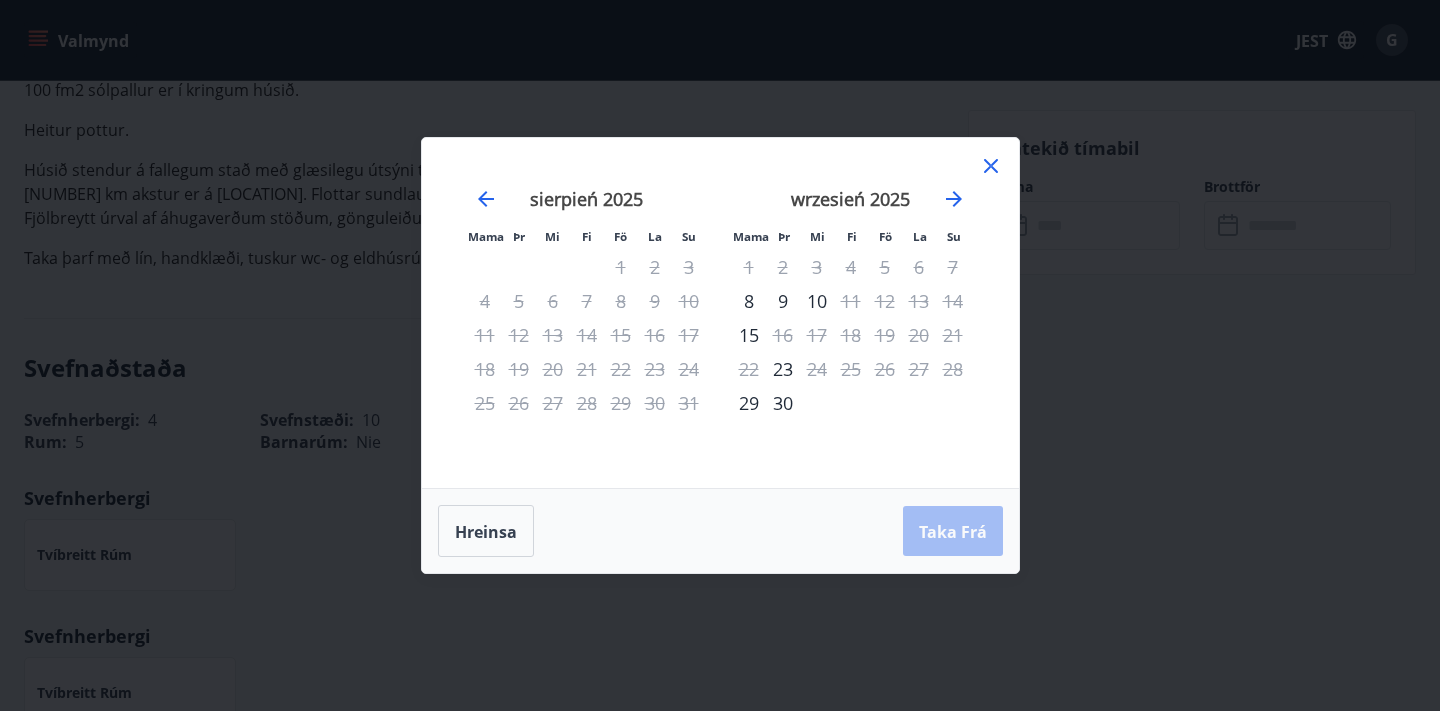 click 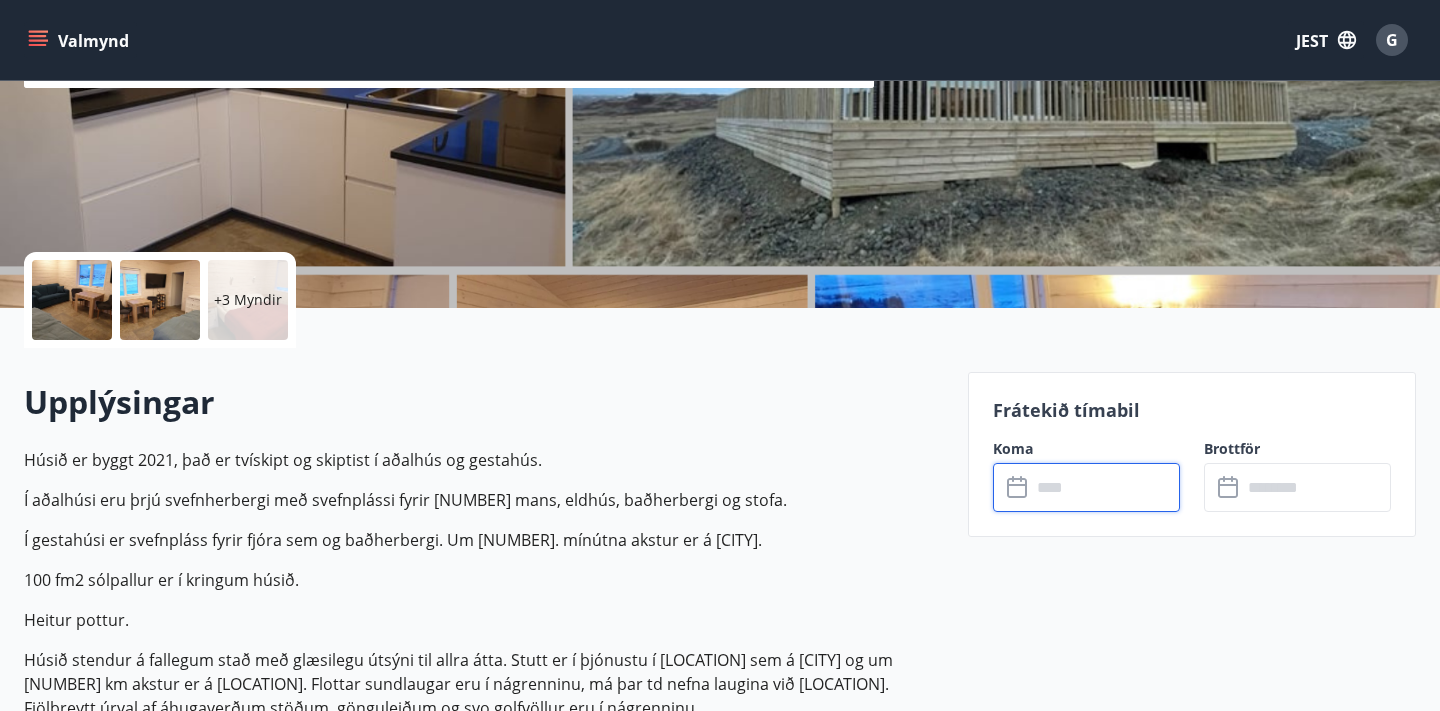 scroll, scrollTop: 0, scrollLeft: 0, axis: both 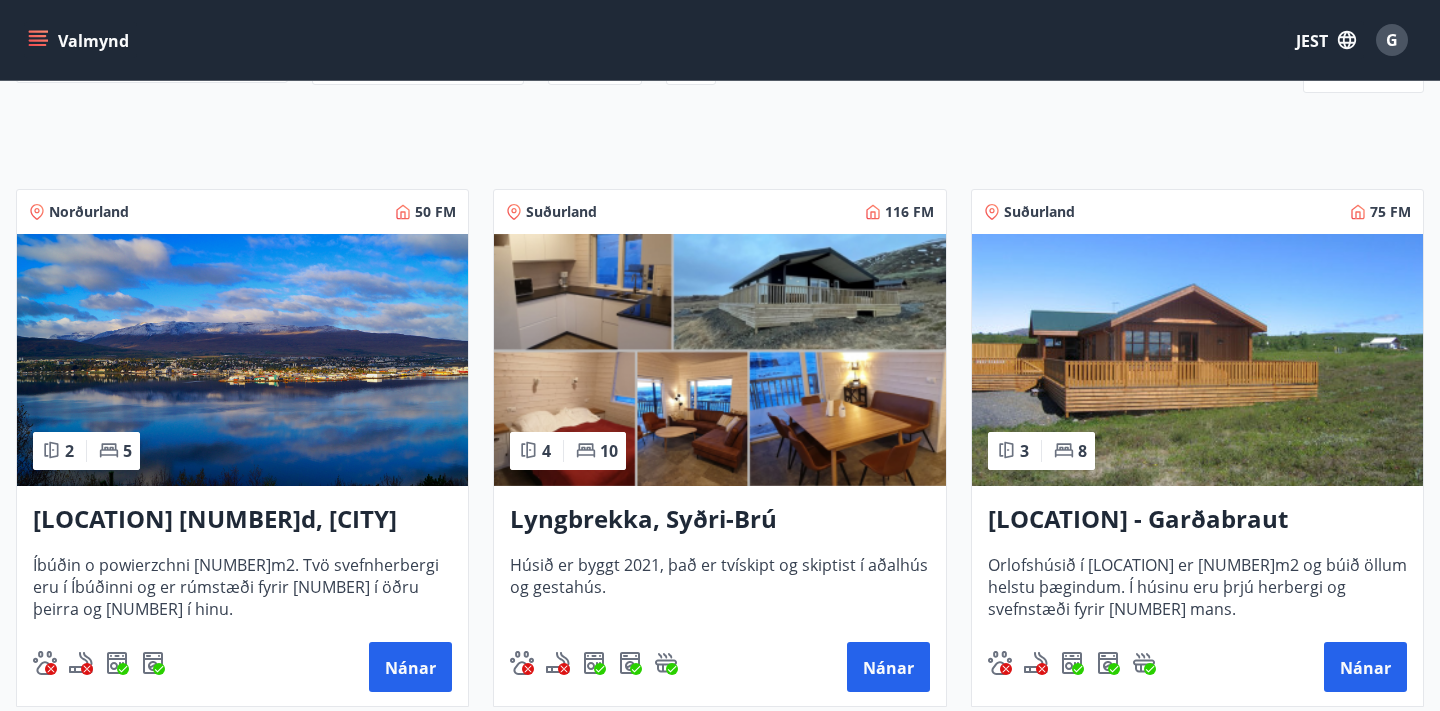click at bounding box center [1197, 360] 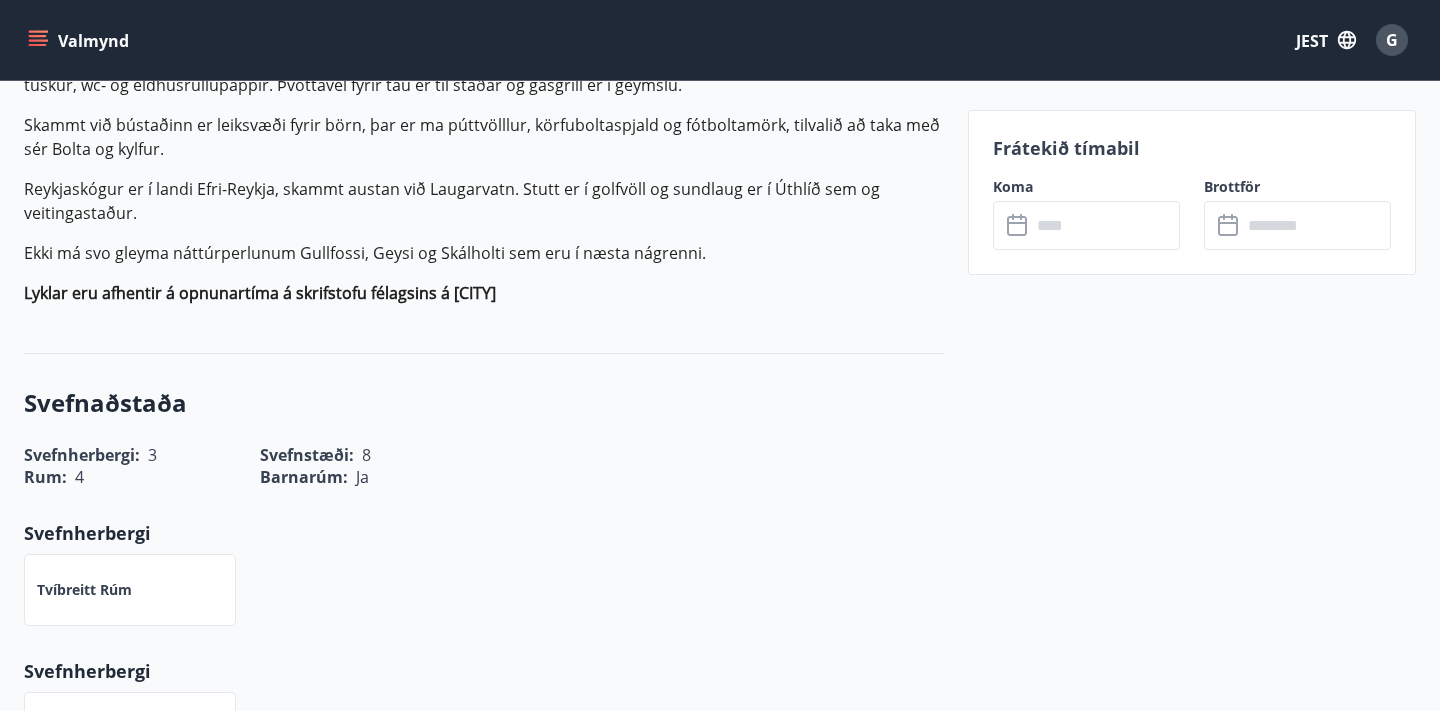 scroll, scrollTop: 713, scrollLeft: 0, axis: vertical 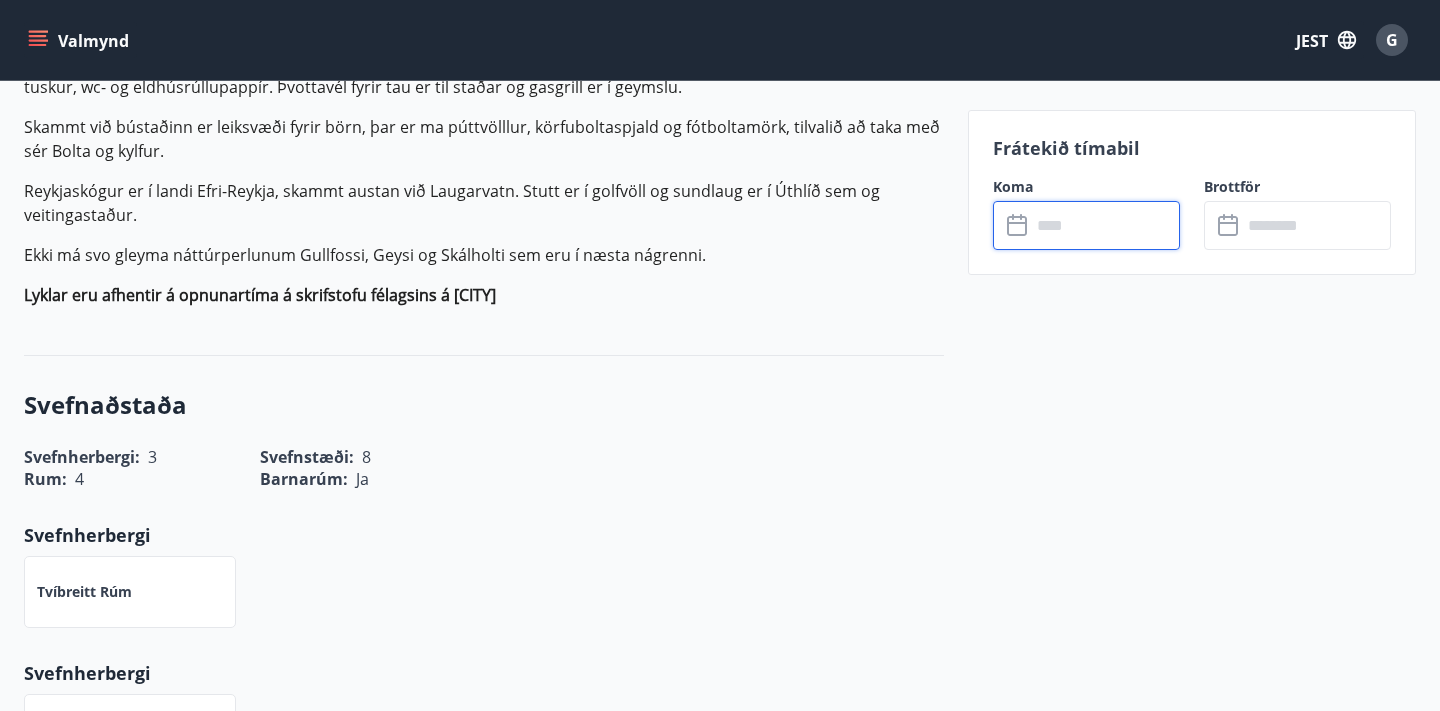 click at bounding box center (1105, 225) 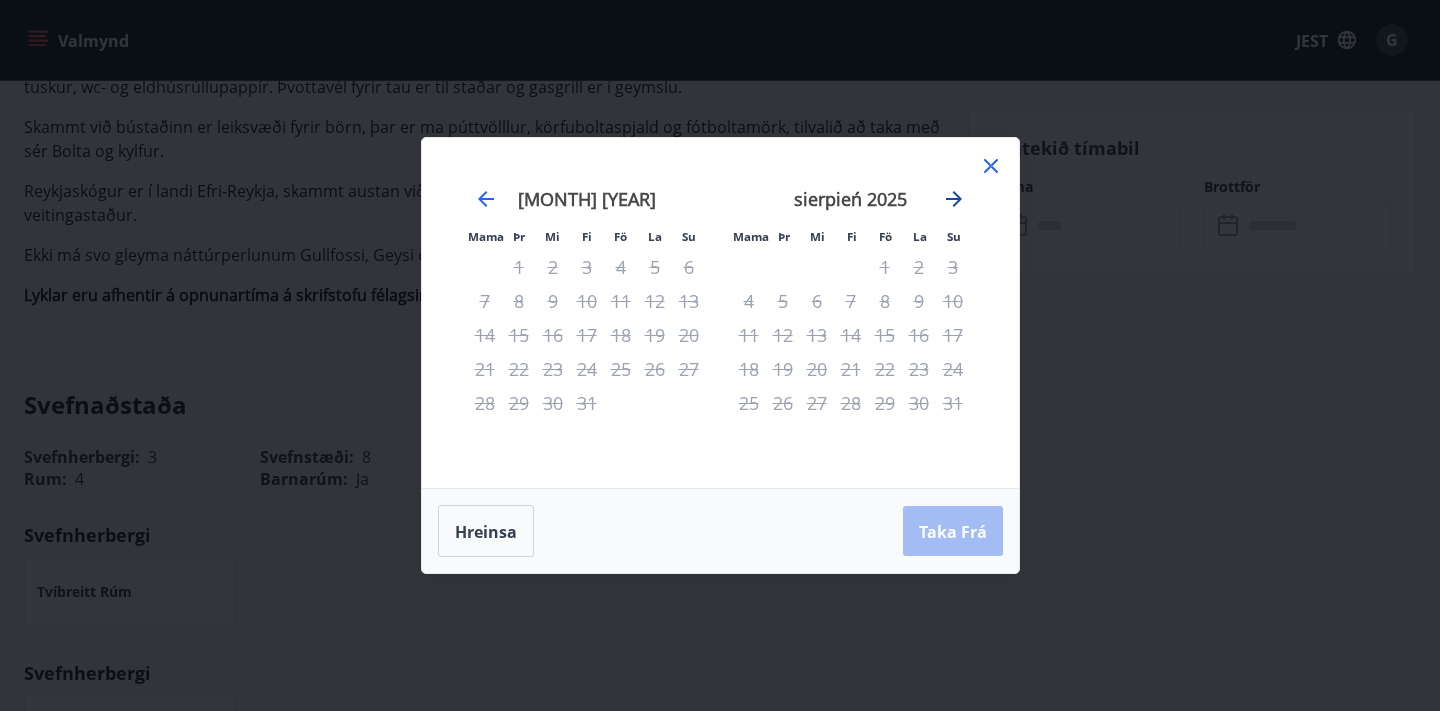 click 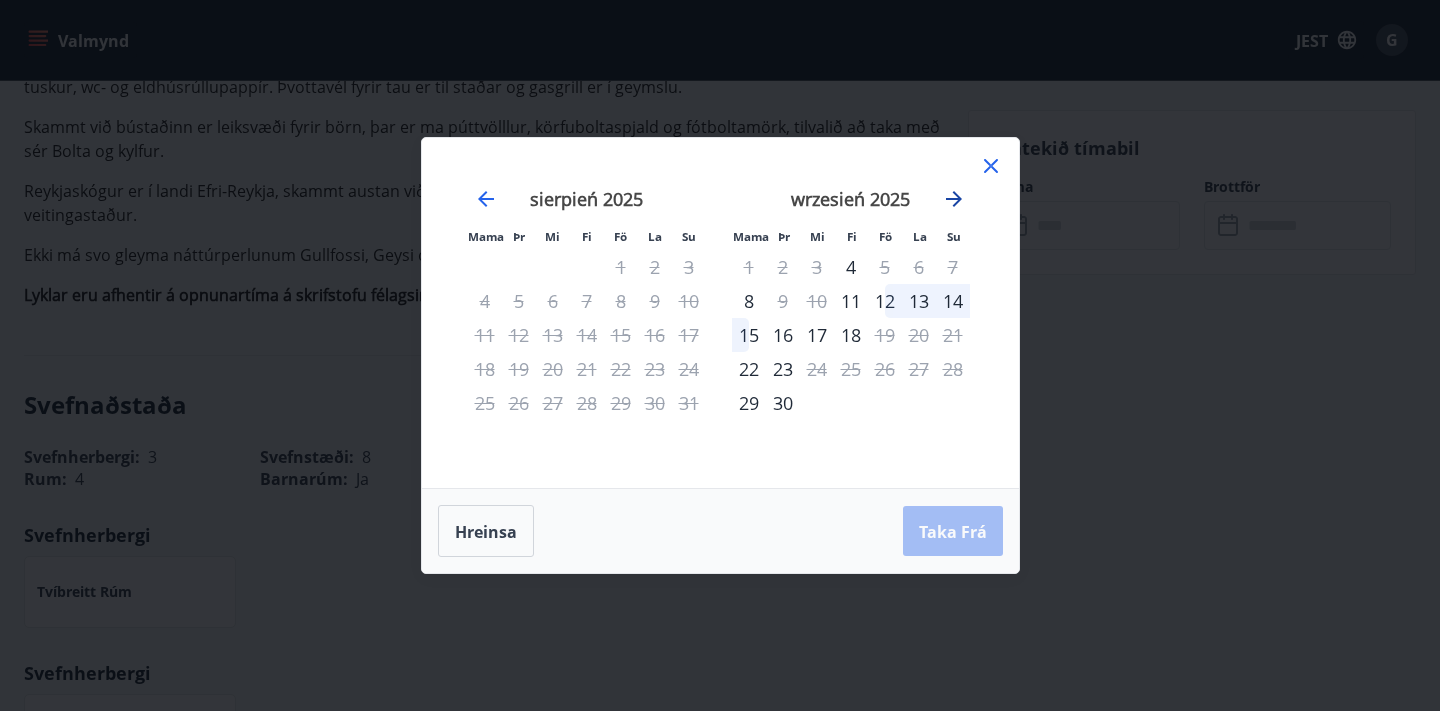 click 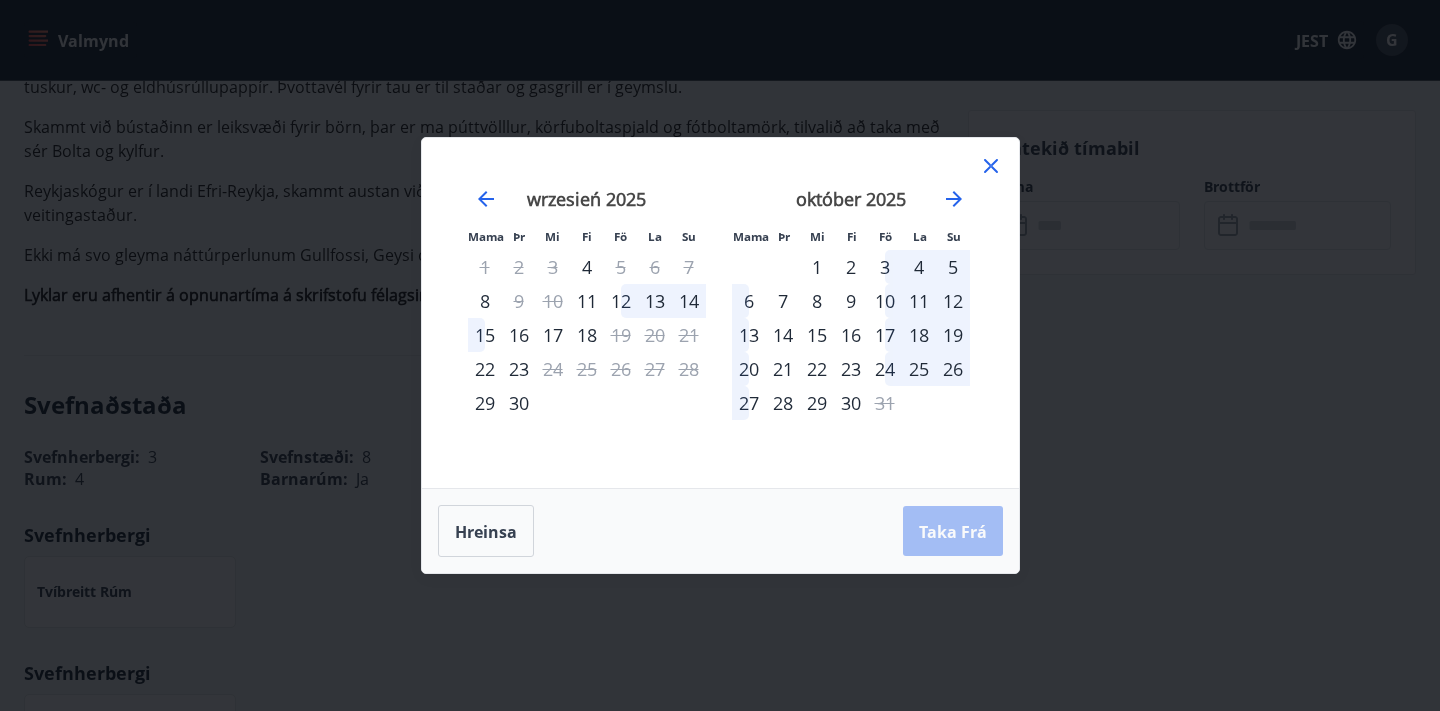 click on "1" at bounding box center (817, 267) 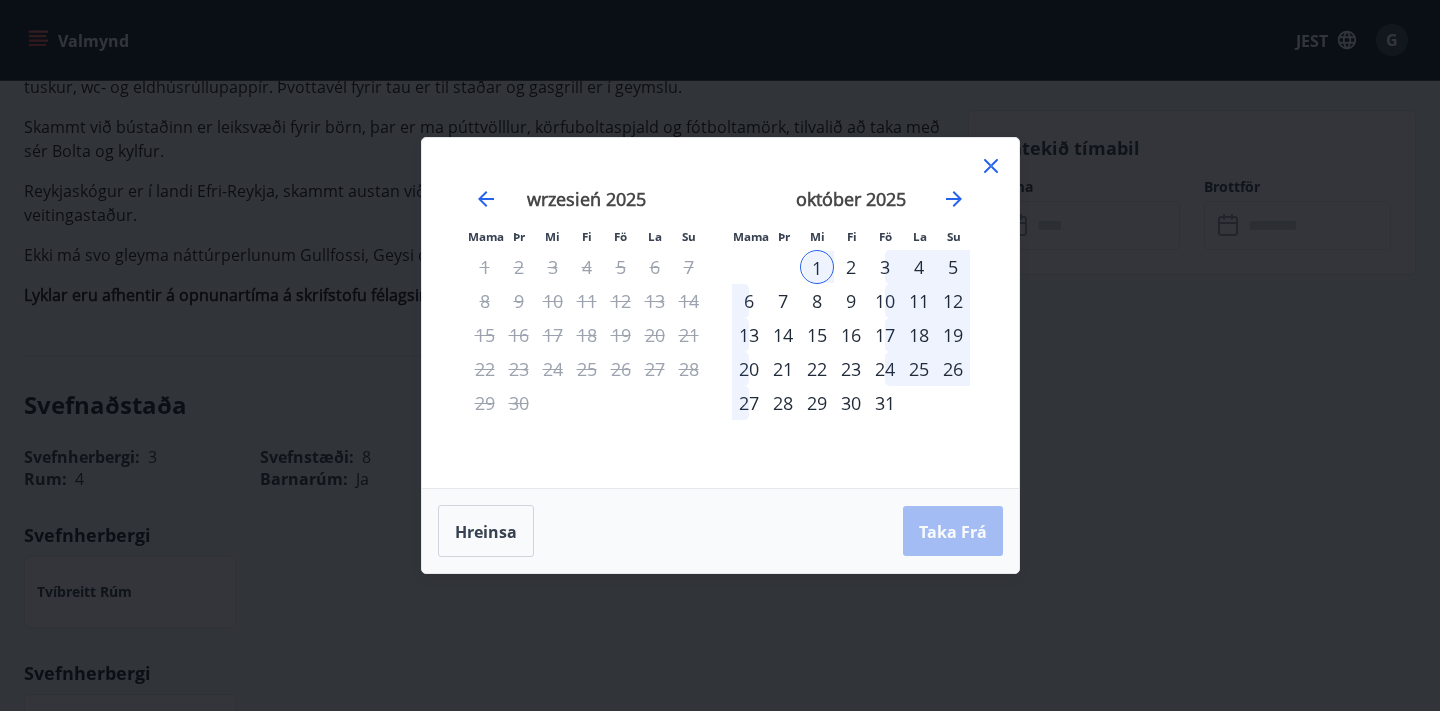 click on "2" at bounding box center [851, 267] 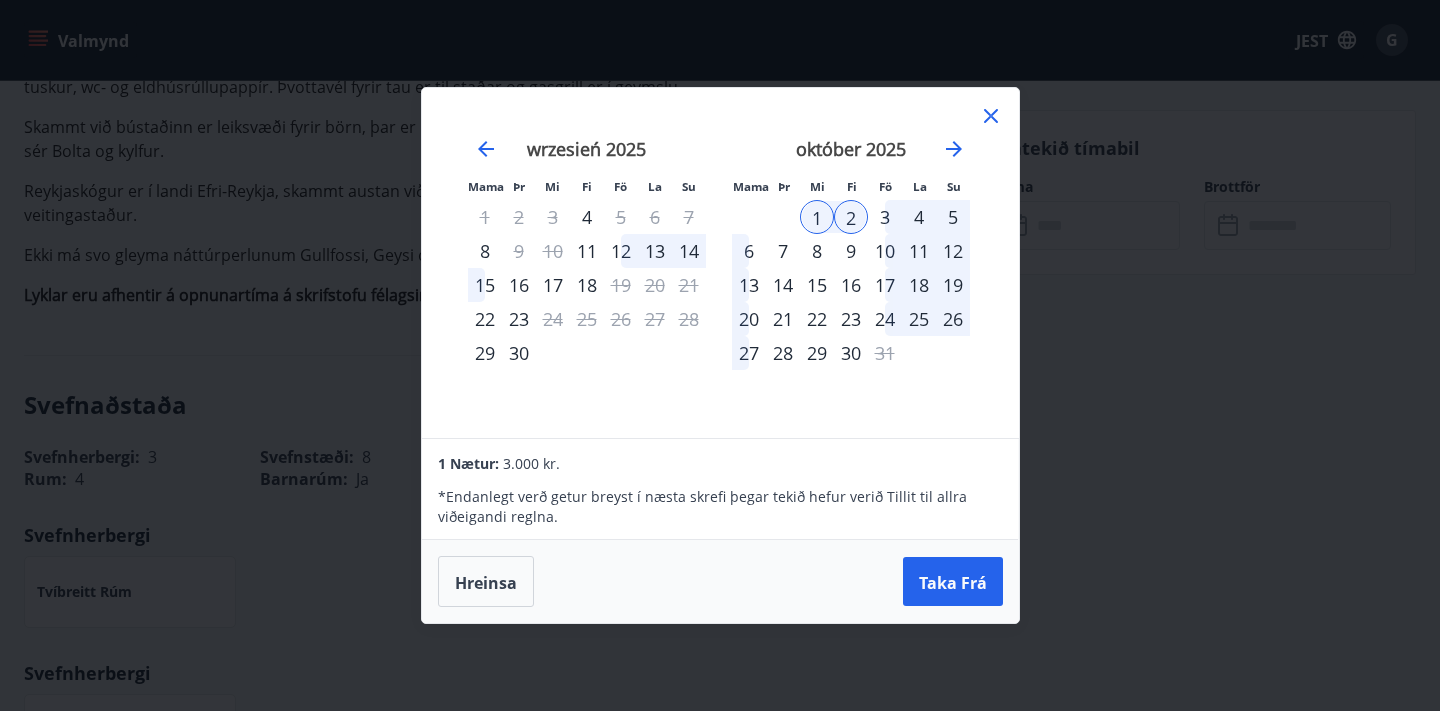 click on "3" at bounding box center (885, 217) 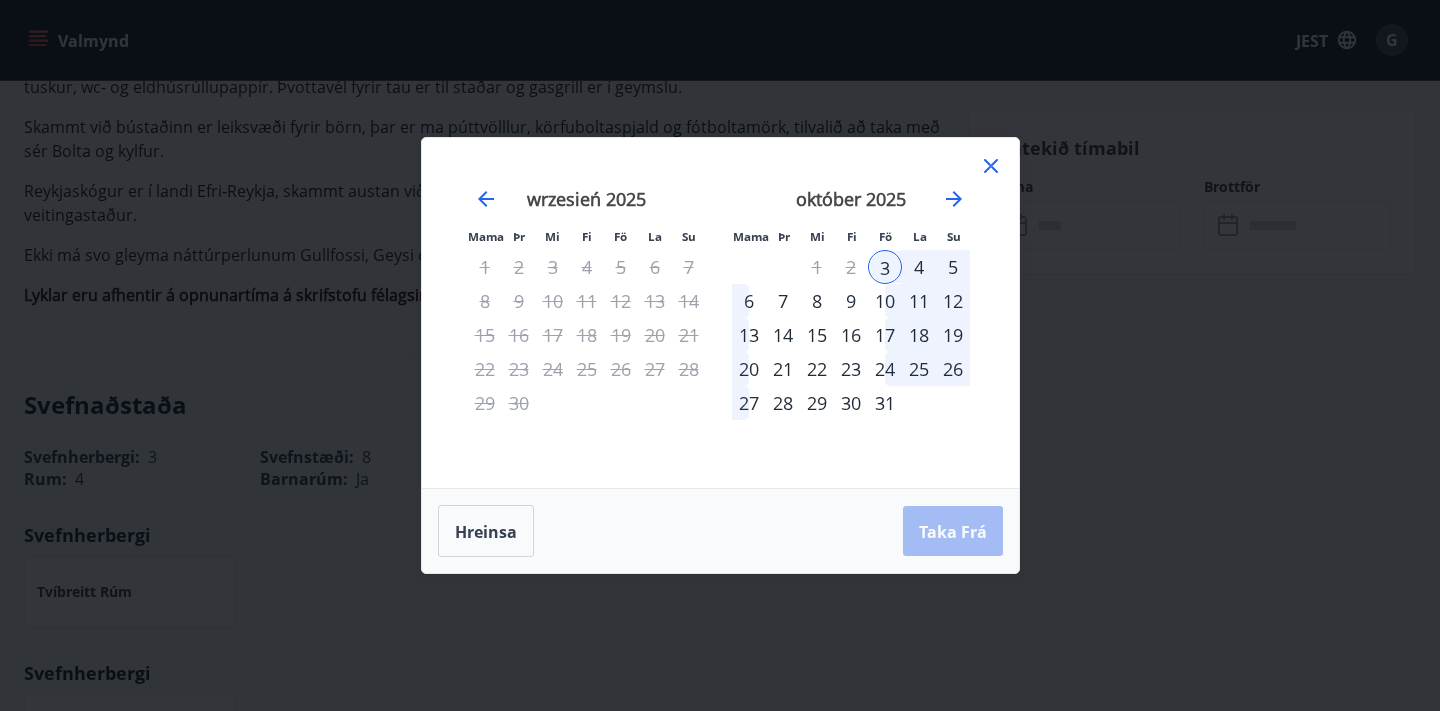 click on "4" at bounding box center [919, 267] 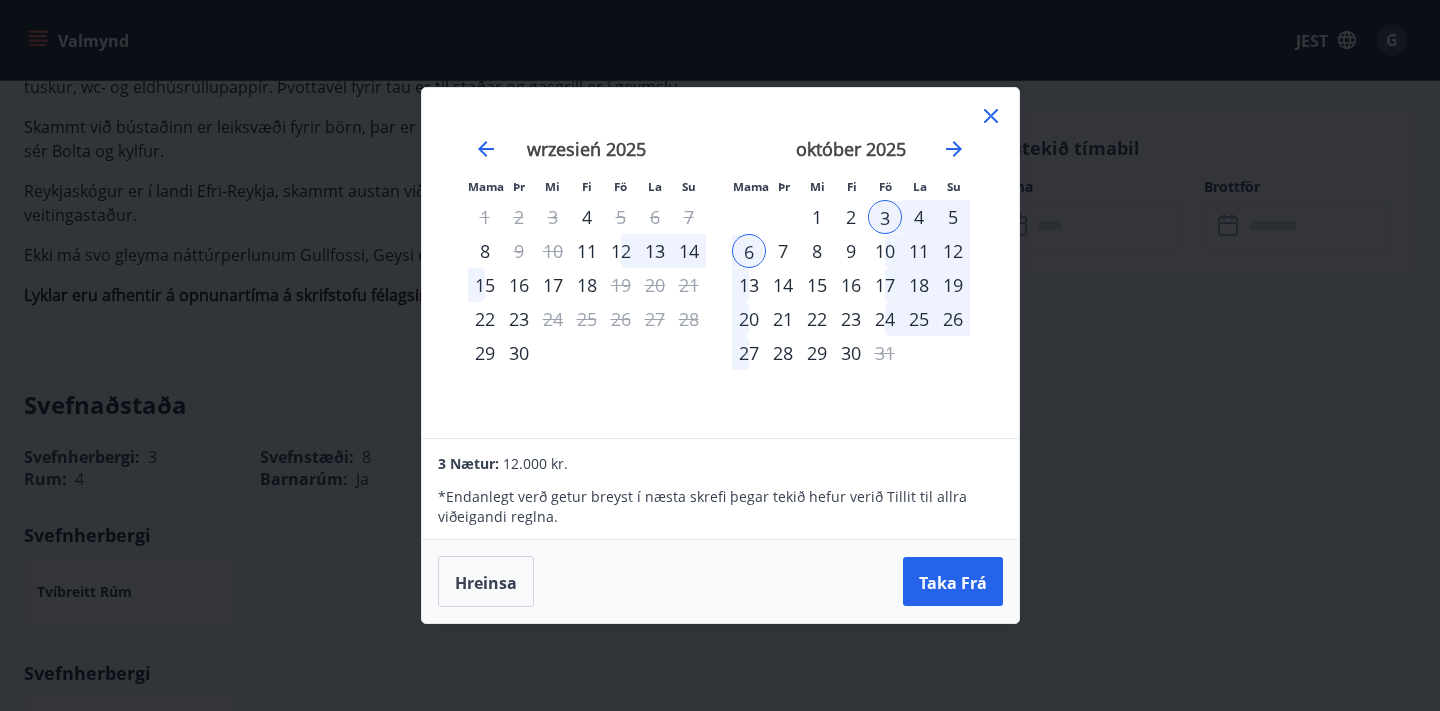 click on "7" at bounding box center [783, 251] 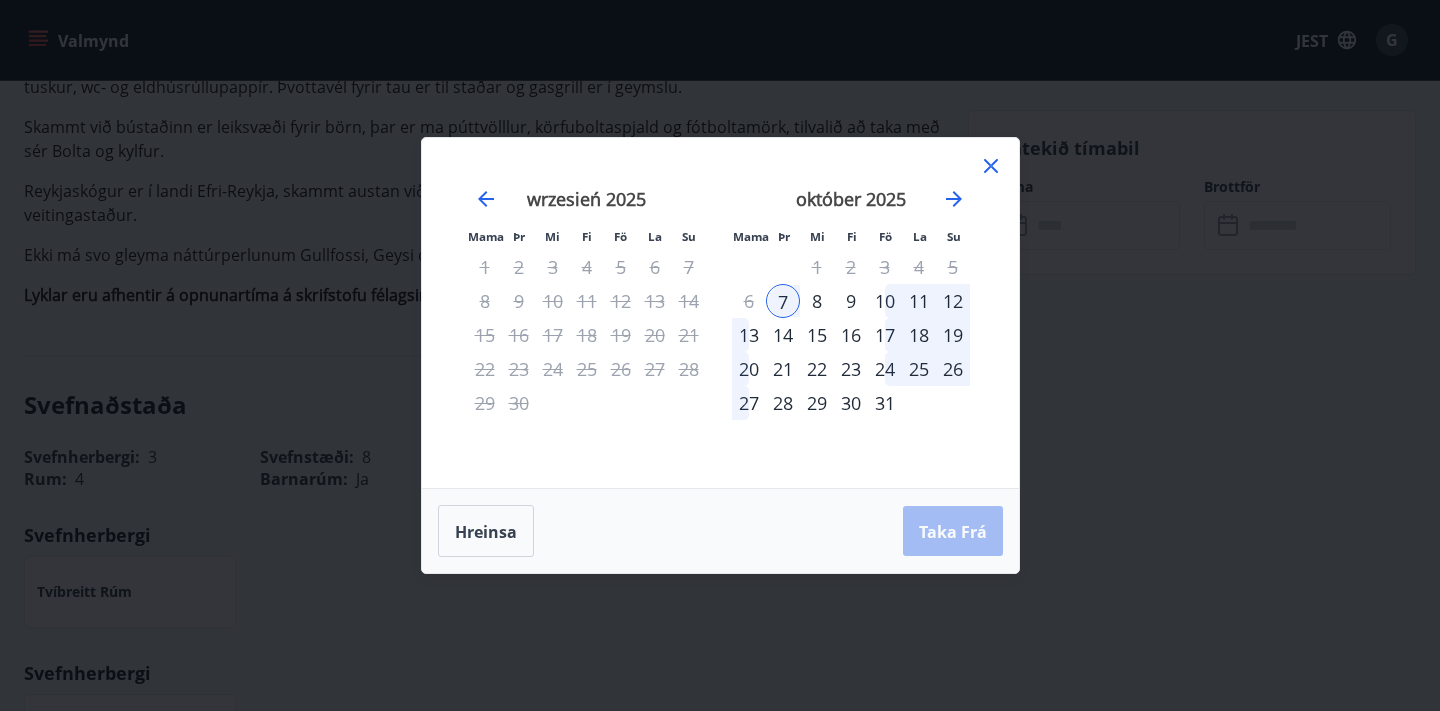 click 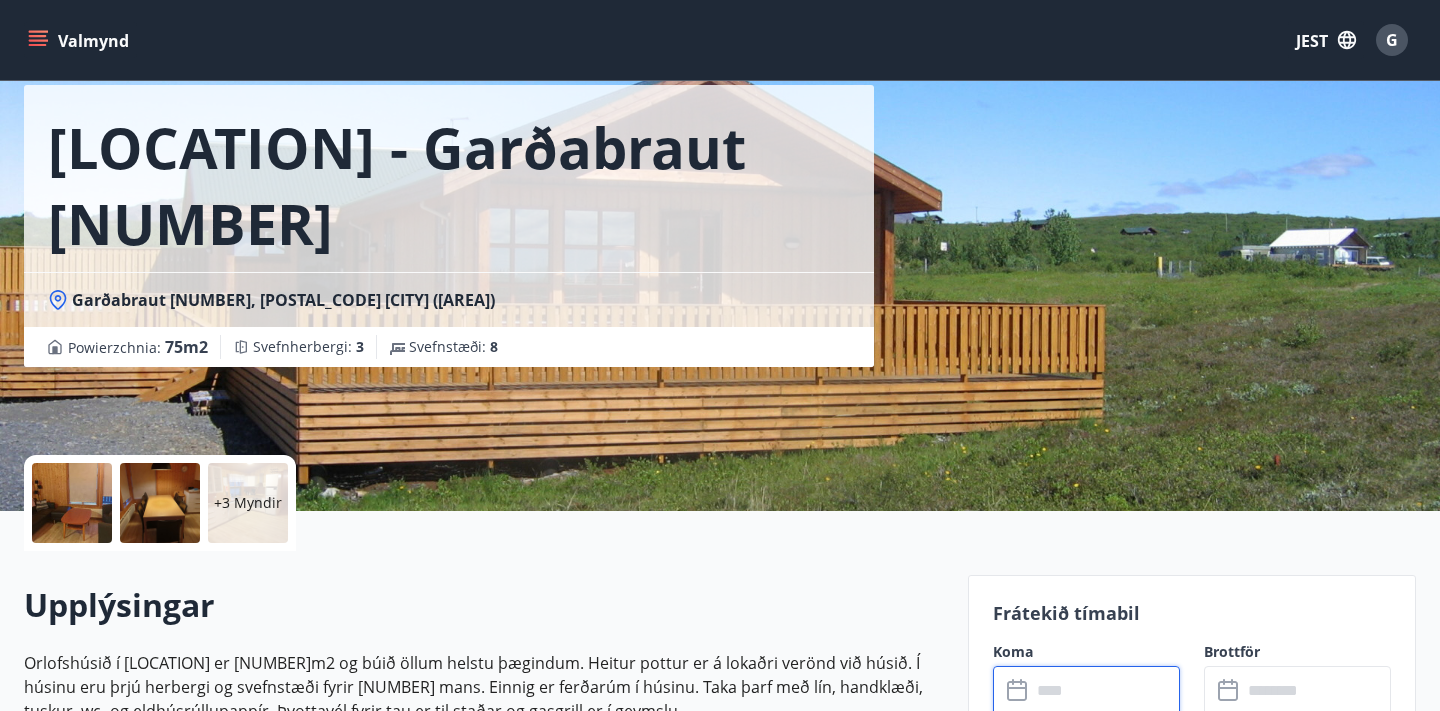 scroll, scrollTop: 0, scrollLeft: 0, axis: both 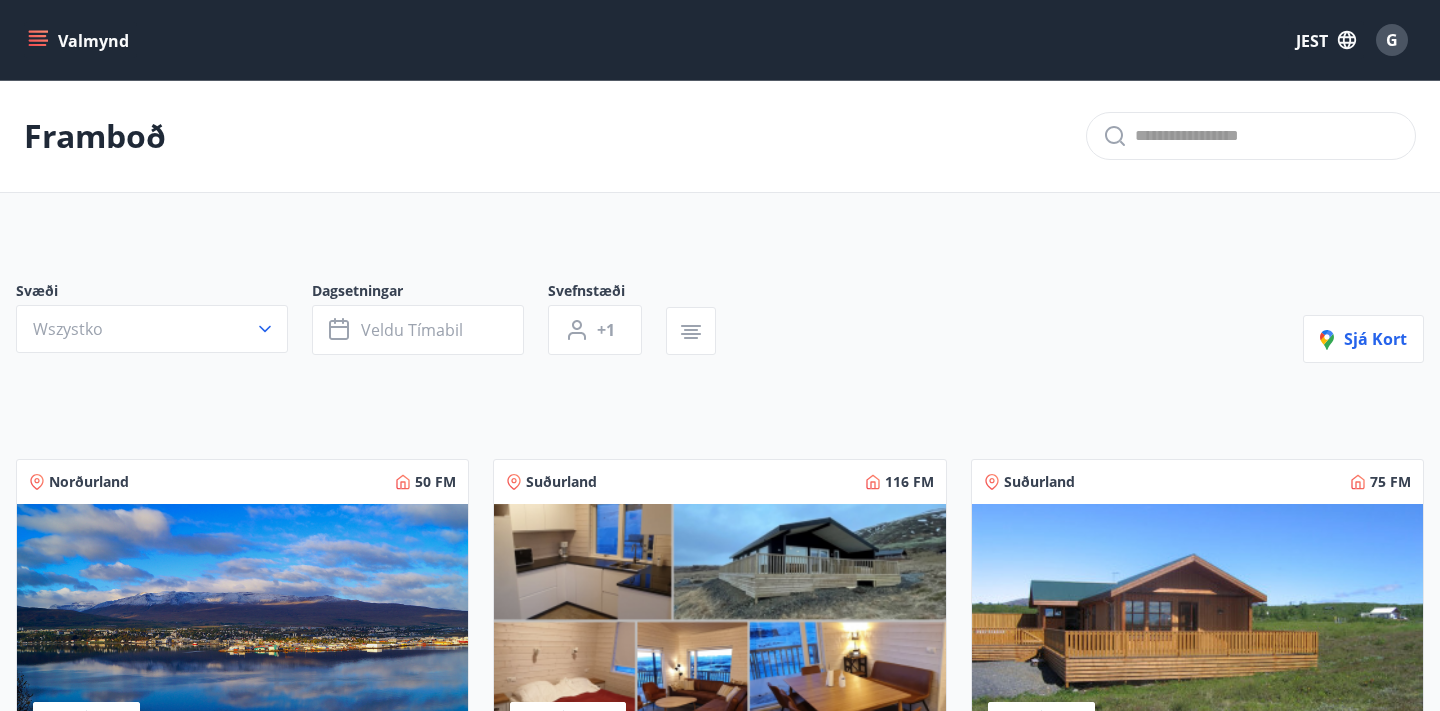 click at bounding box center [719, 630] 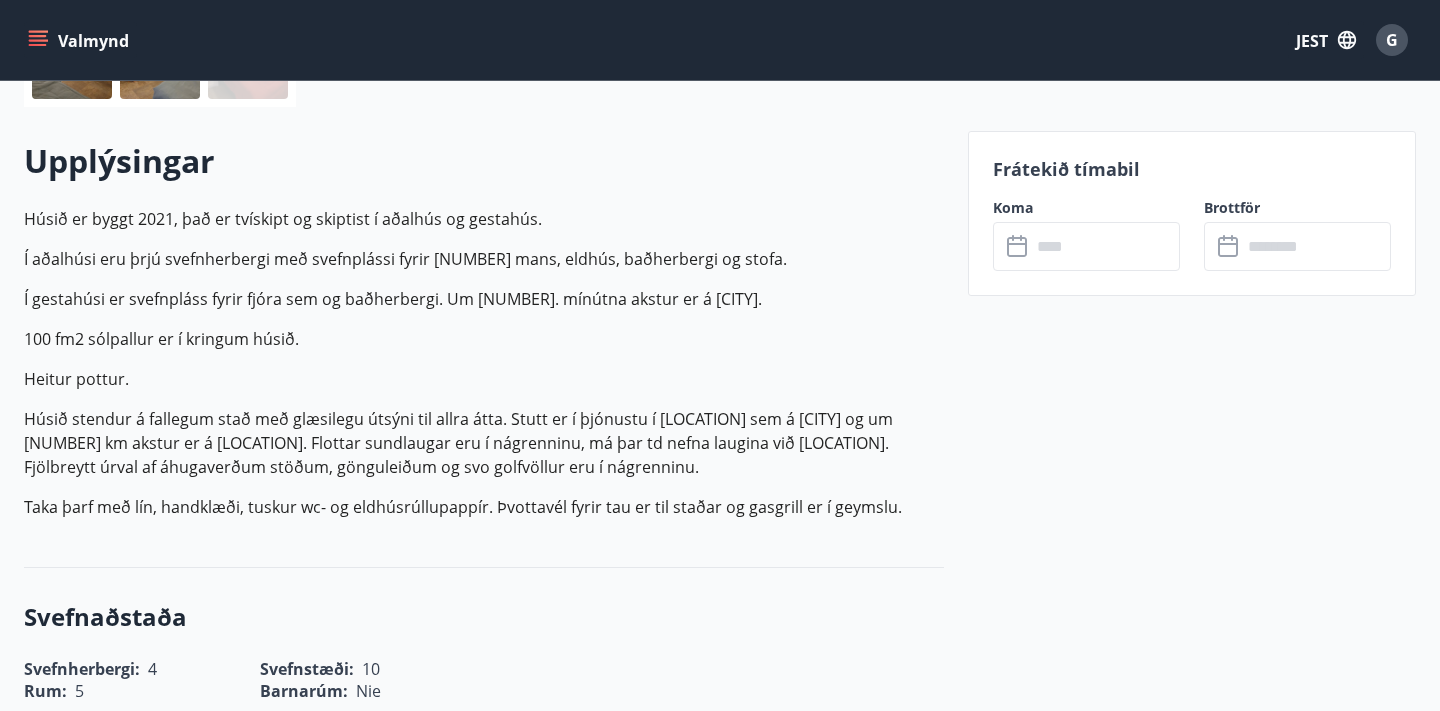 scroll, scrollTop: 538, scrollLeft: 0, axis: vertical 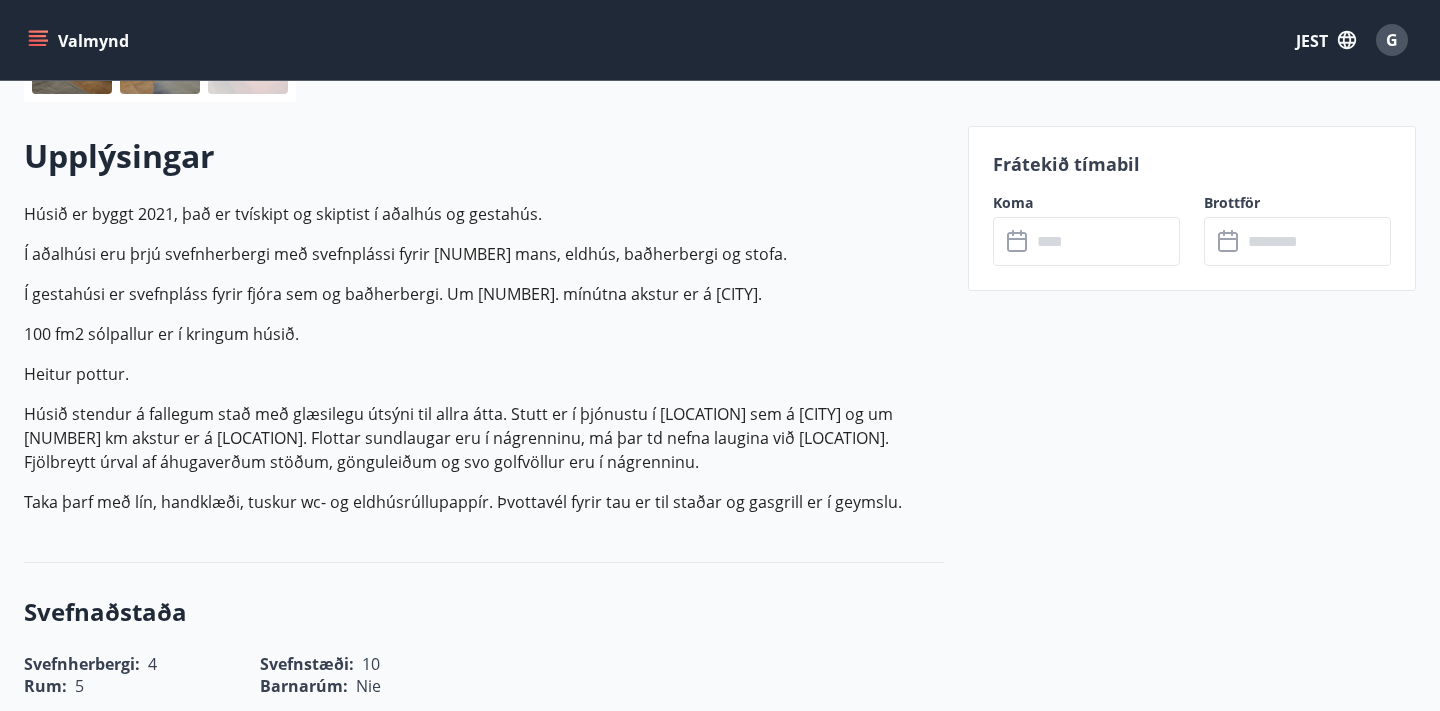 click 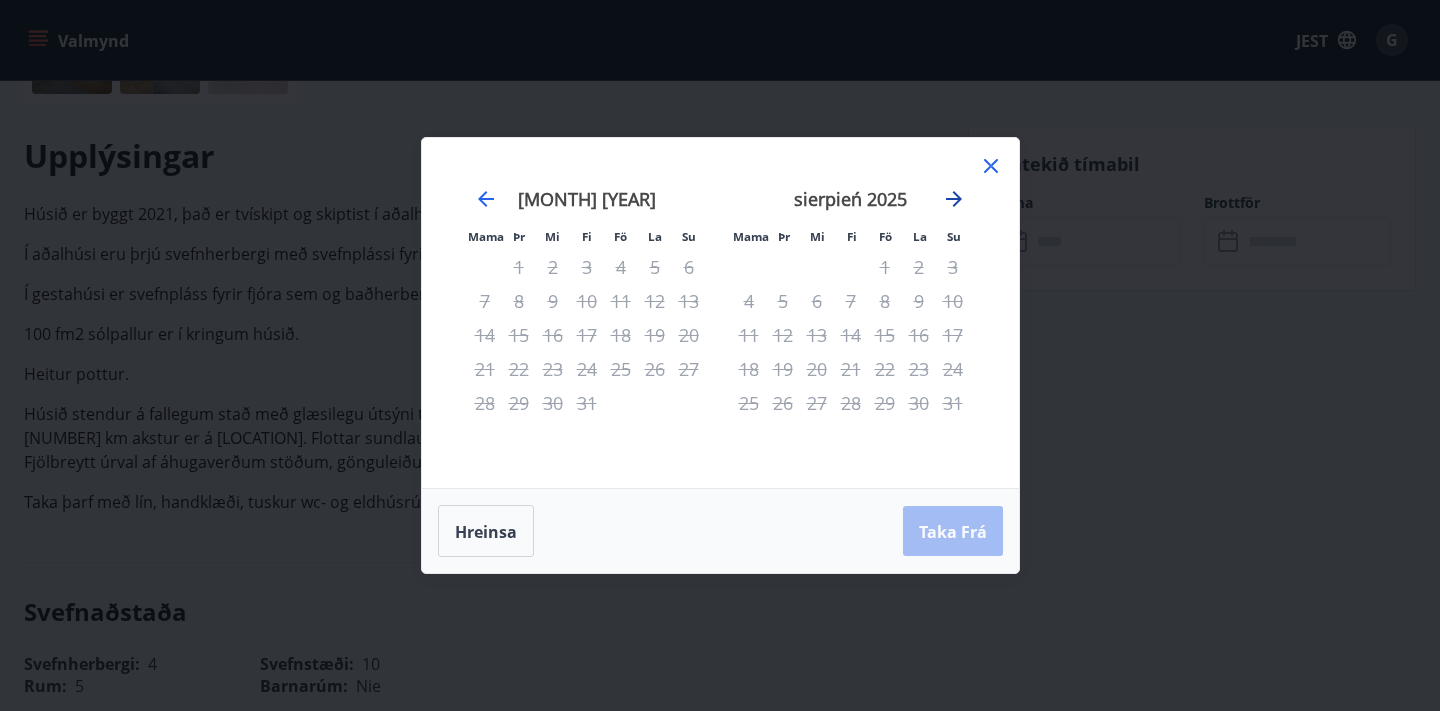 click 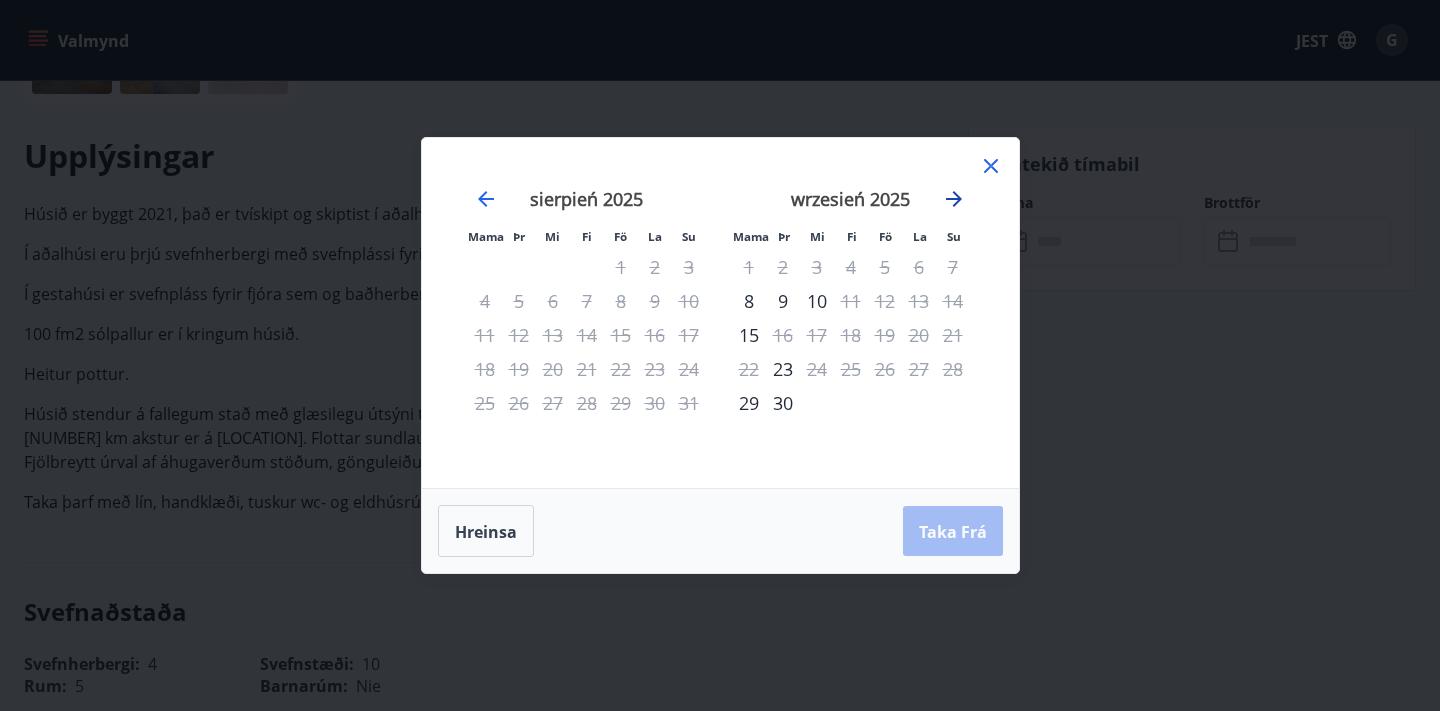 click 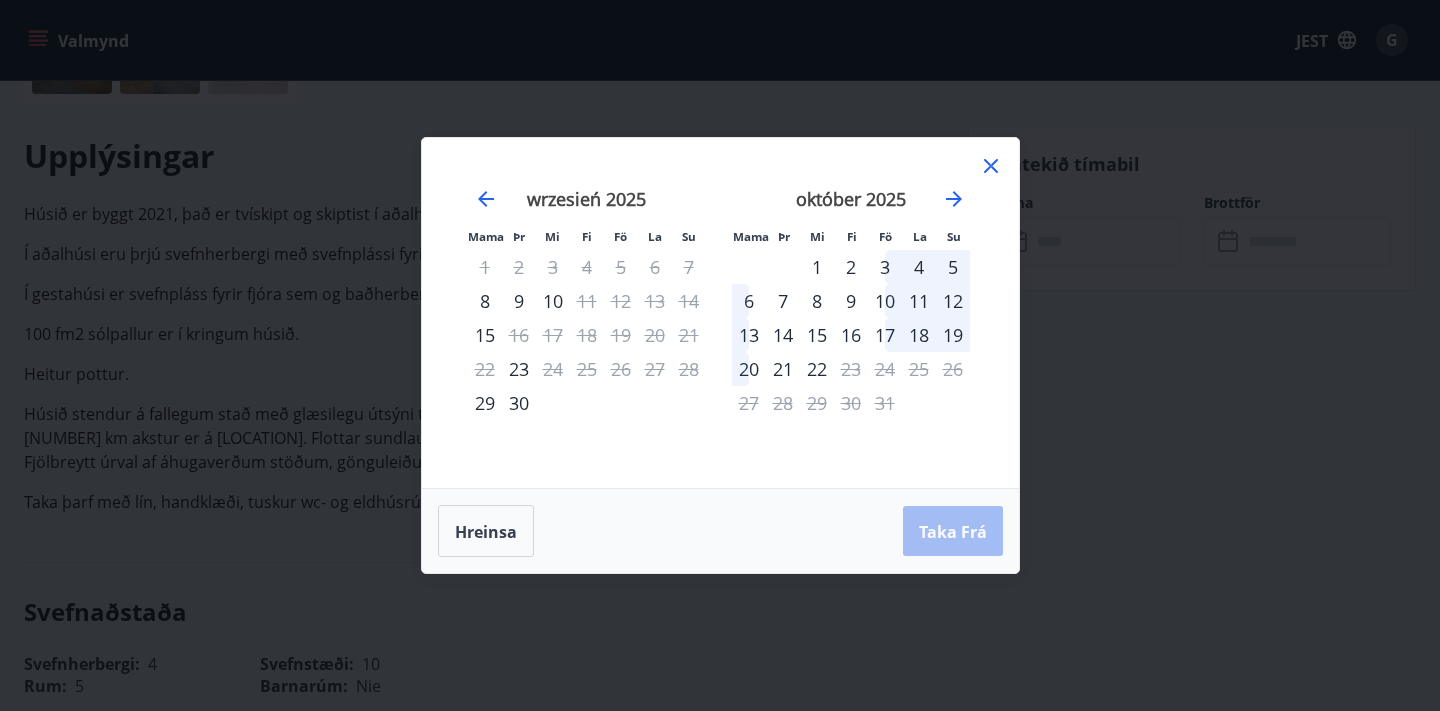 click 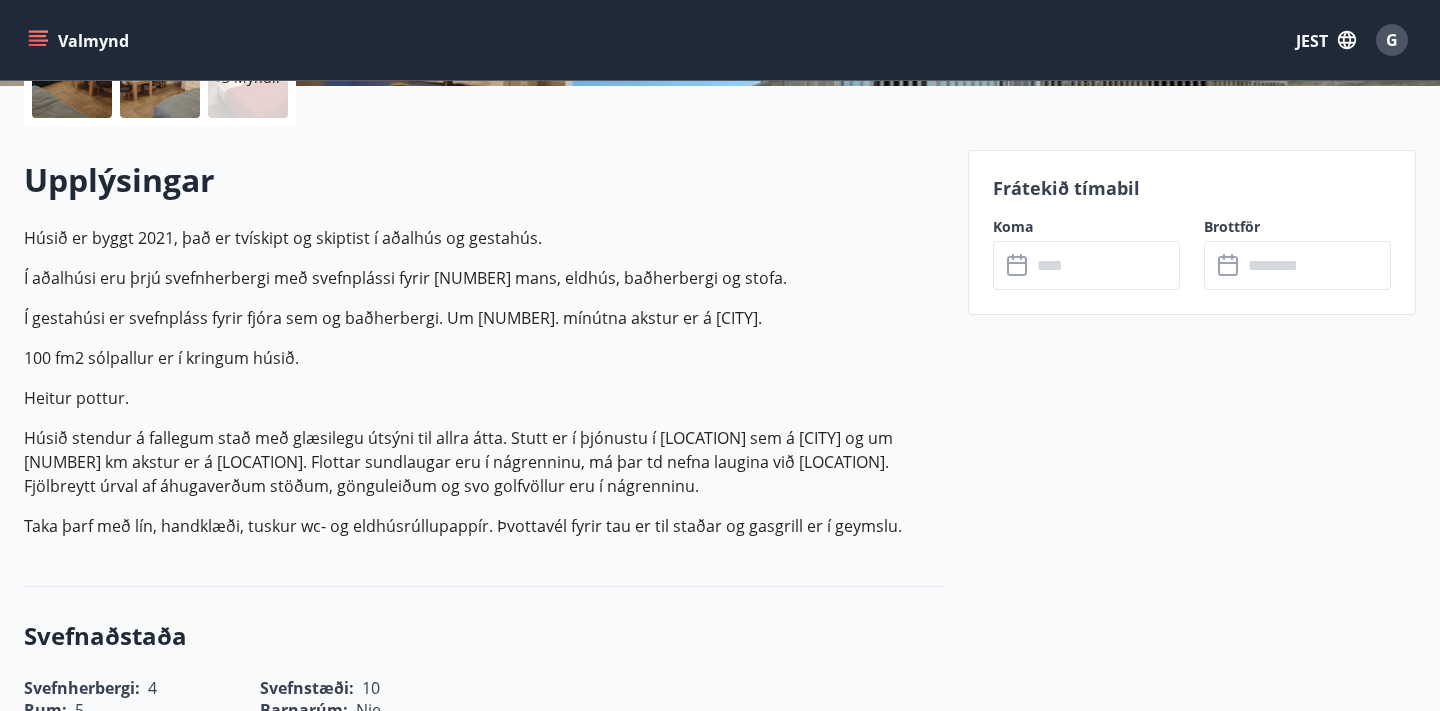 scroll, scrollTop: 519, scrollLeft: 0, axis: vertical 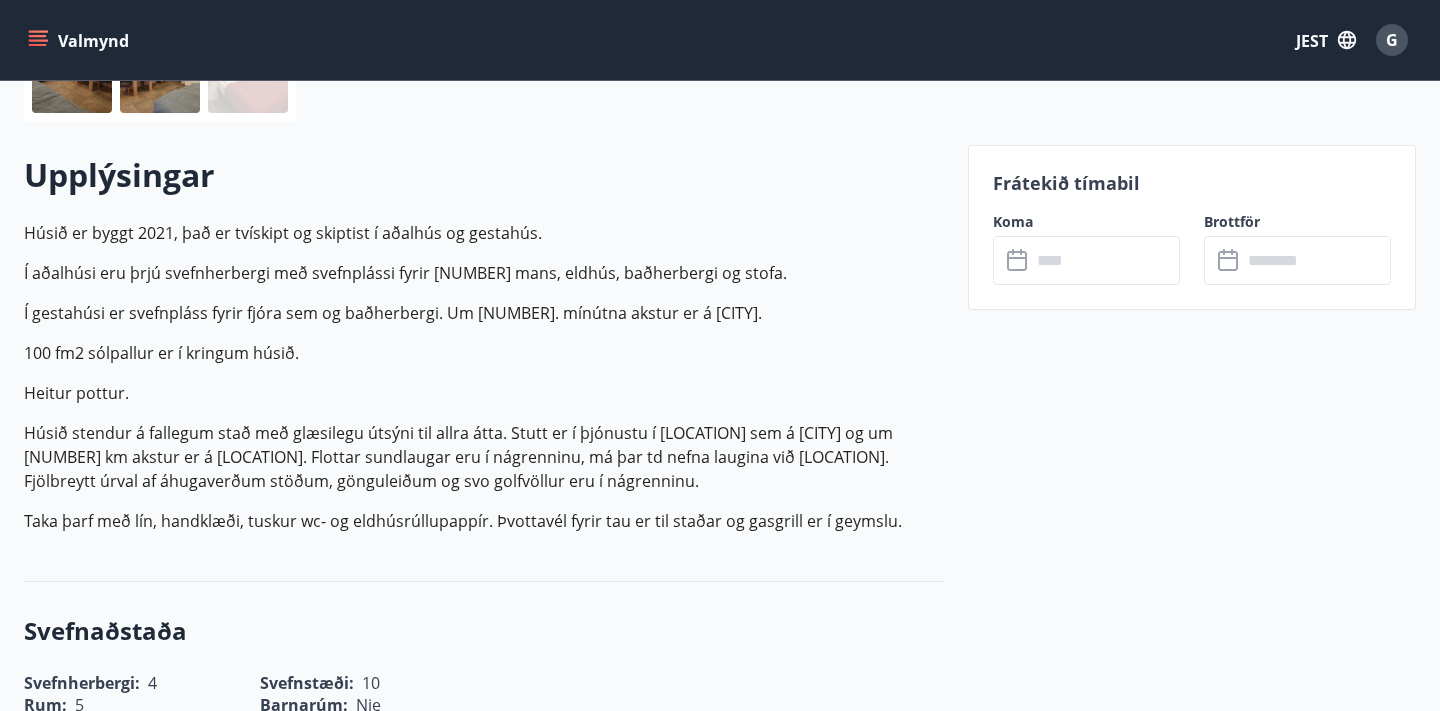 click 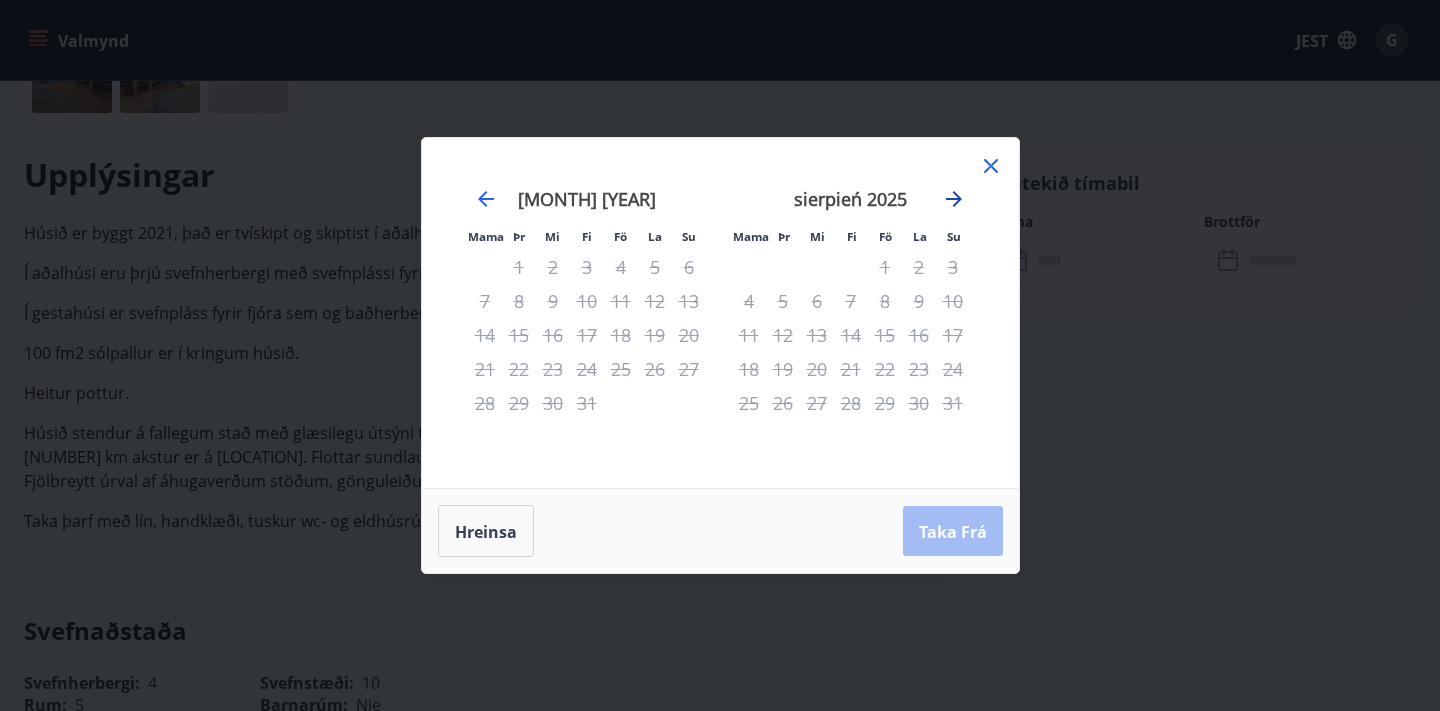 click 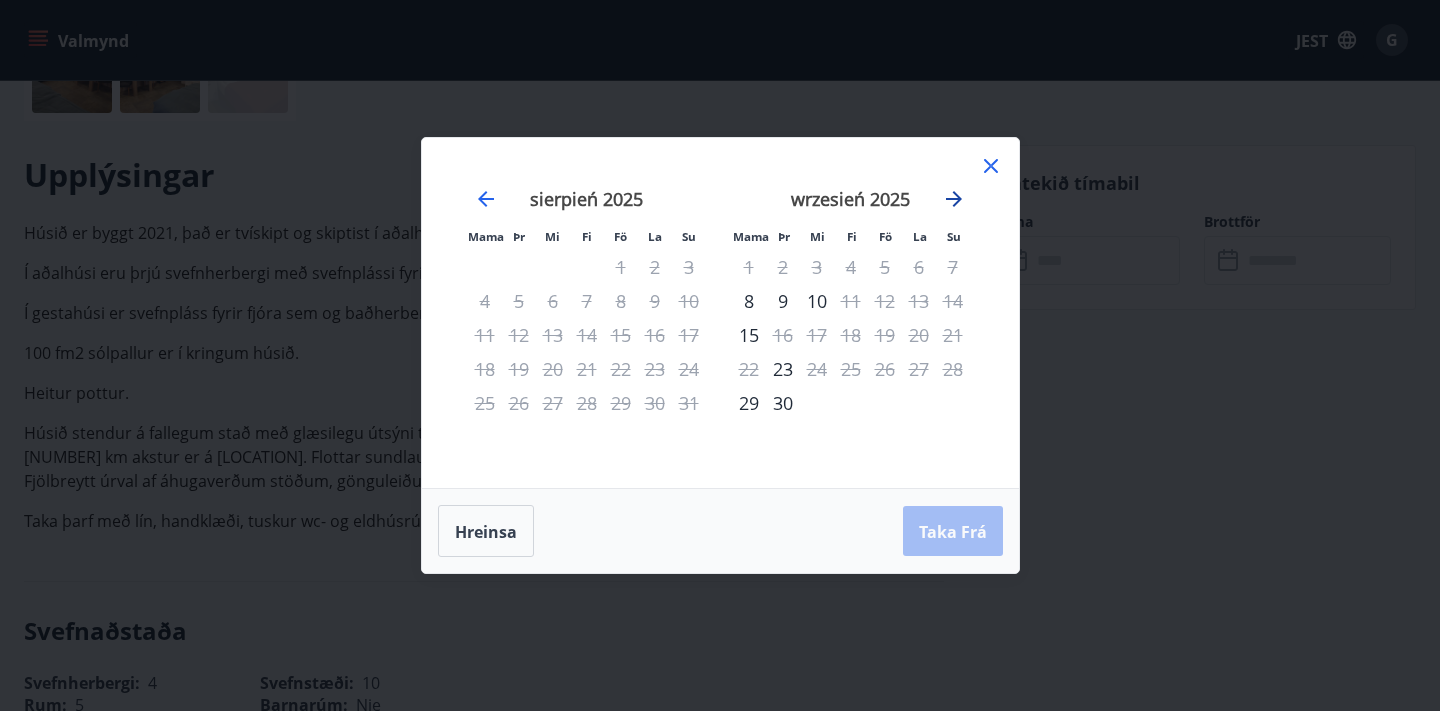 click 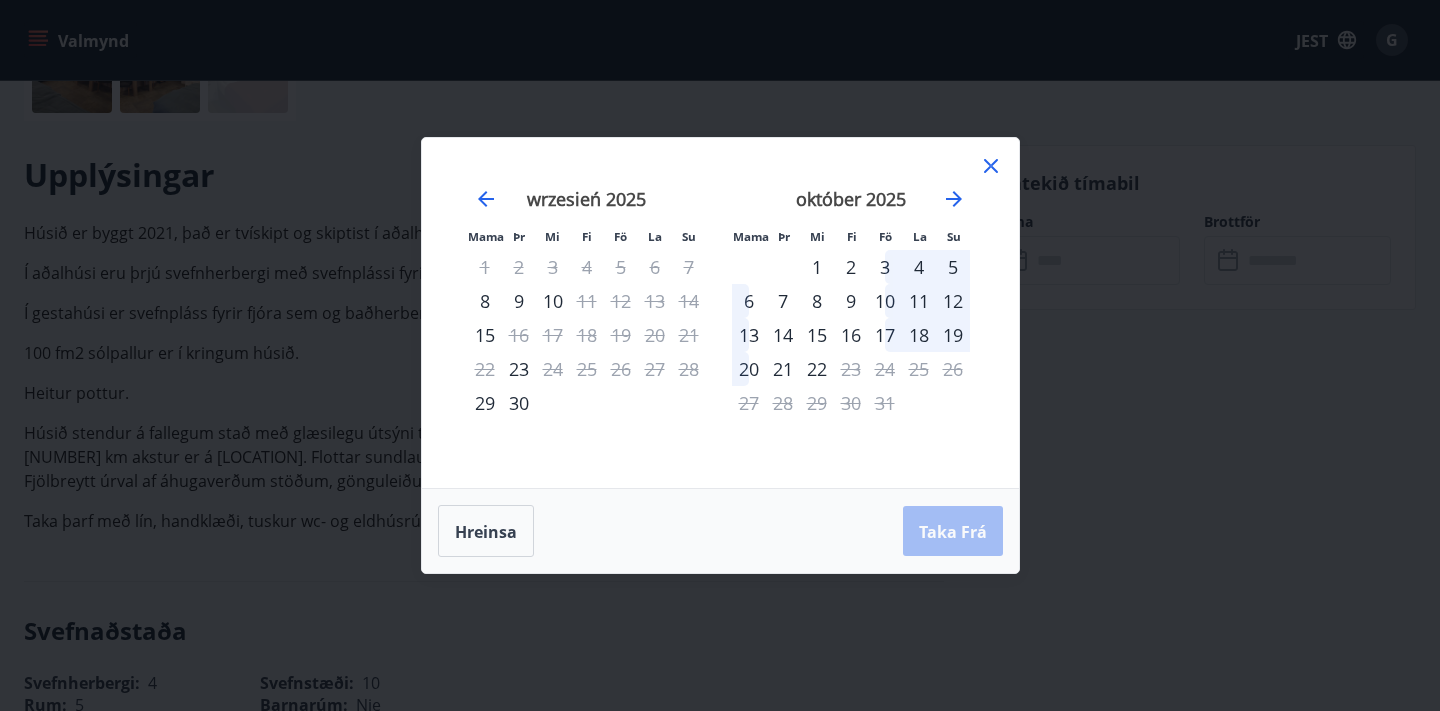 click on "1" at bounding box center [817, 267] 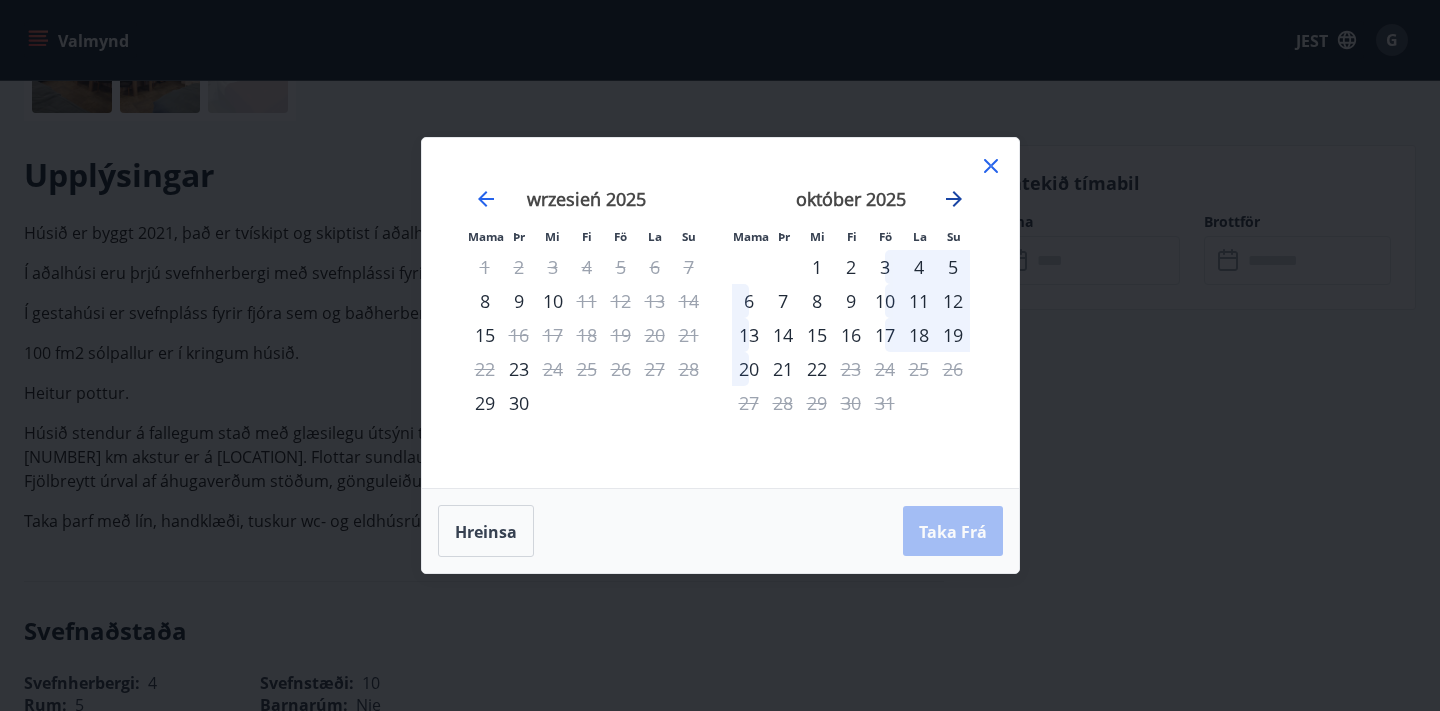 click 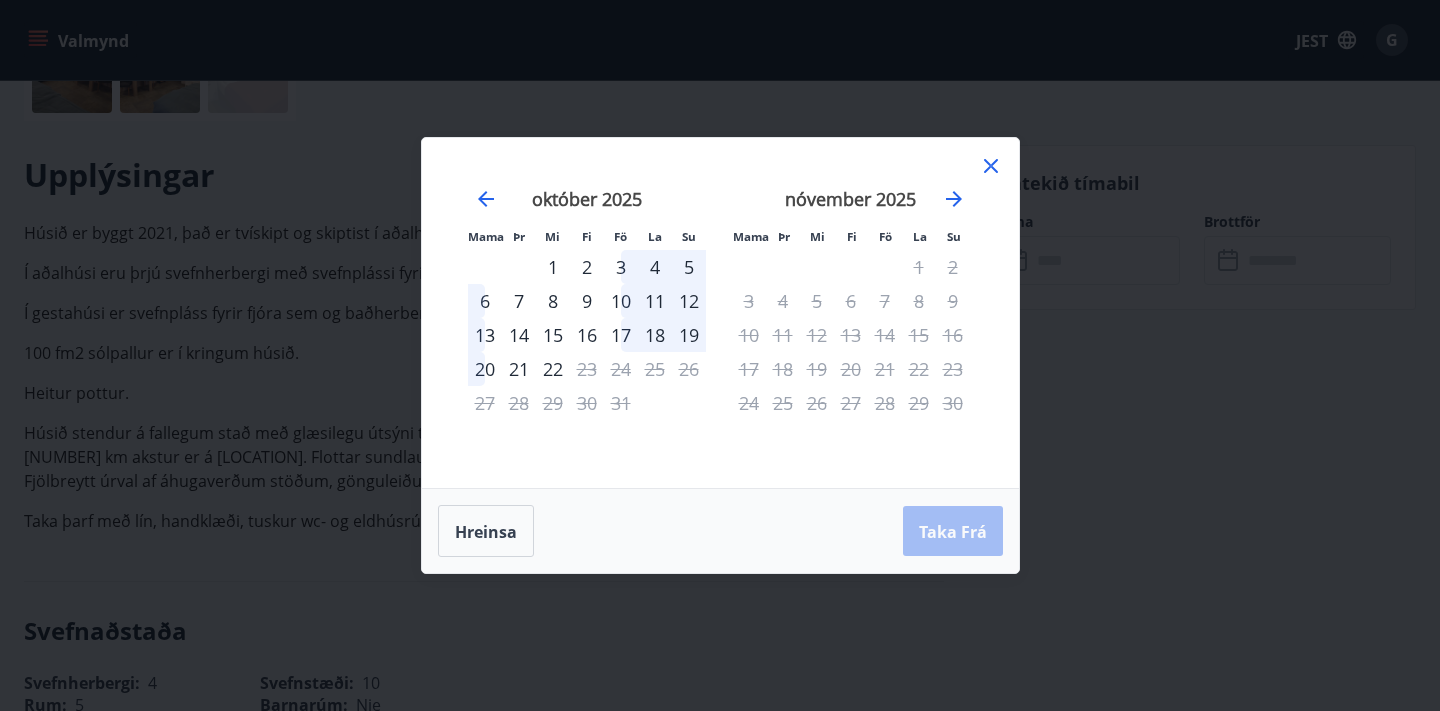 click on "1" at bounding box center (553, 267) 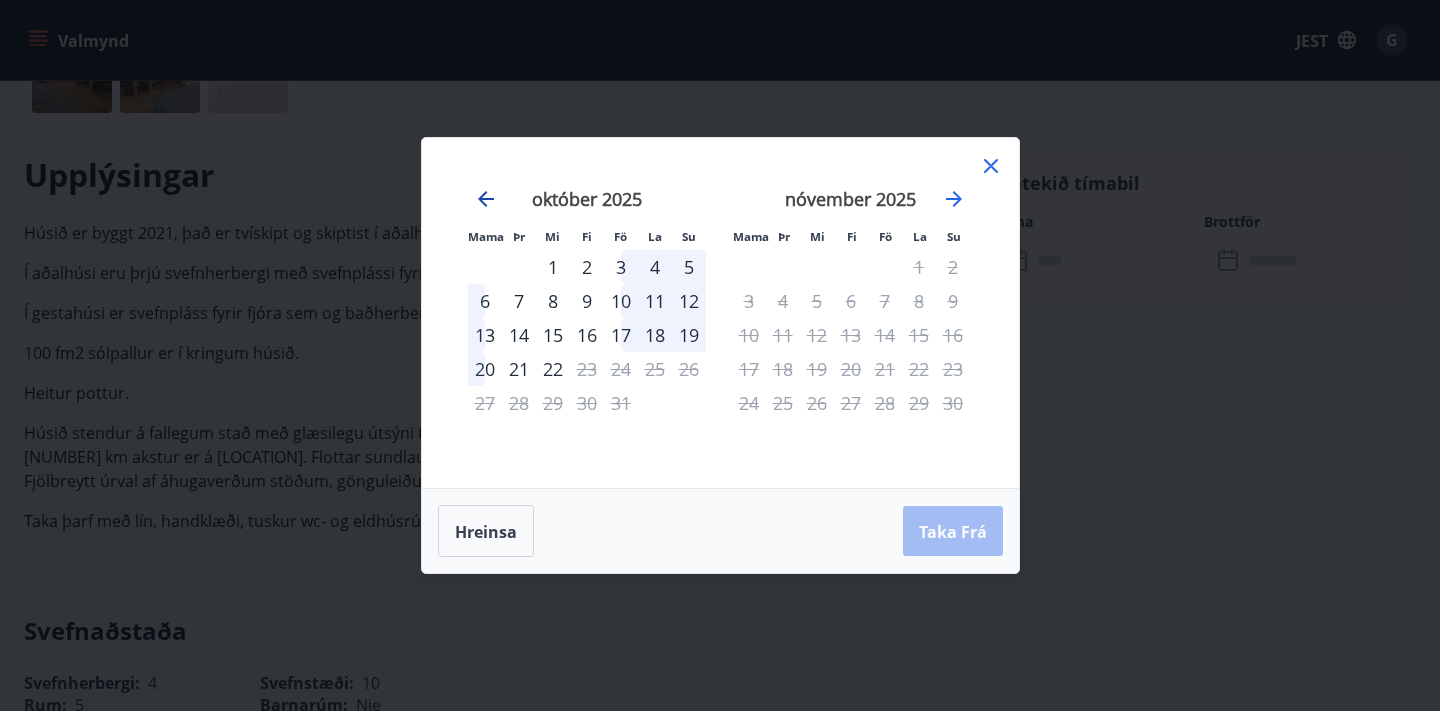 click 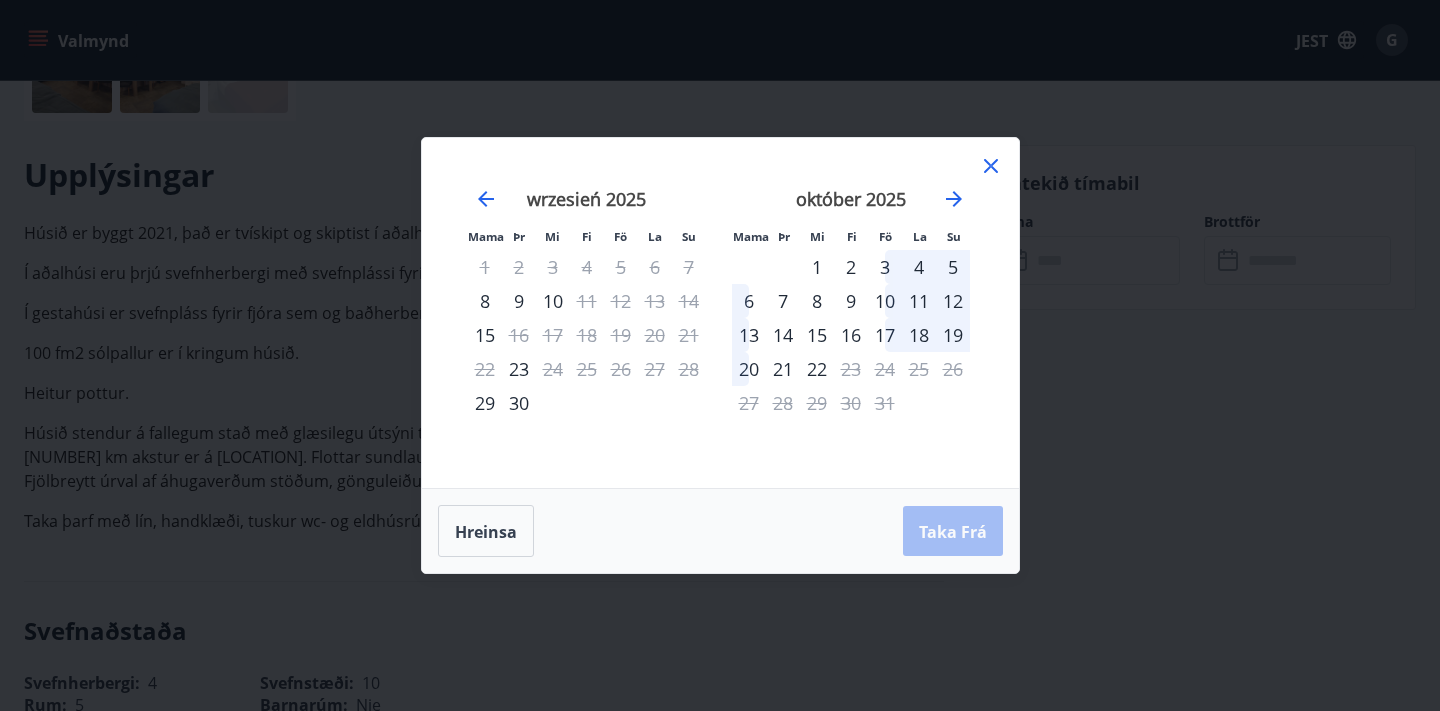 click 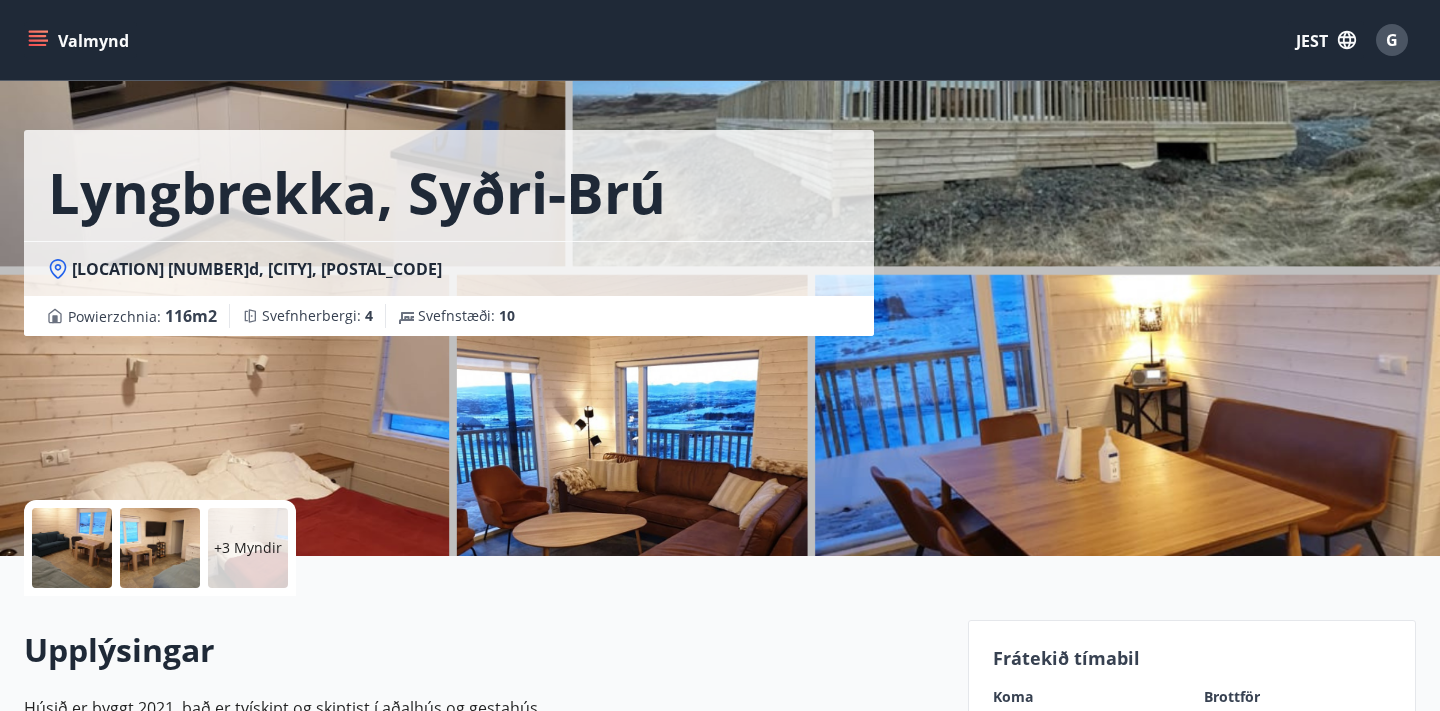 scroll, scrollTop: 14, scrollLeft: 0, axis: vertical 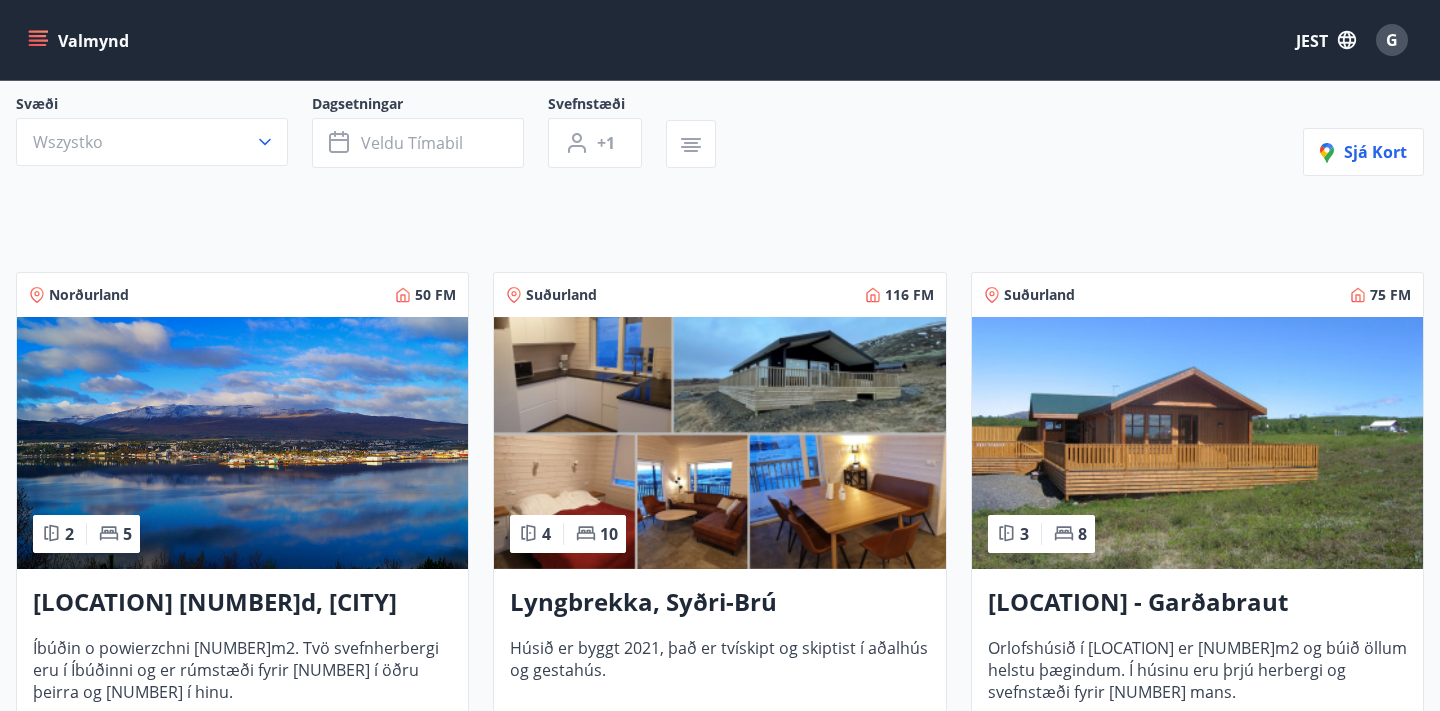 click at bounding box center (1197, 443) 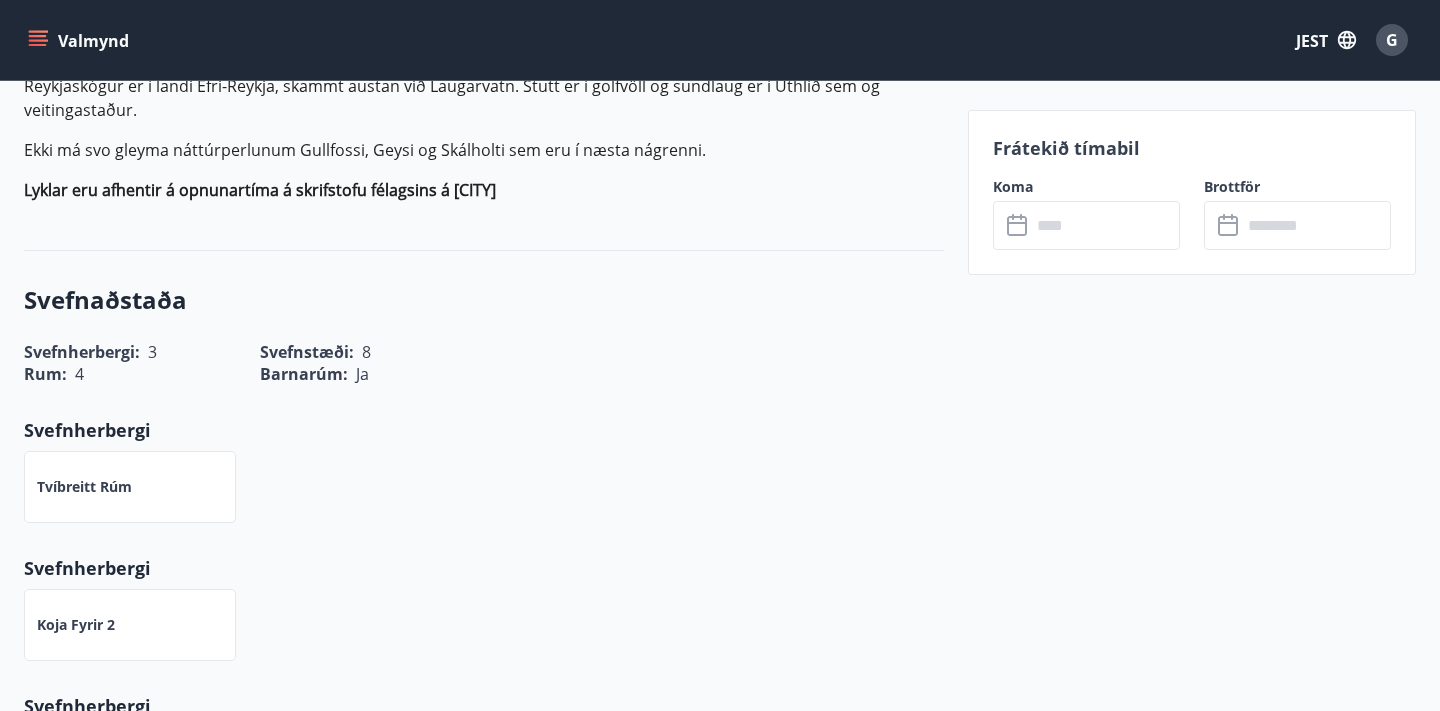 scroll, scrollTop: 820, scrollLeft: 0, axis: vertical 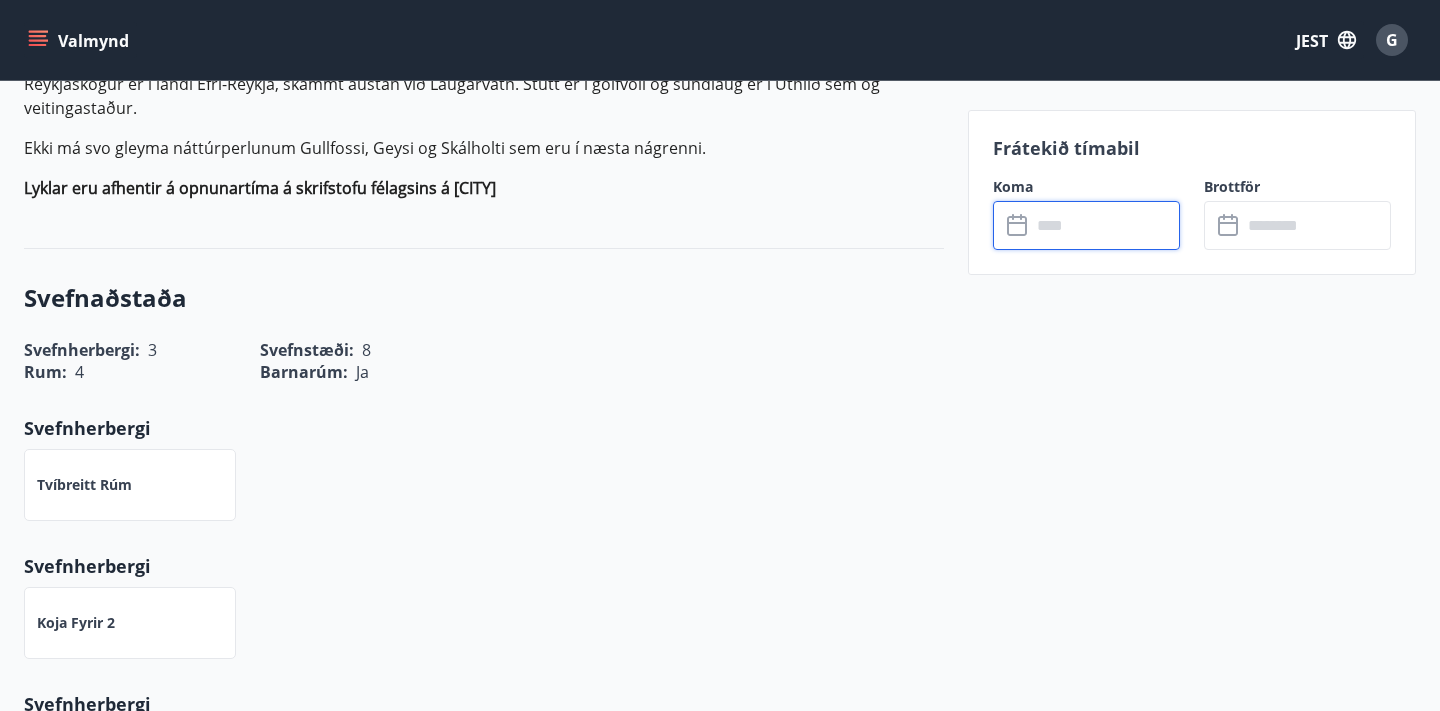 click at bounding box center [1105, 225] 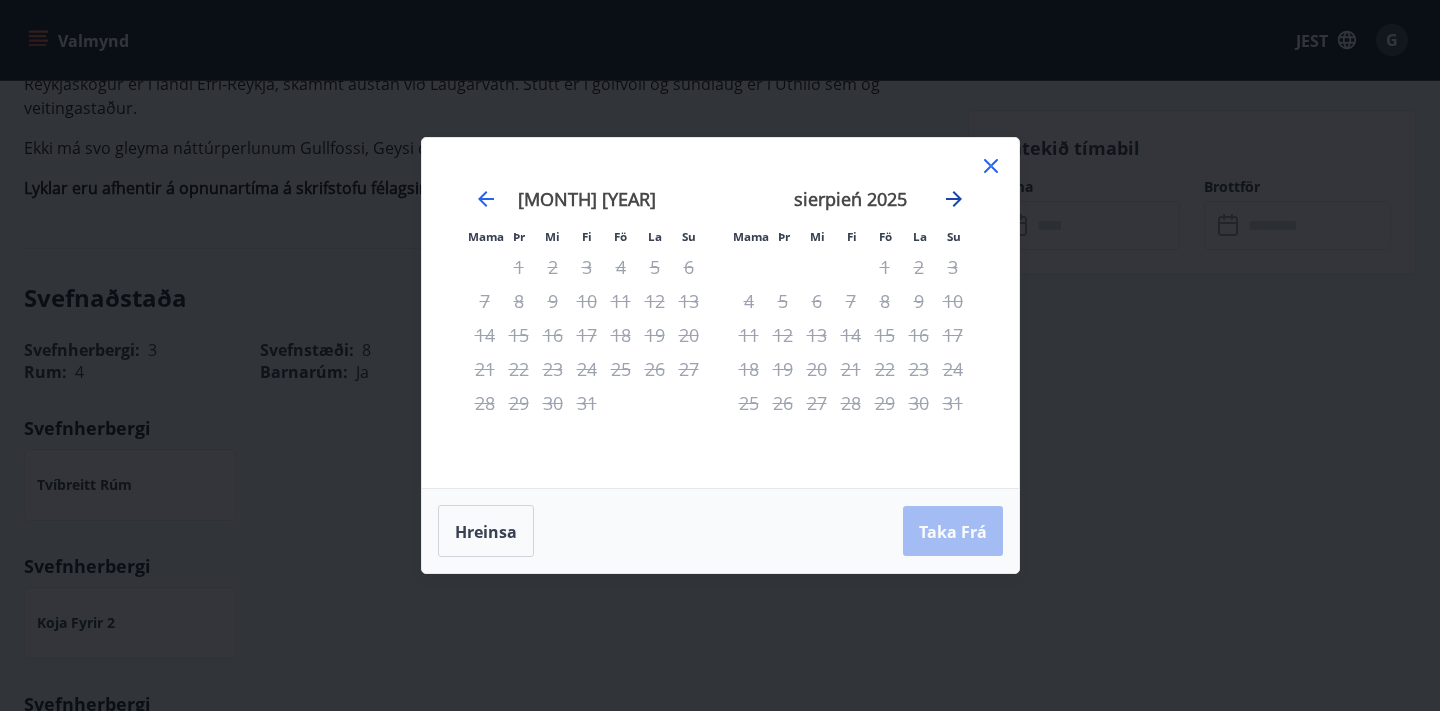click 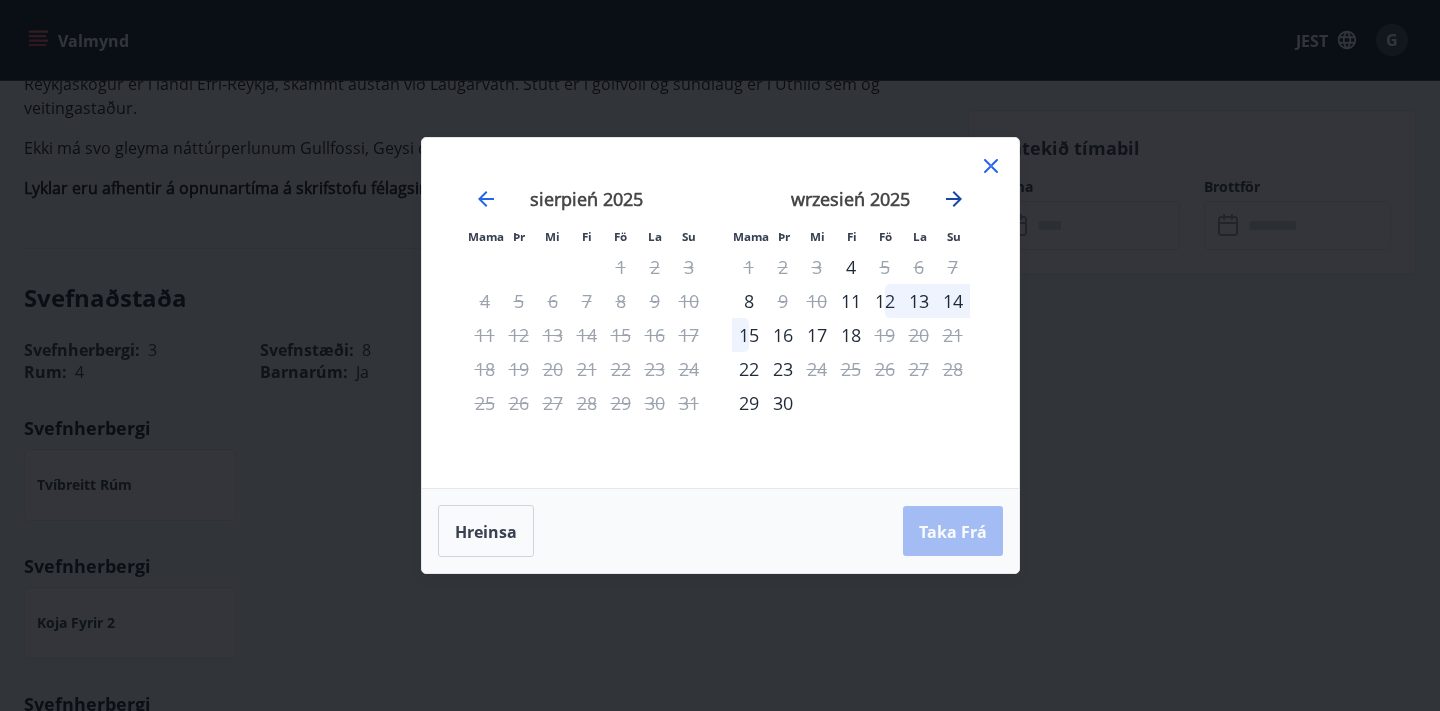 click 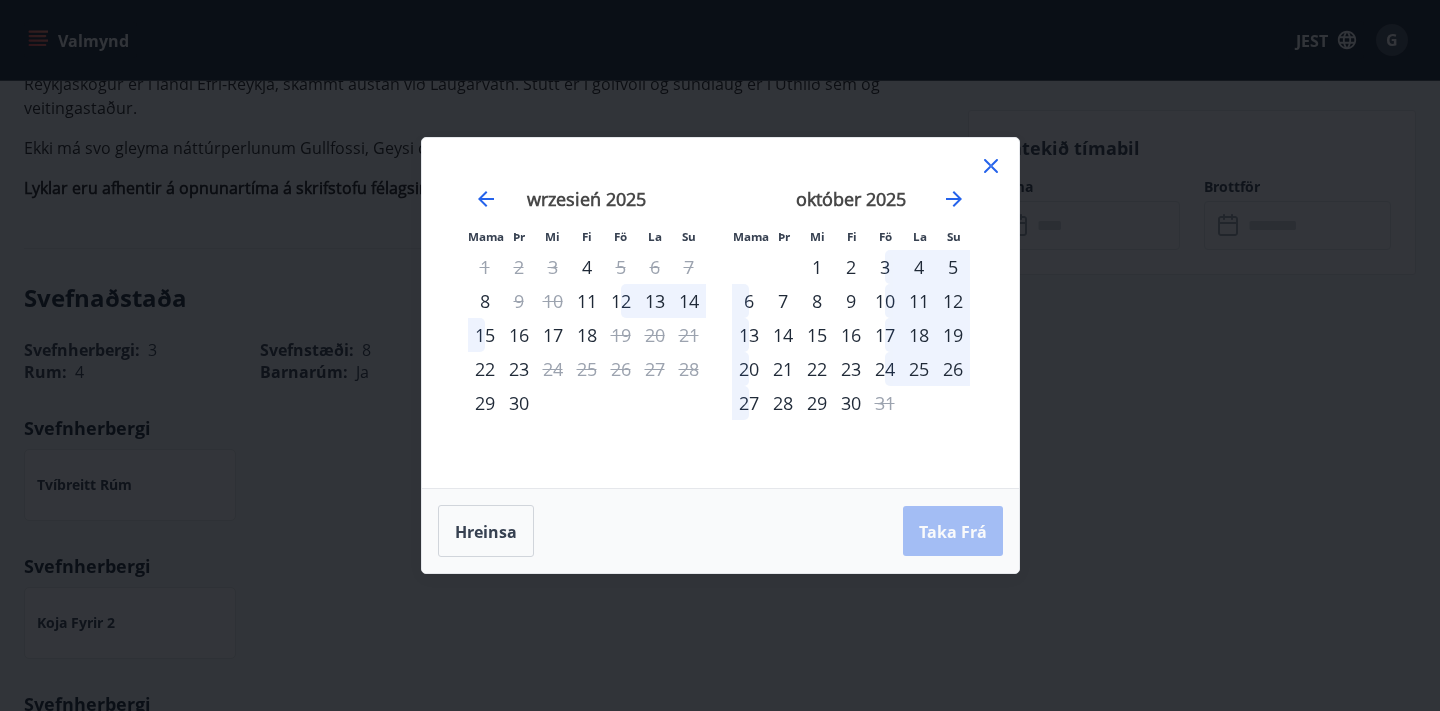 drag, startPoint x: 985, startPoint y: 170, endPoint x: 980, endPoint y: 183, distance: 13.928389 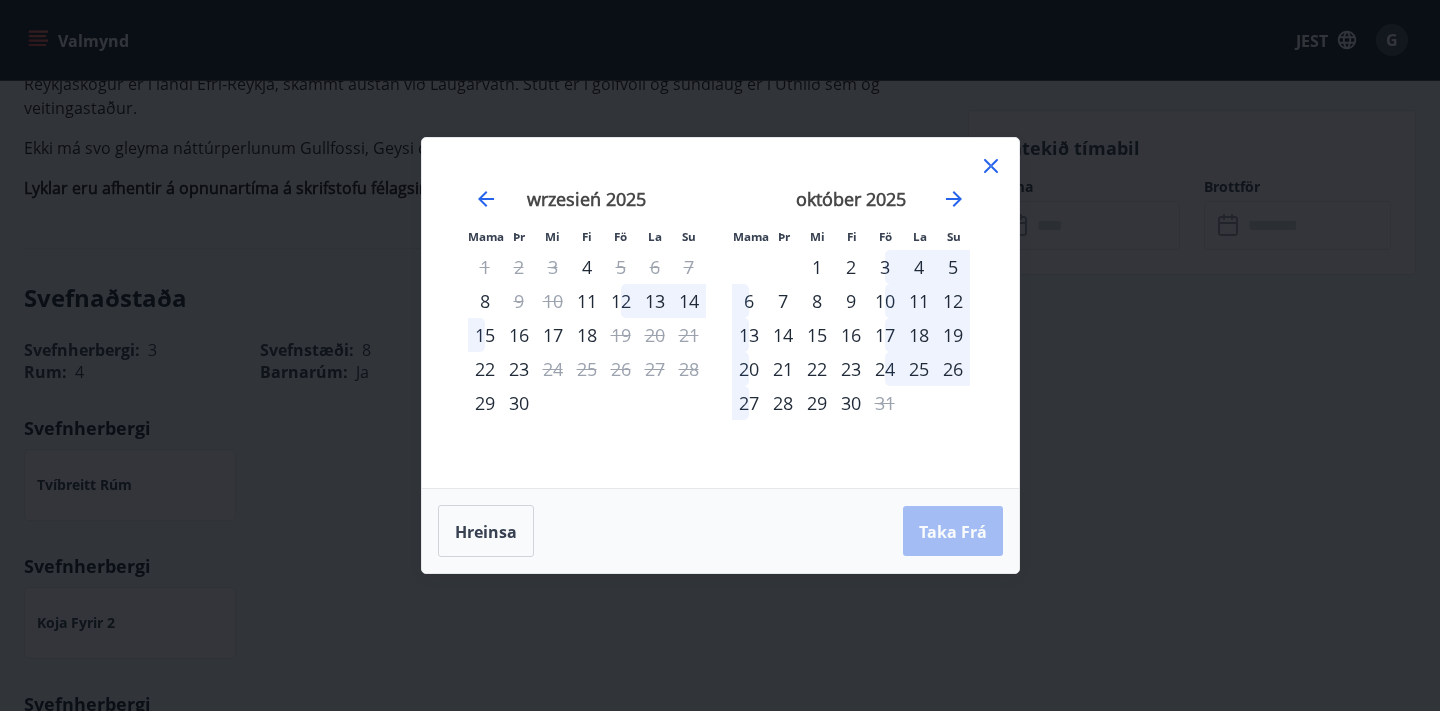 click 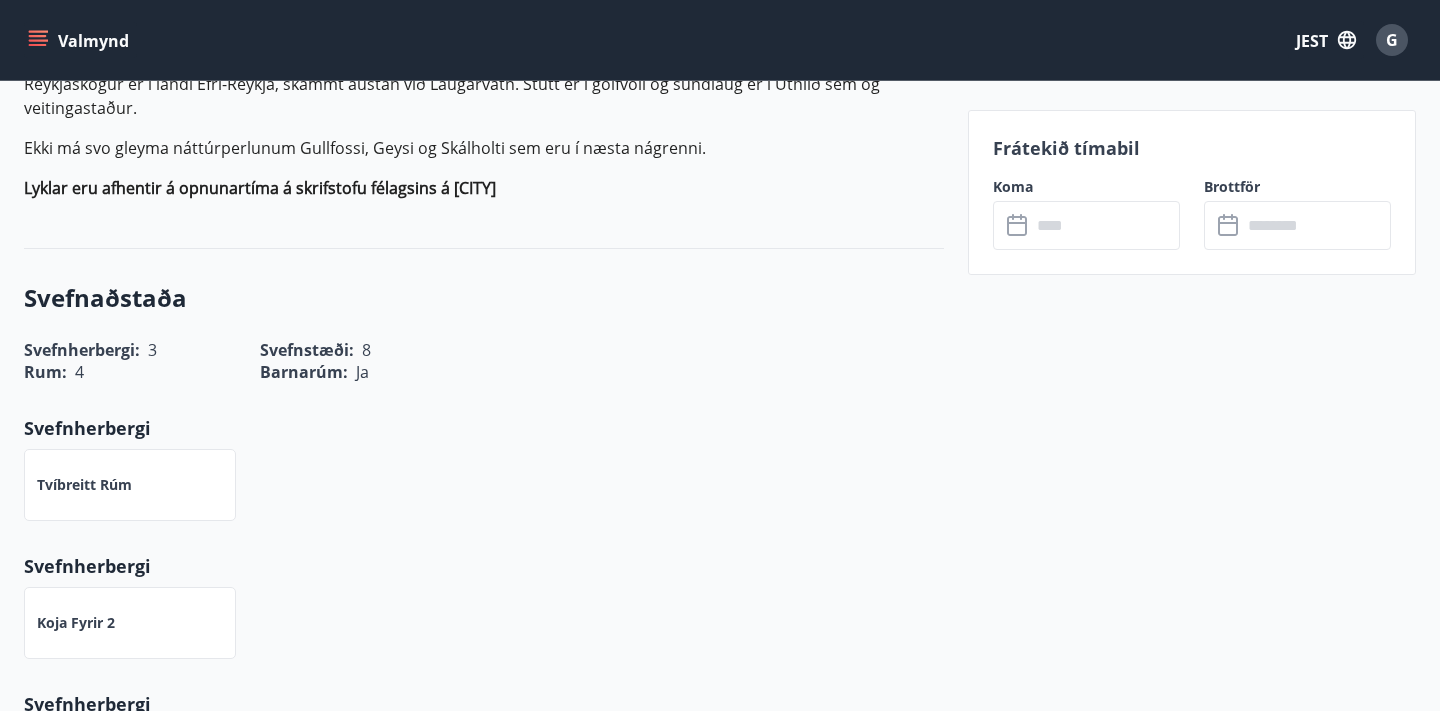 click on "Frátekið tímabil Koma ​ ​ Brottför ​ ​" at bounding box center (1192, 1302) 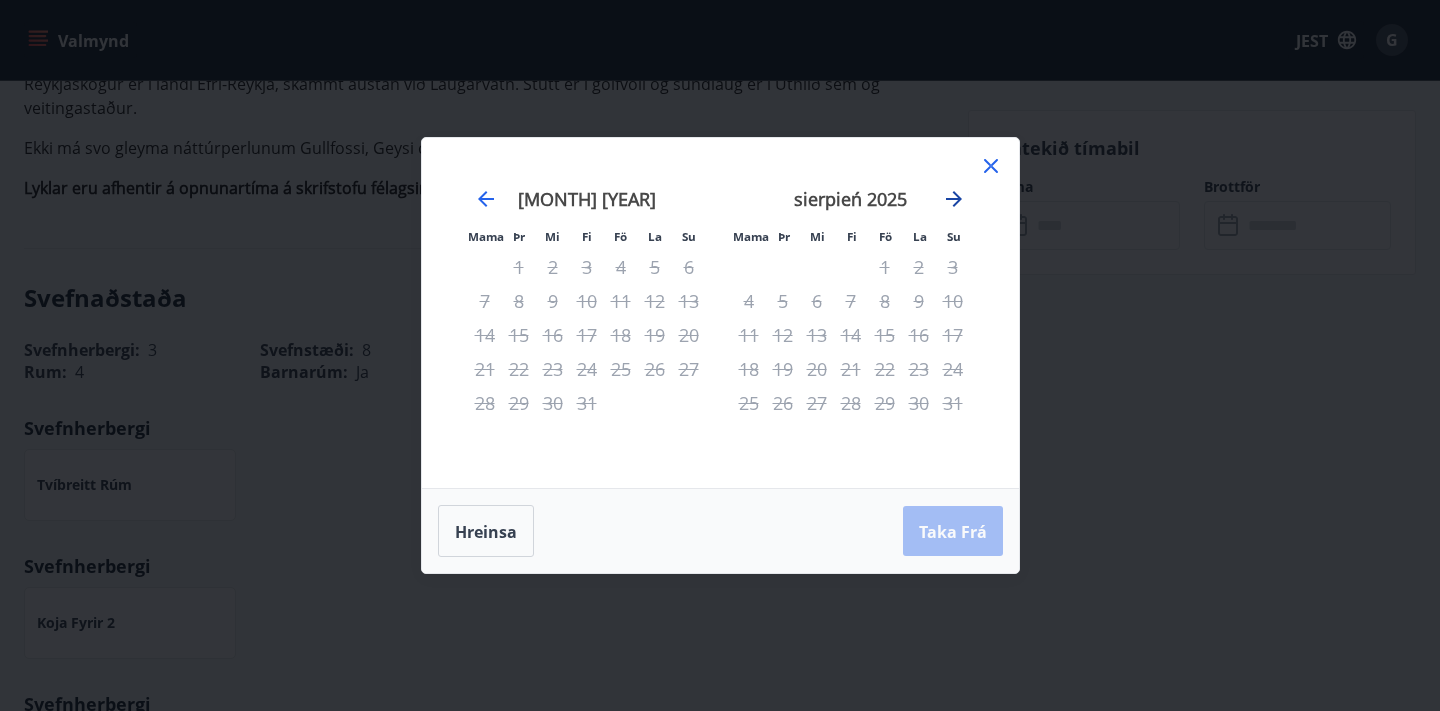 click 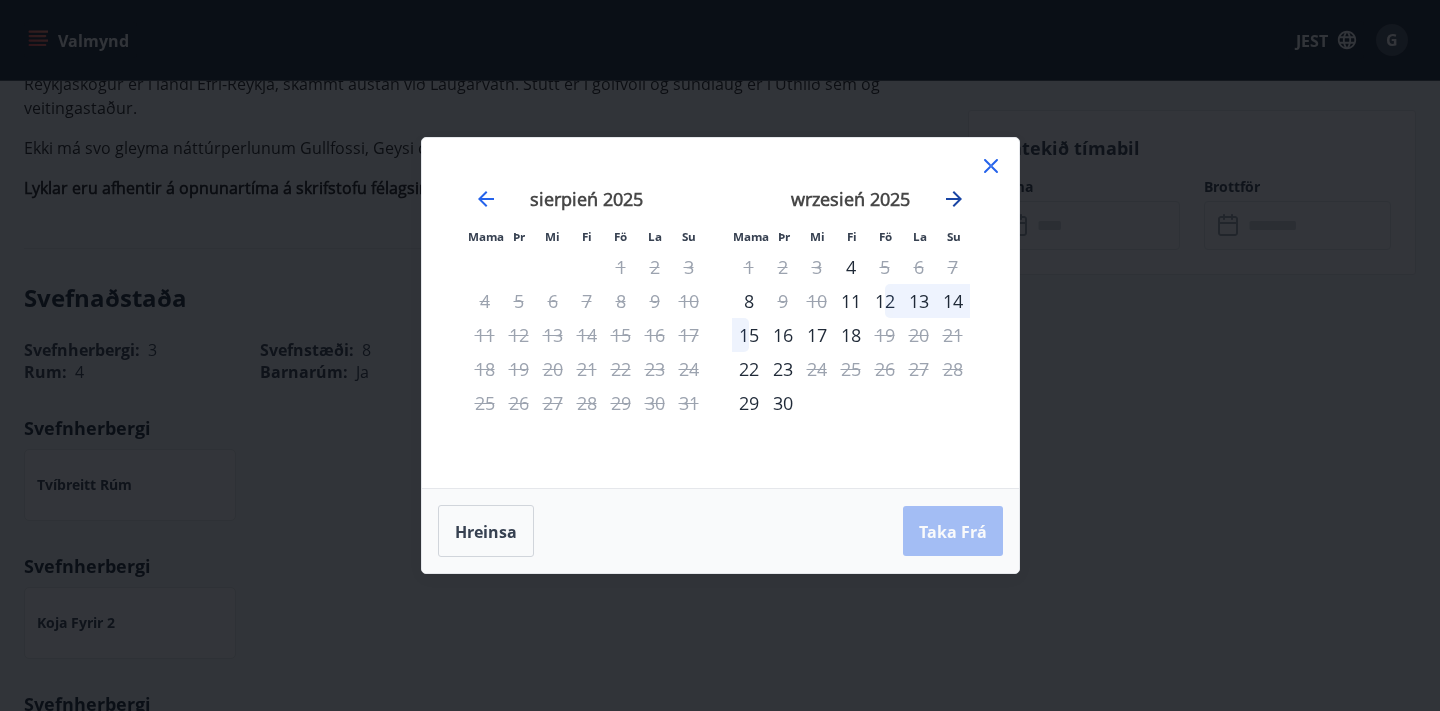 click 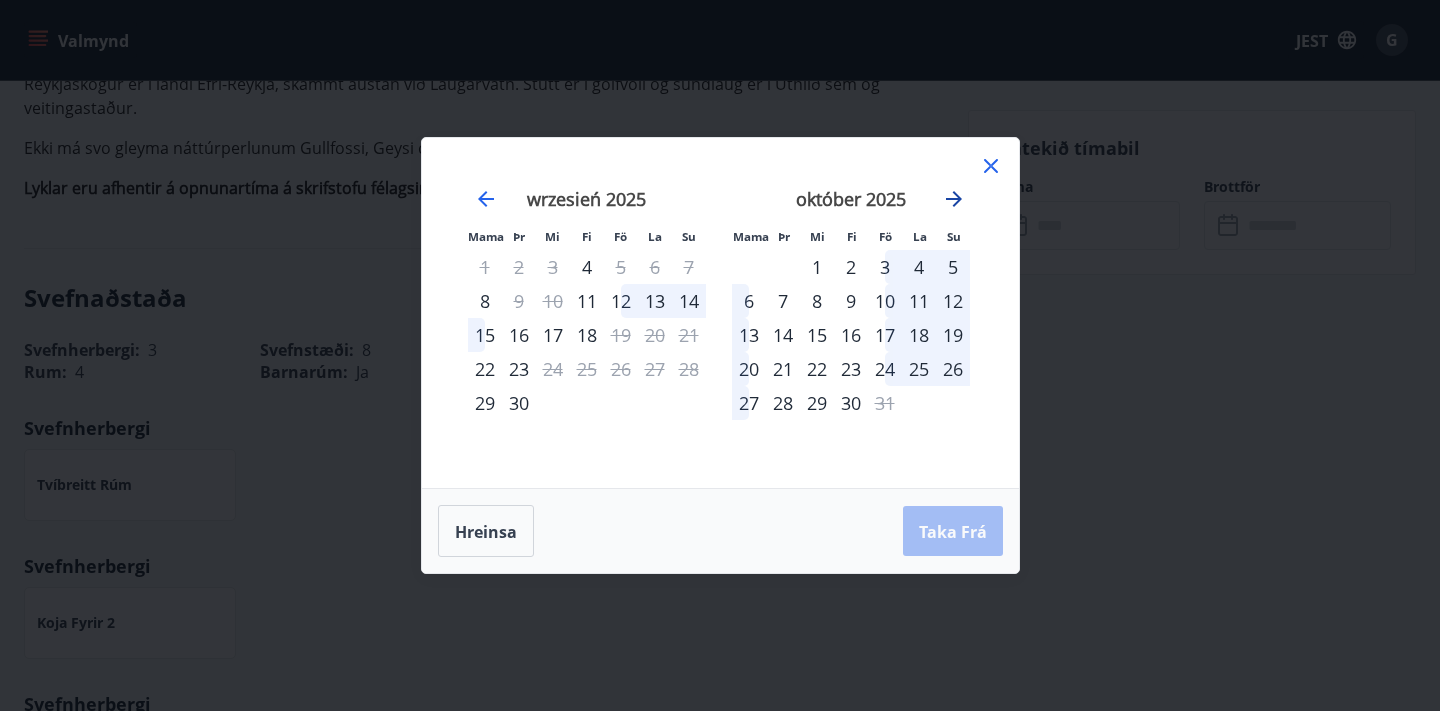 click 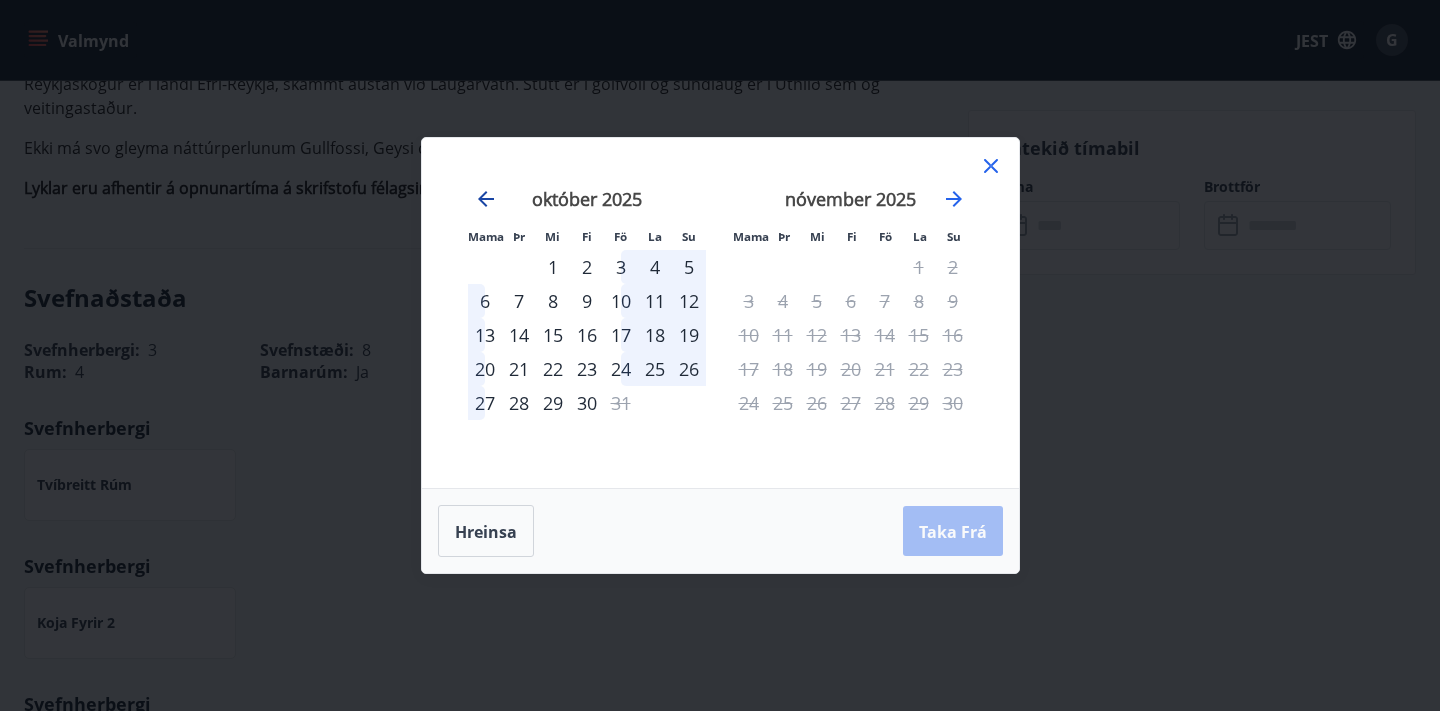 click 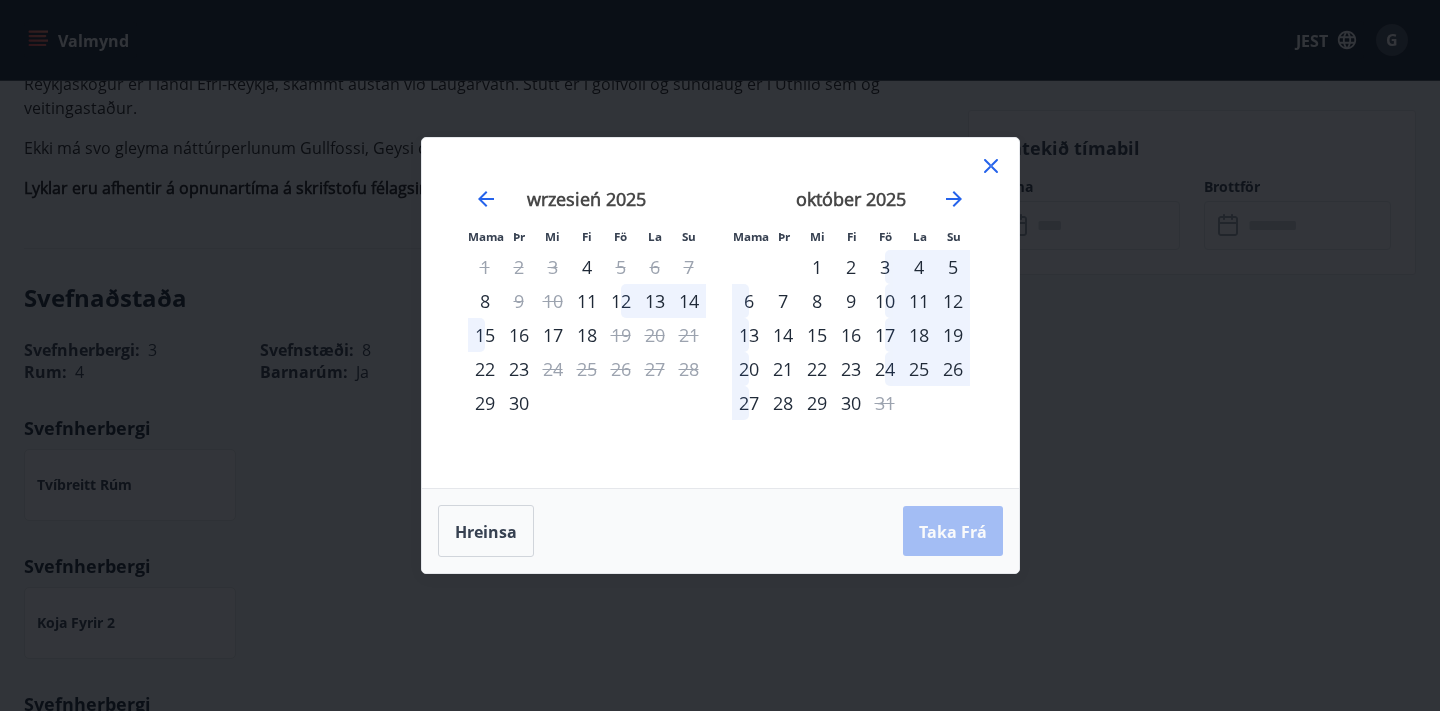 click 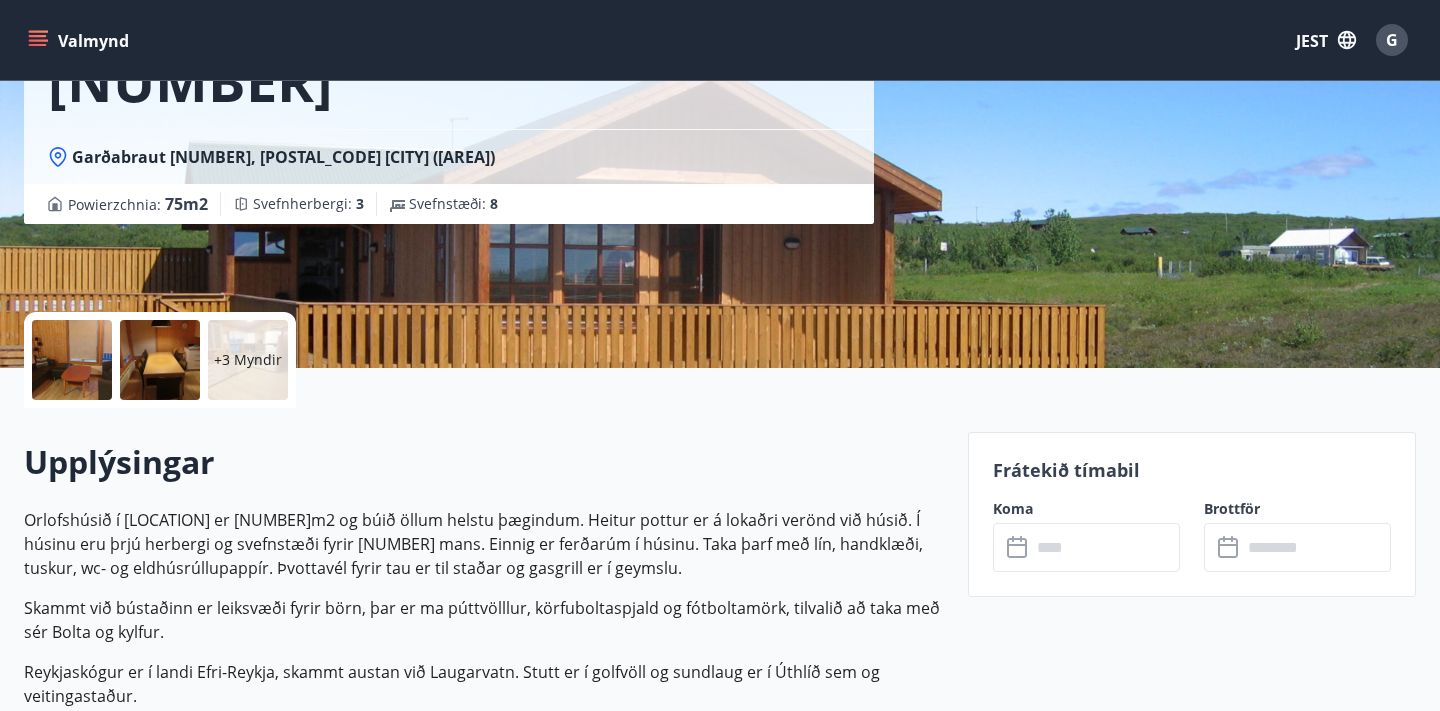 scroll, scrollTop: 0, scrollLeft: 0, axis: both 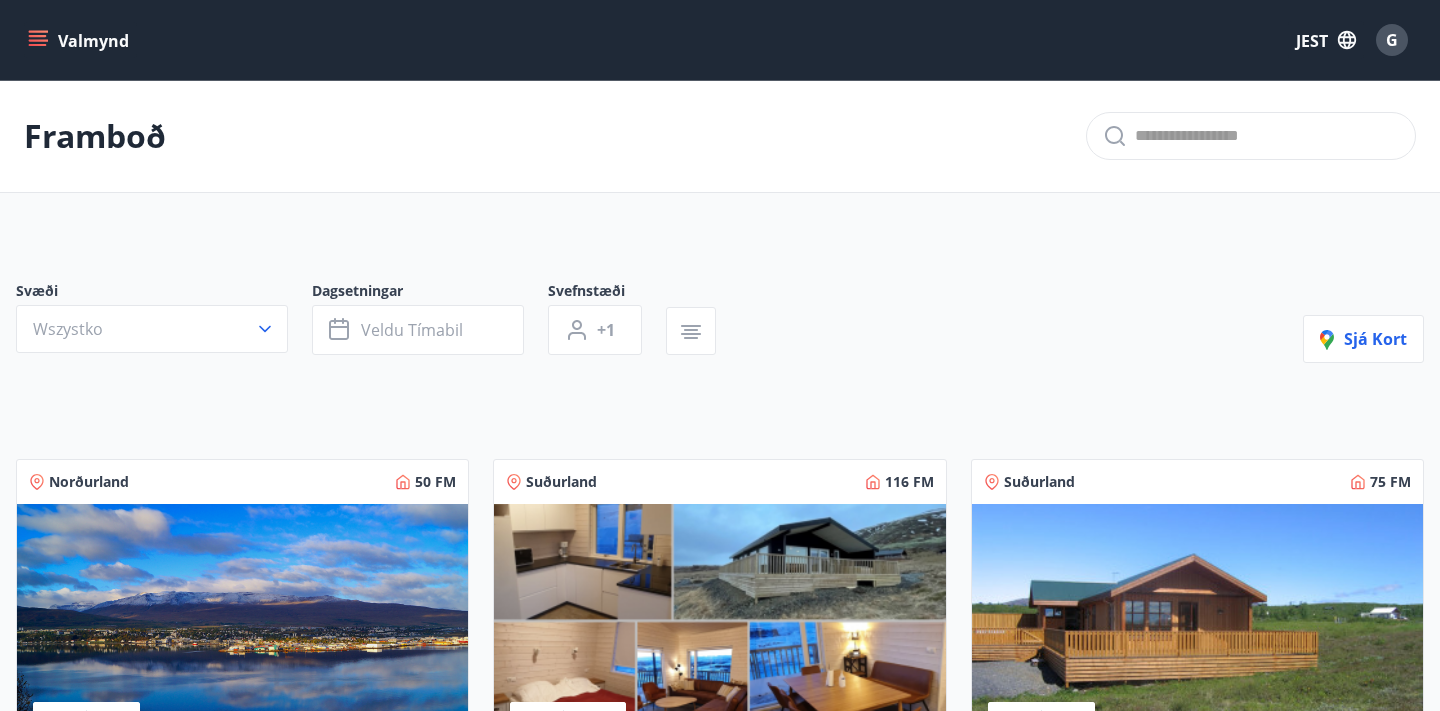 click at bounding box center (719, 630) 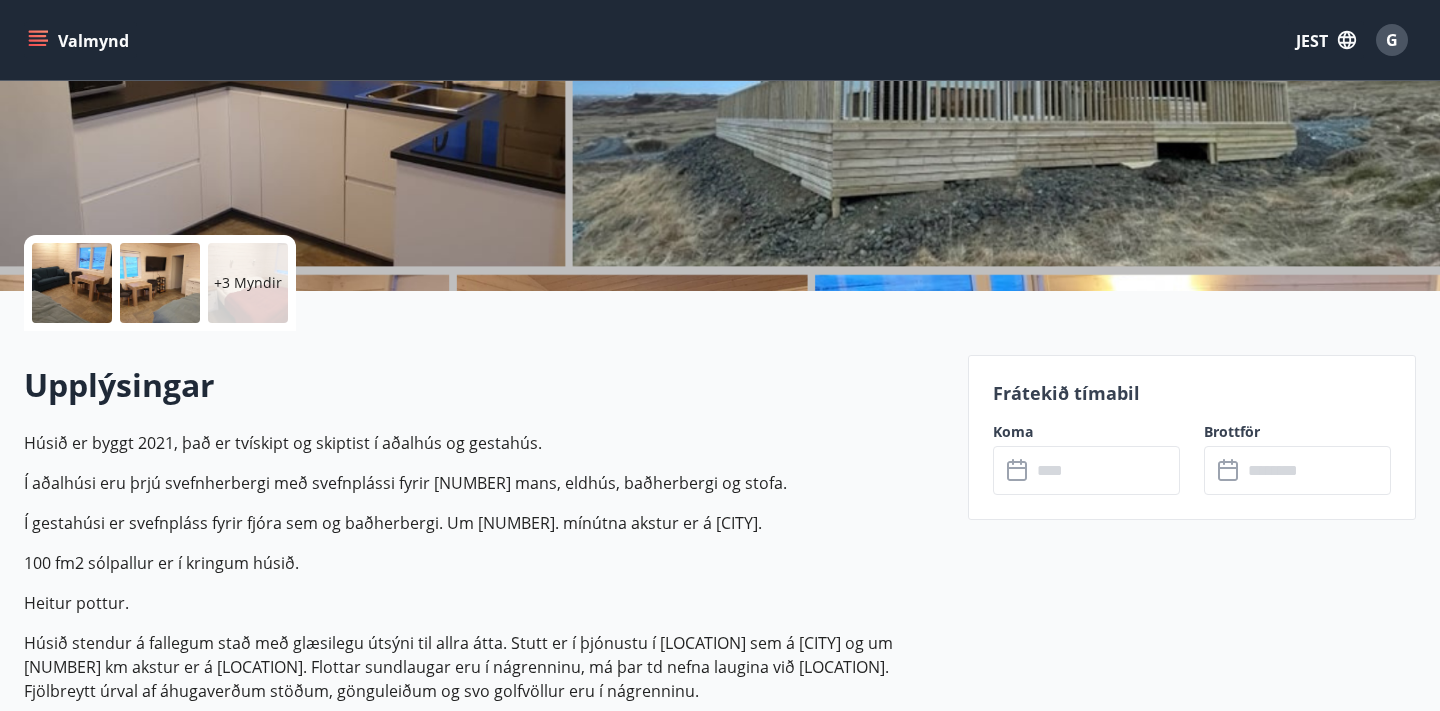 scroll, scrollTop: 322, scrollLeft: 0, axis: vertical 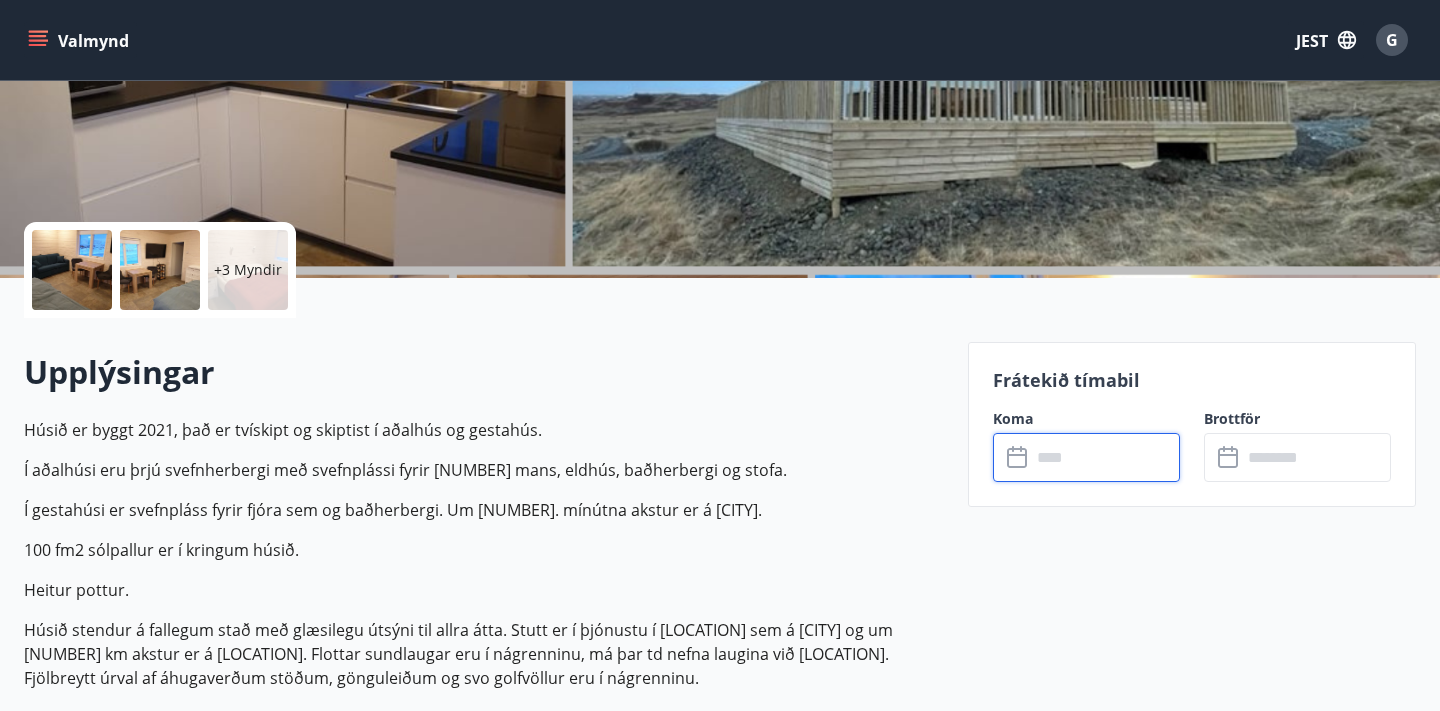 click at bounding box center (1105, 457) 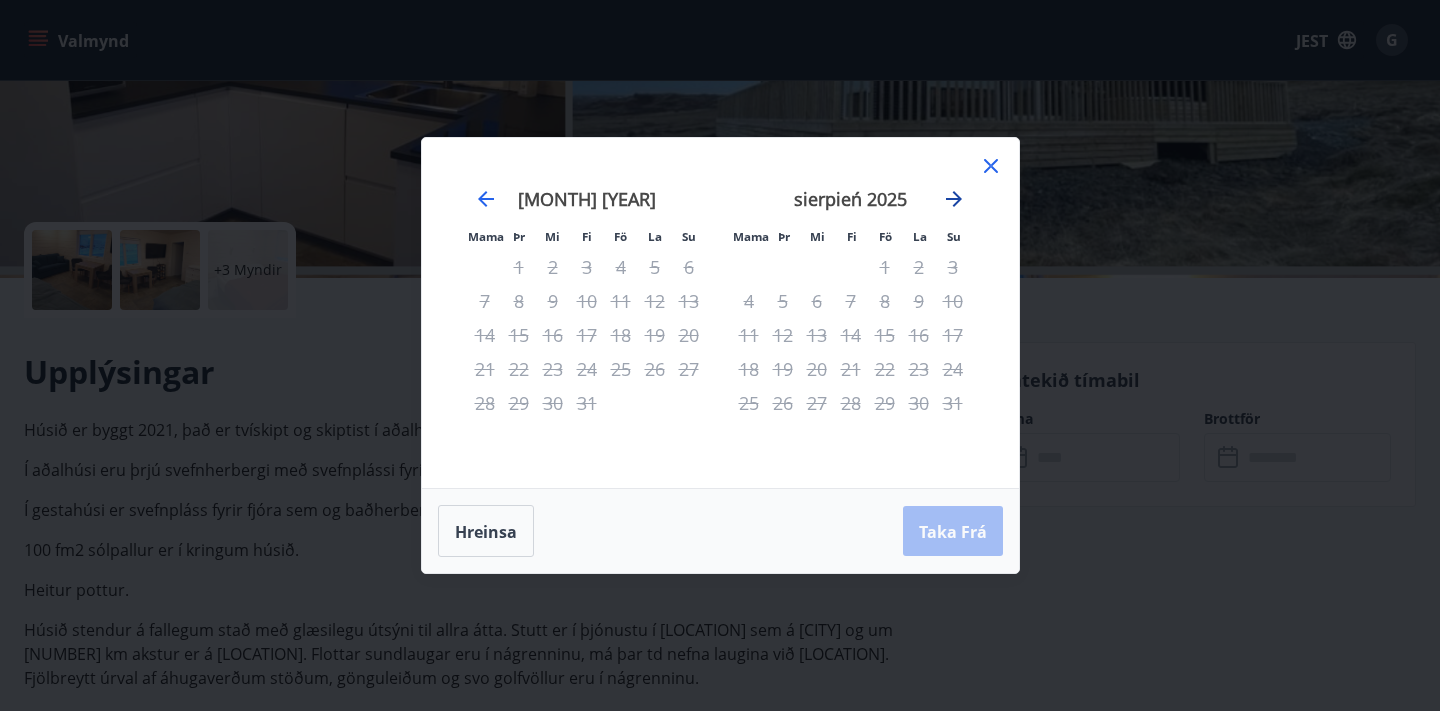 click 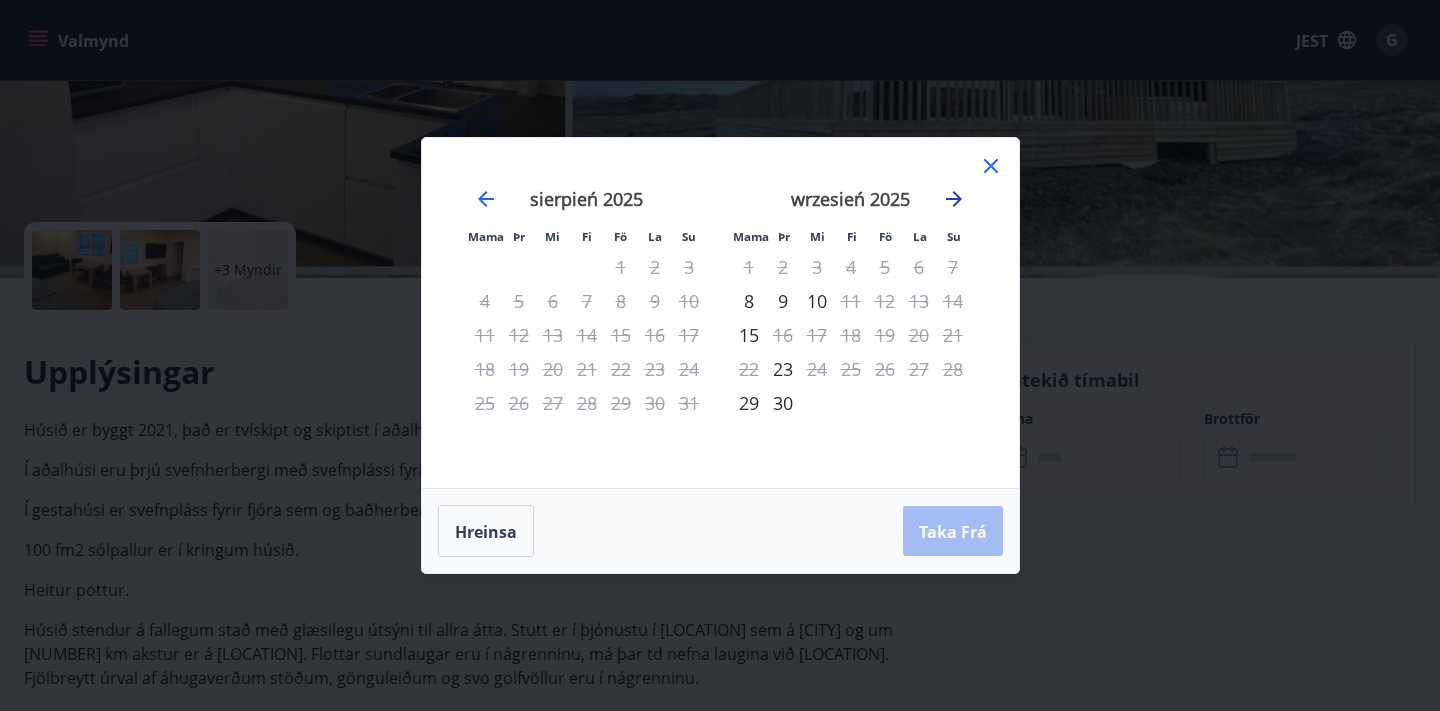 click 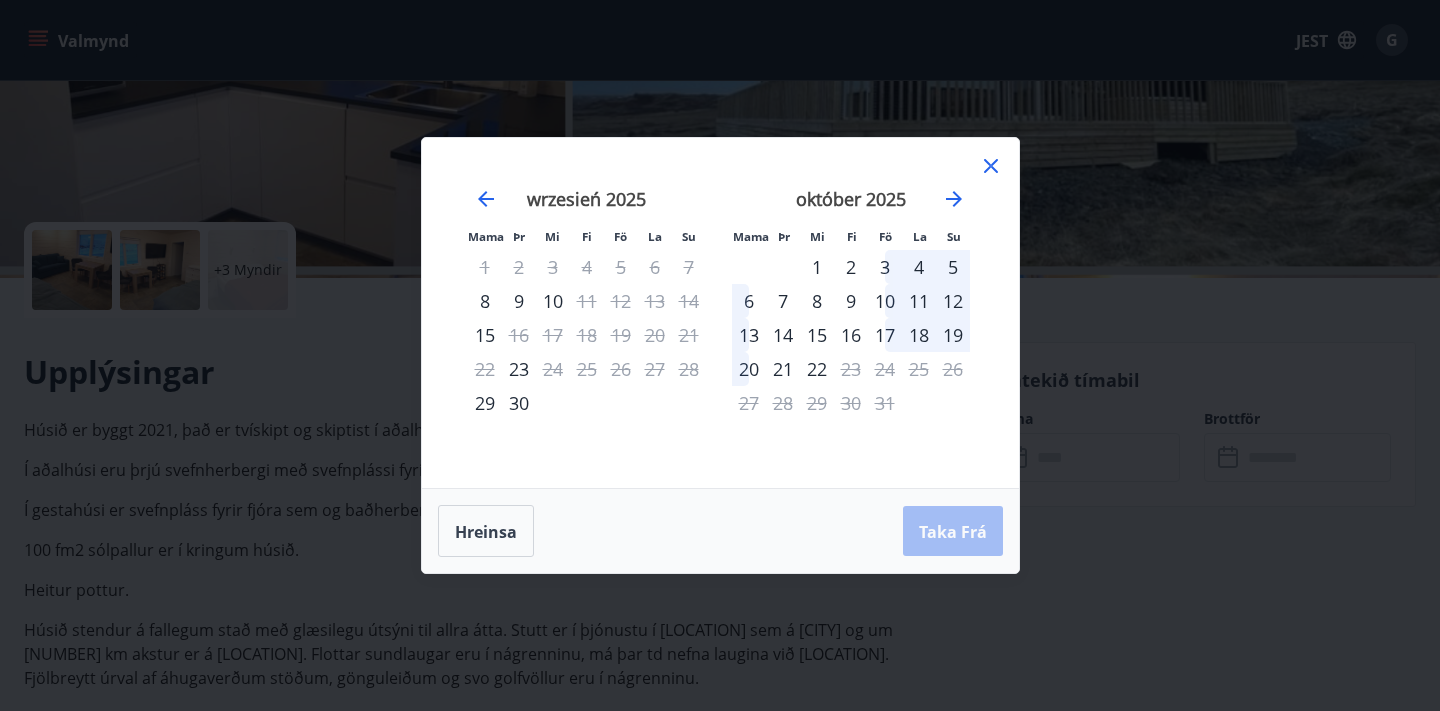 click on "8" at bounding box center [817, 301] 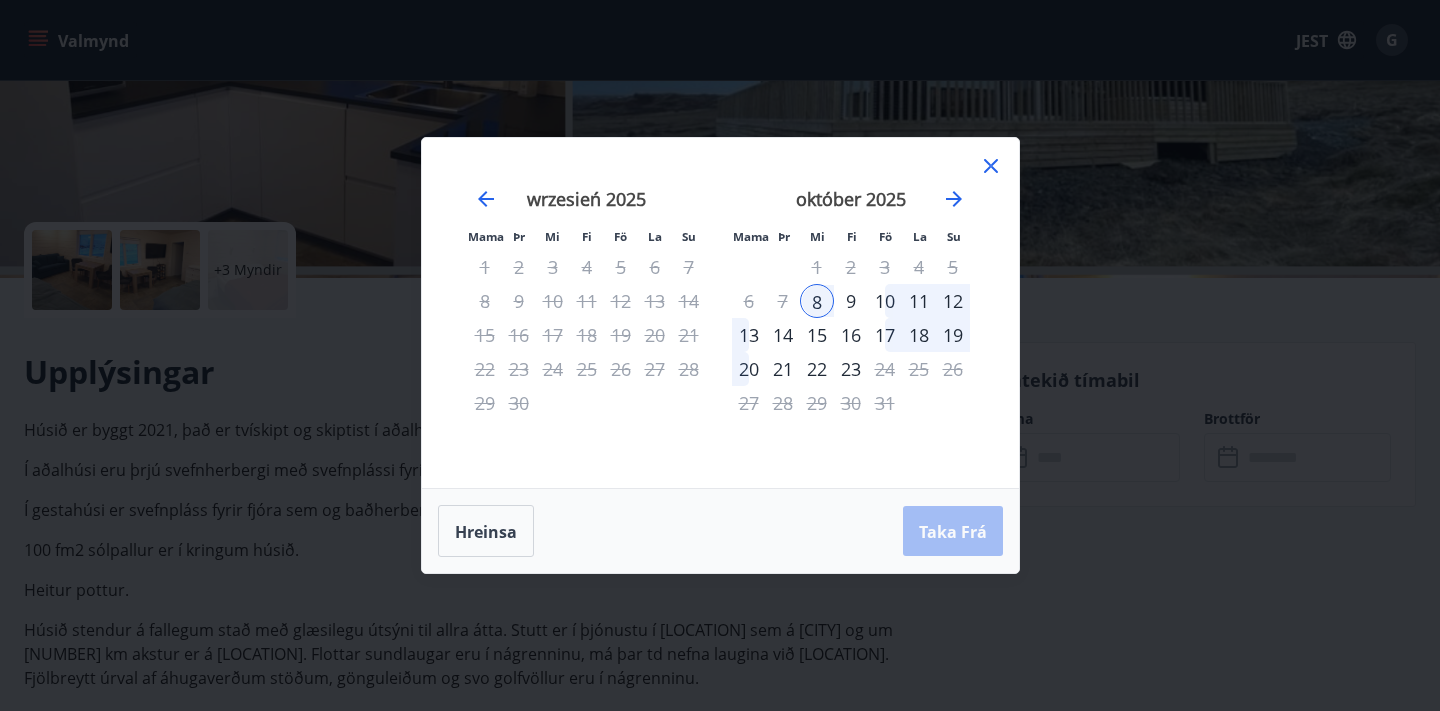click on "15" at bounding box center [817, 335] 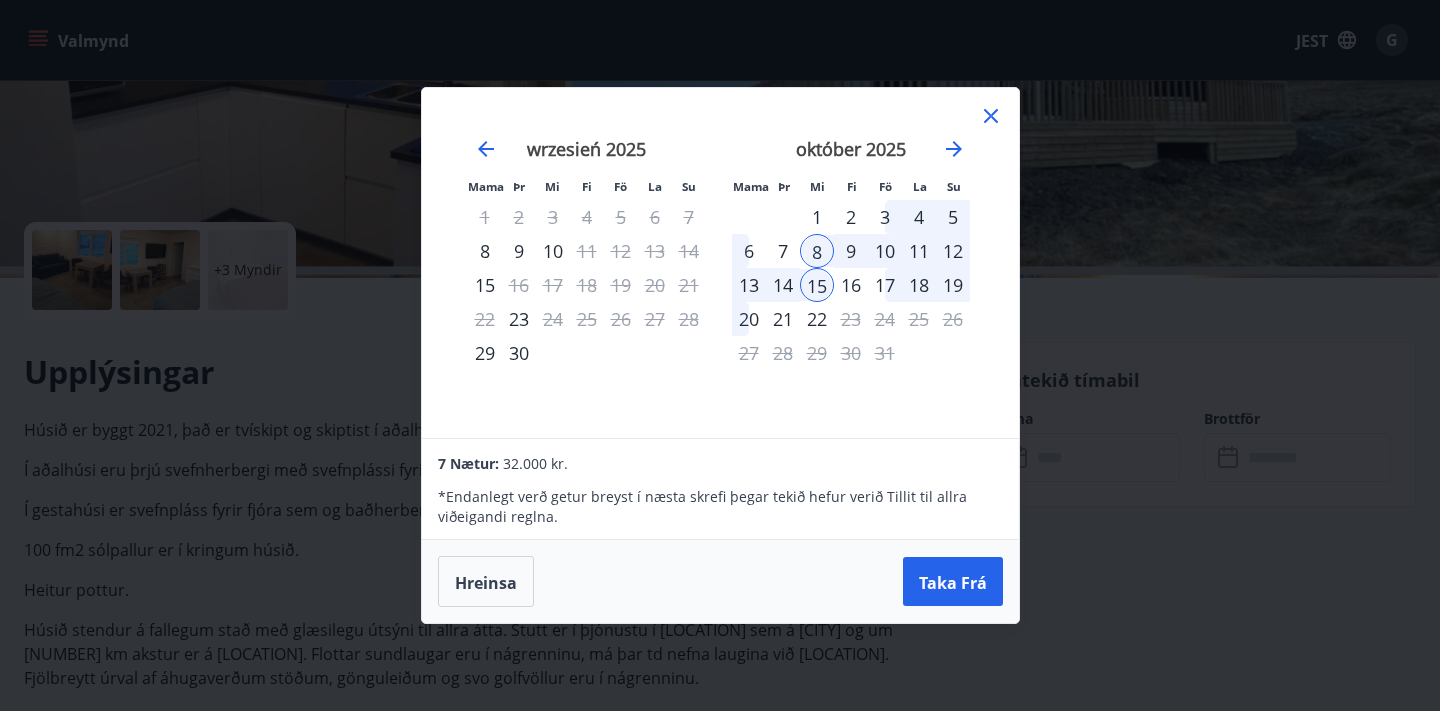 click on "1" at bounding box center [817, 217] 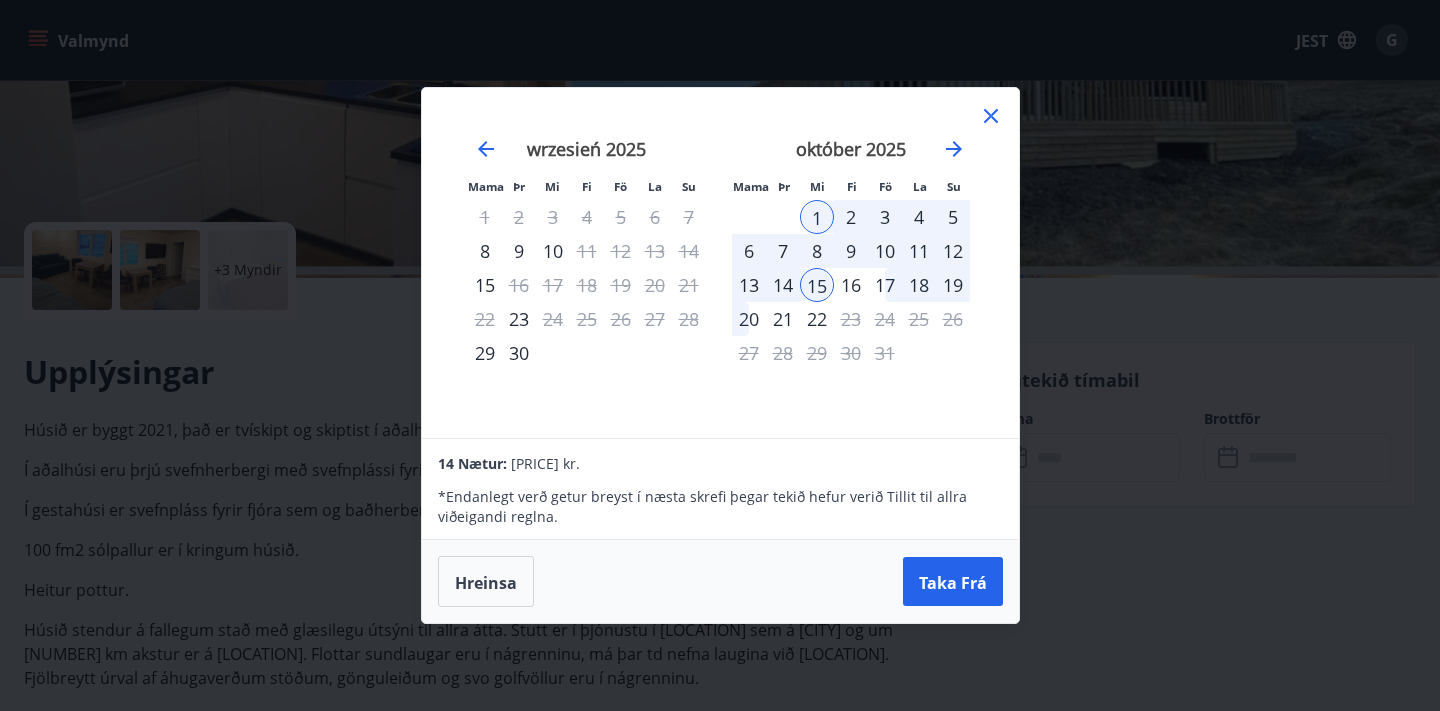 click on "15" at bounding box center (817, 285) 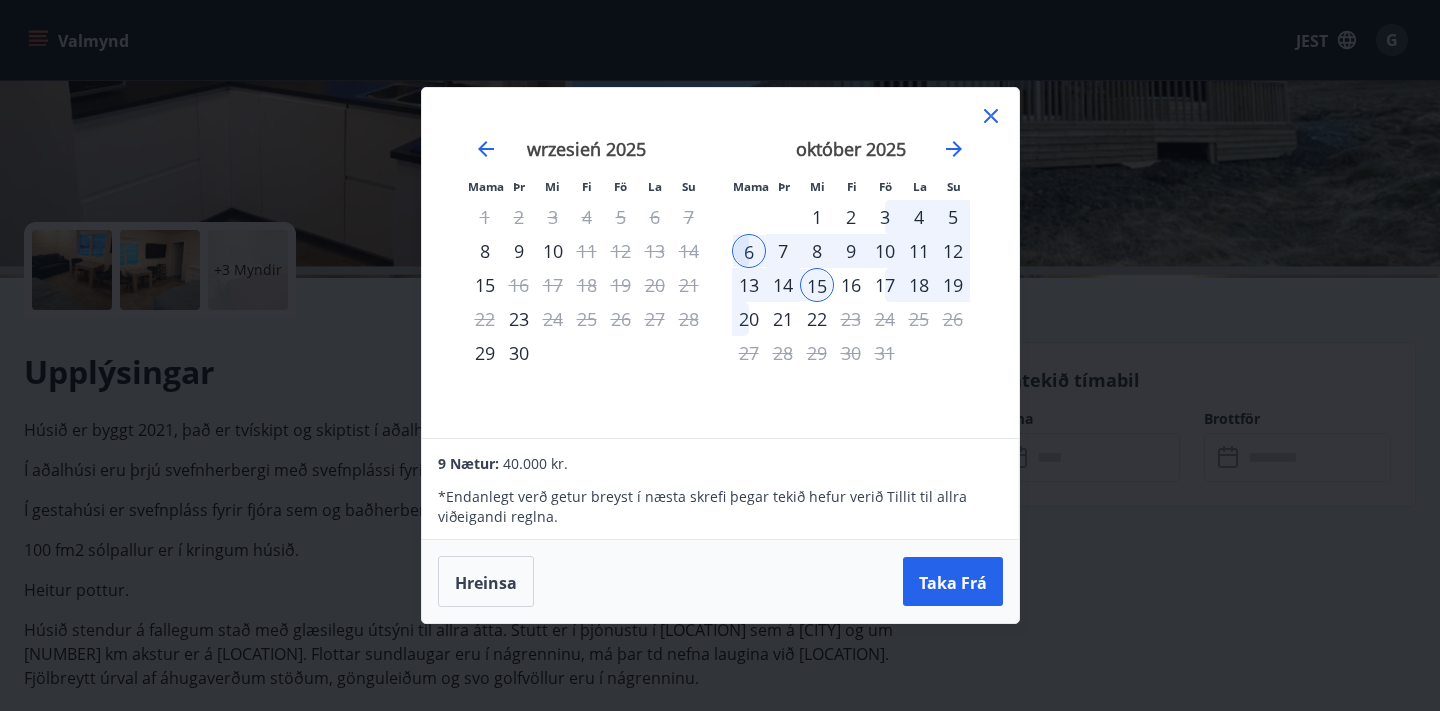 click on "1" at bounding box center [817, 217] 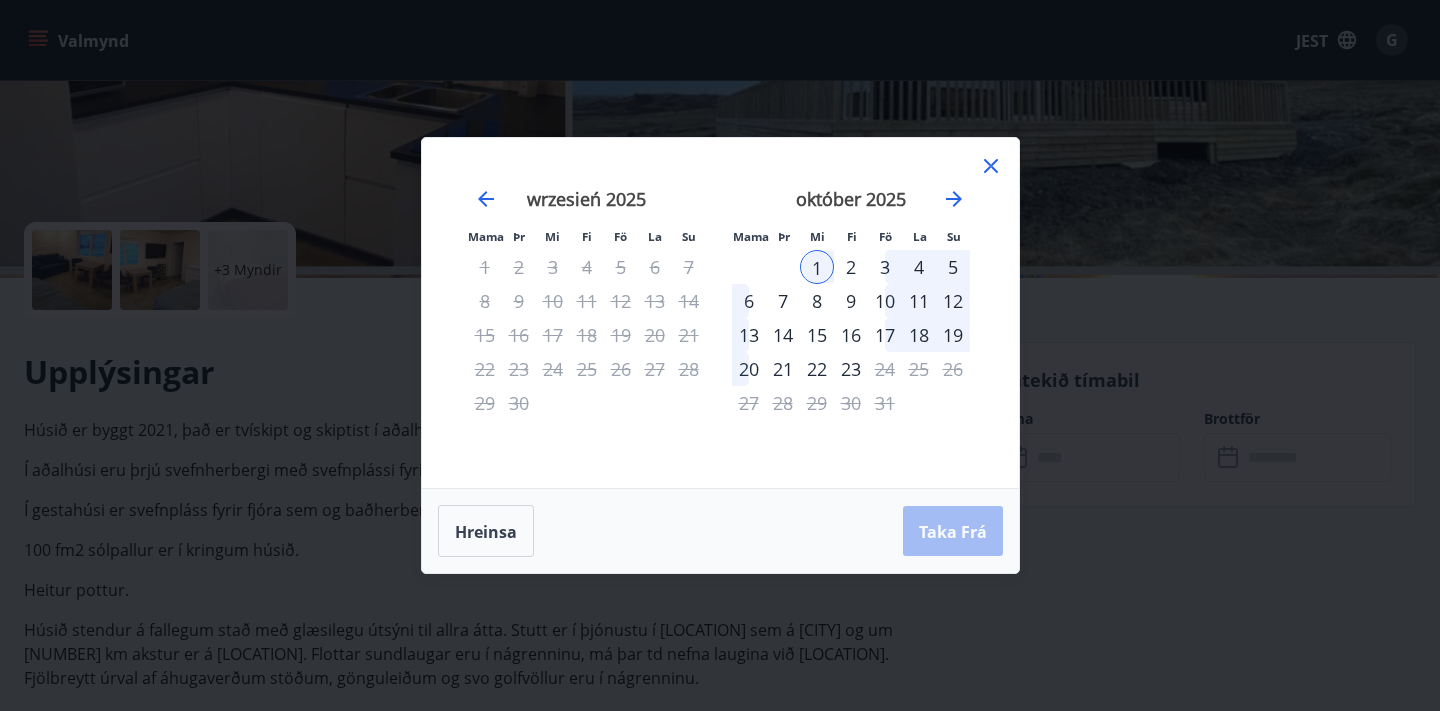 click on "3" at bounding box center [885, 267] 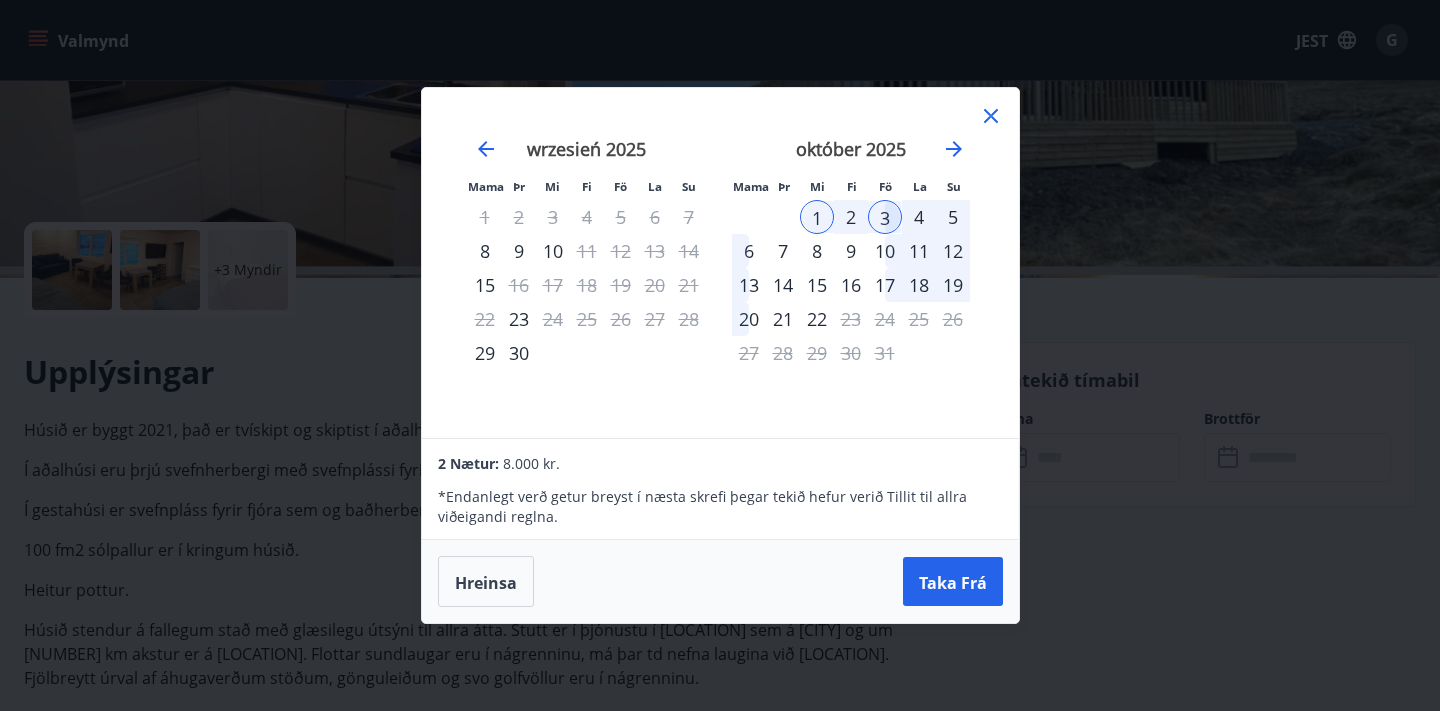 click 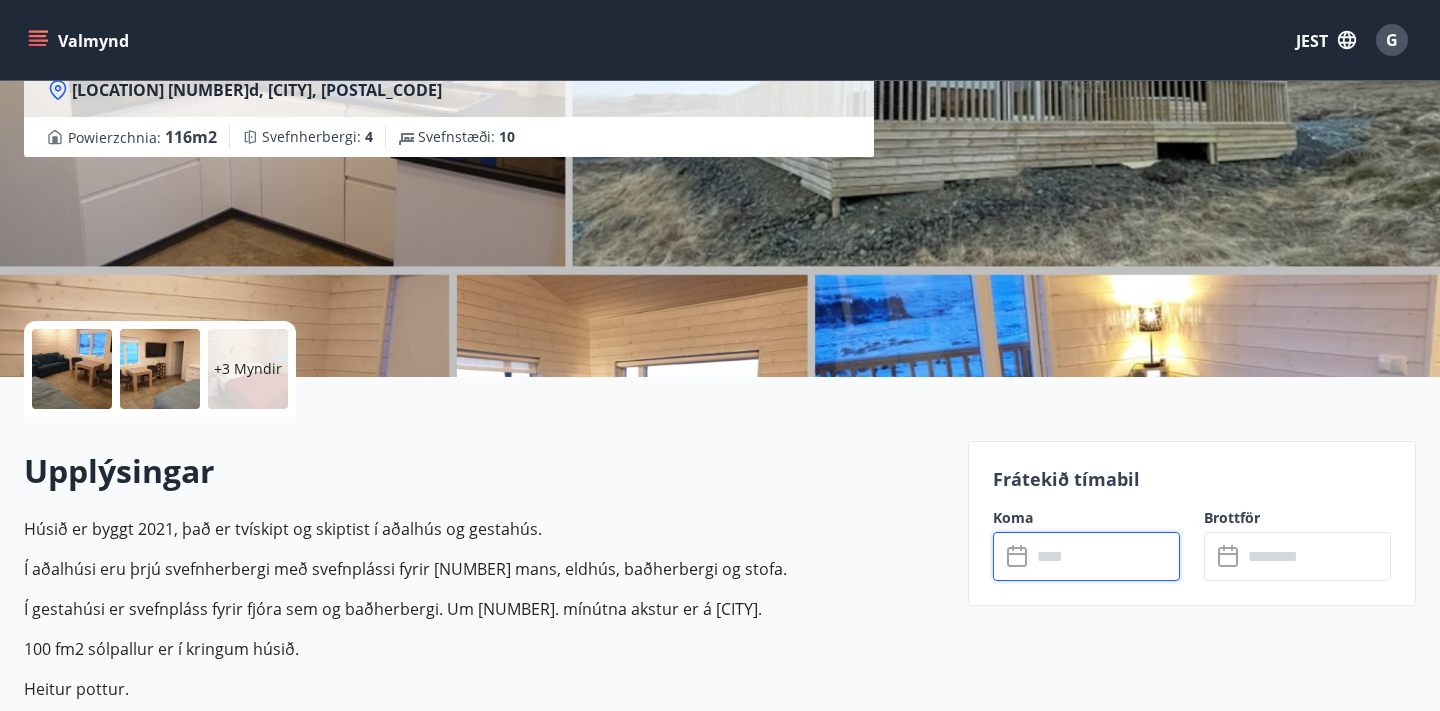 scroll, scrollTop: 0, scrollLeft: 0, axis: both 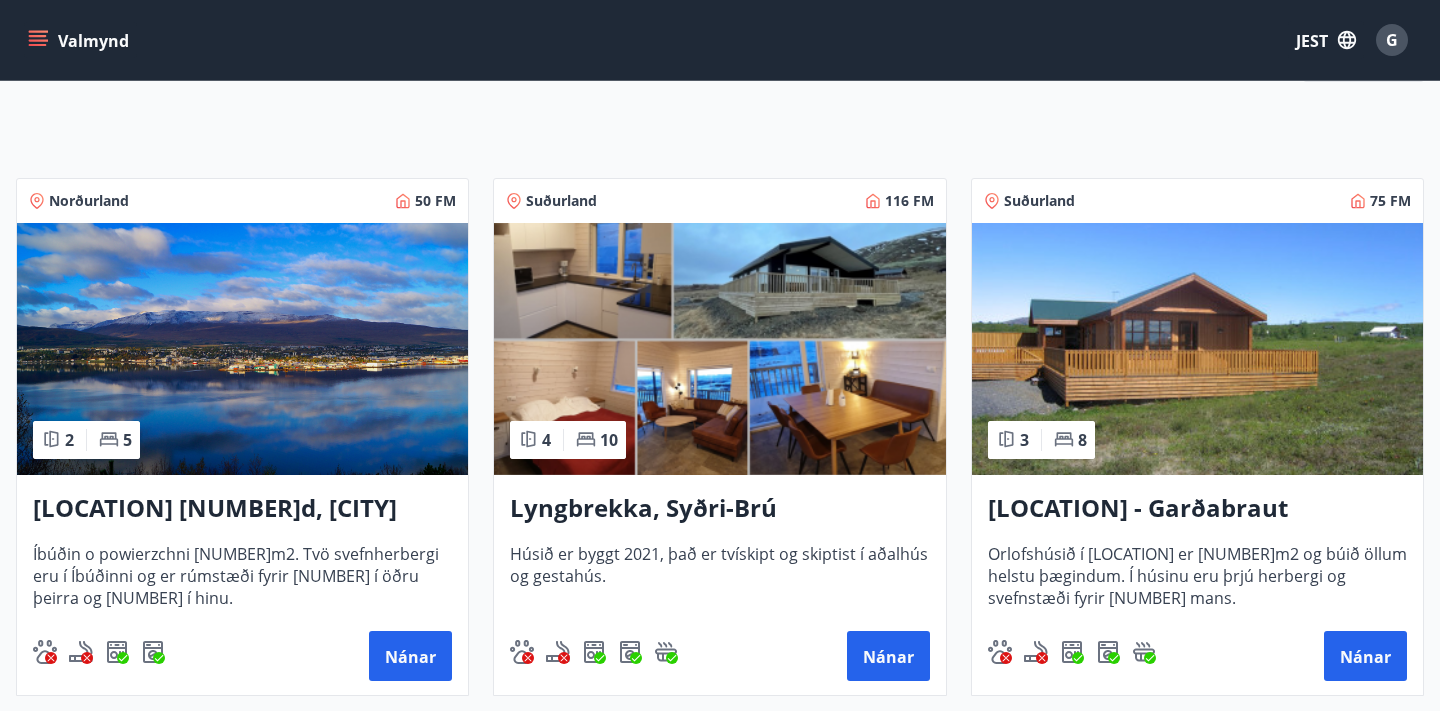 click at bounding box center [1197, 349] 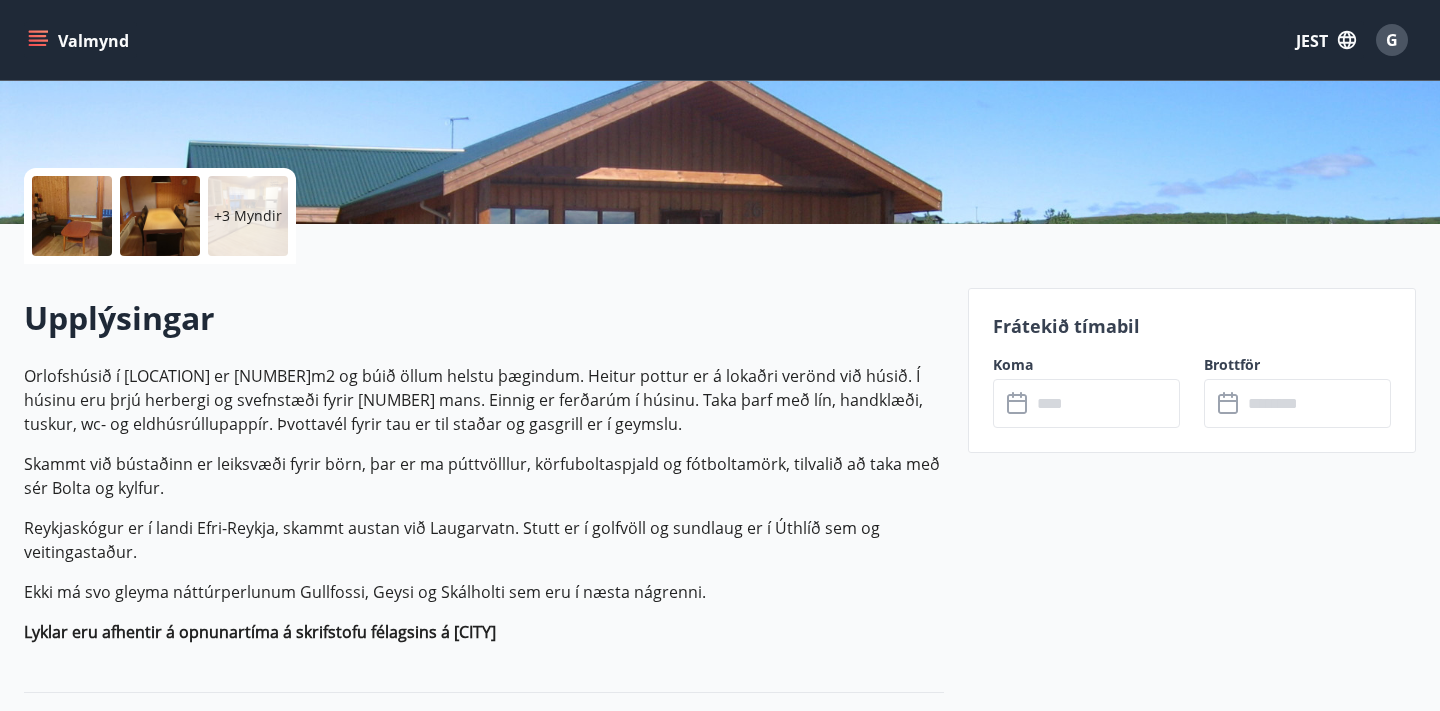 scroll, scrollTop: 379, scrollLeft: 0, axis: vertical 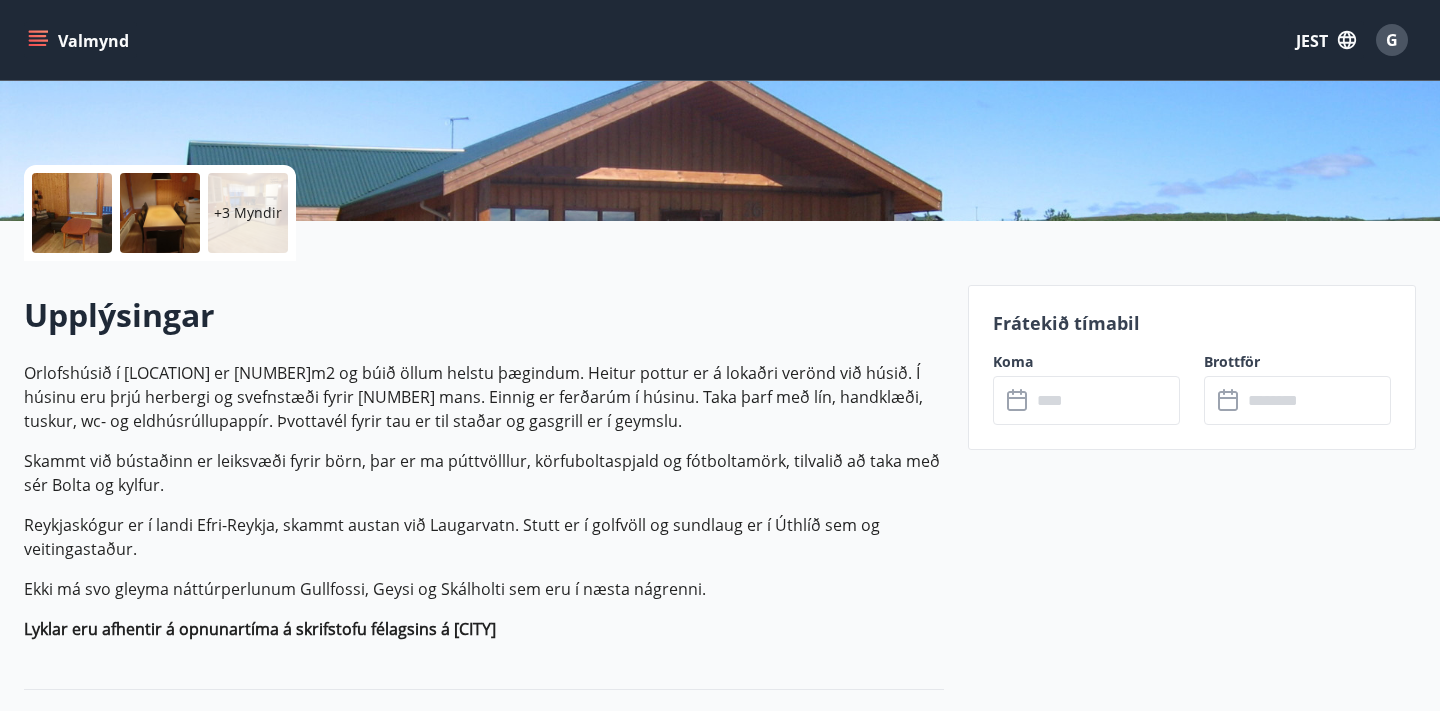 click 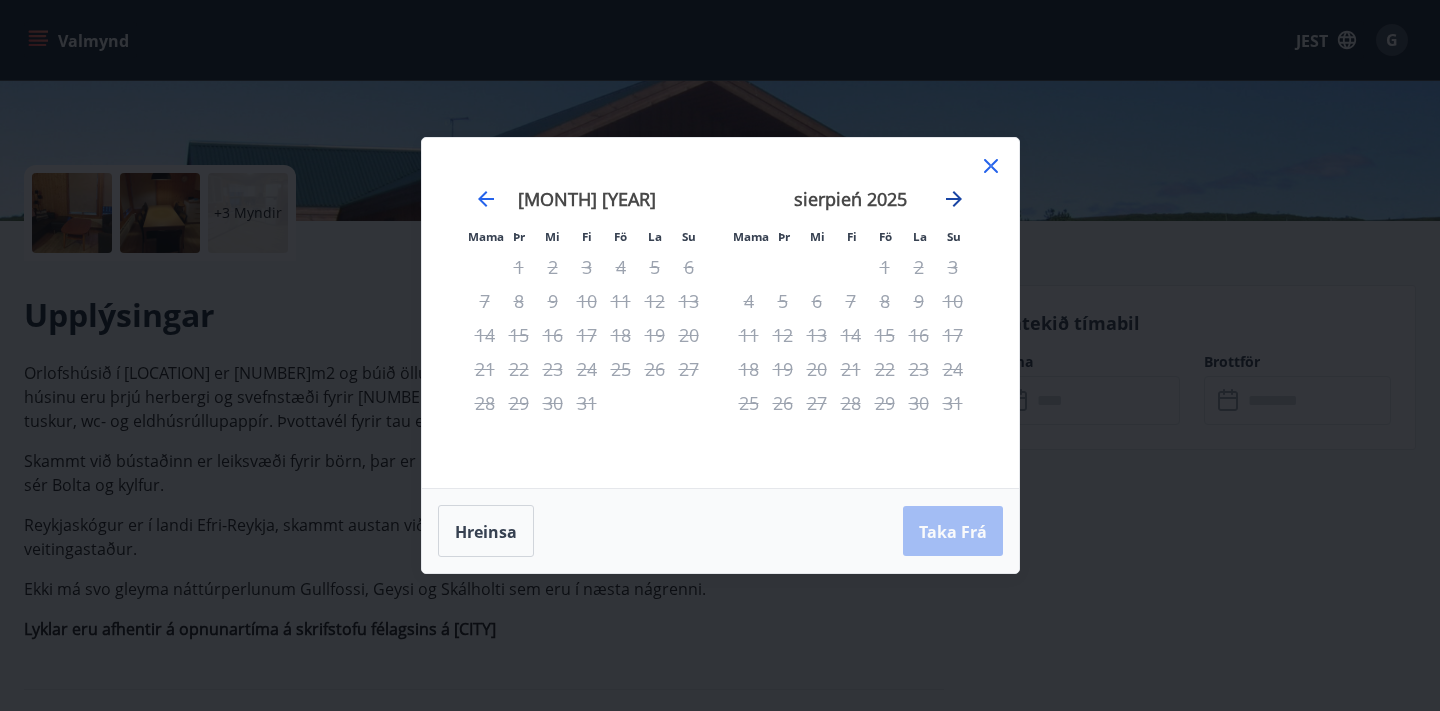 click 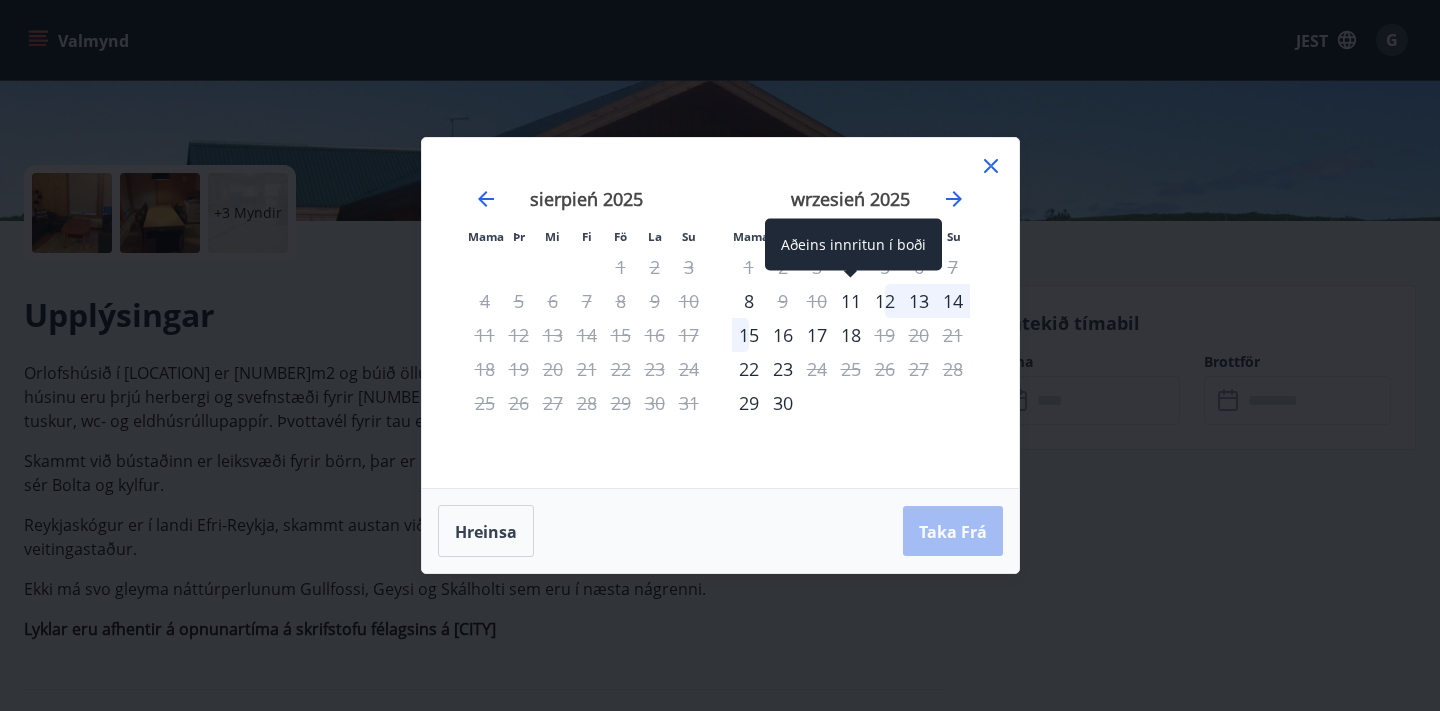 click on "11" at bounding box center [851, 301] 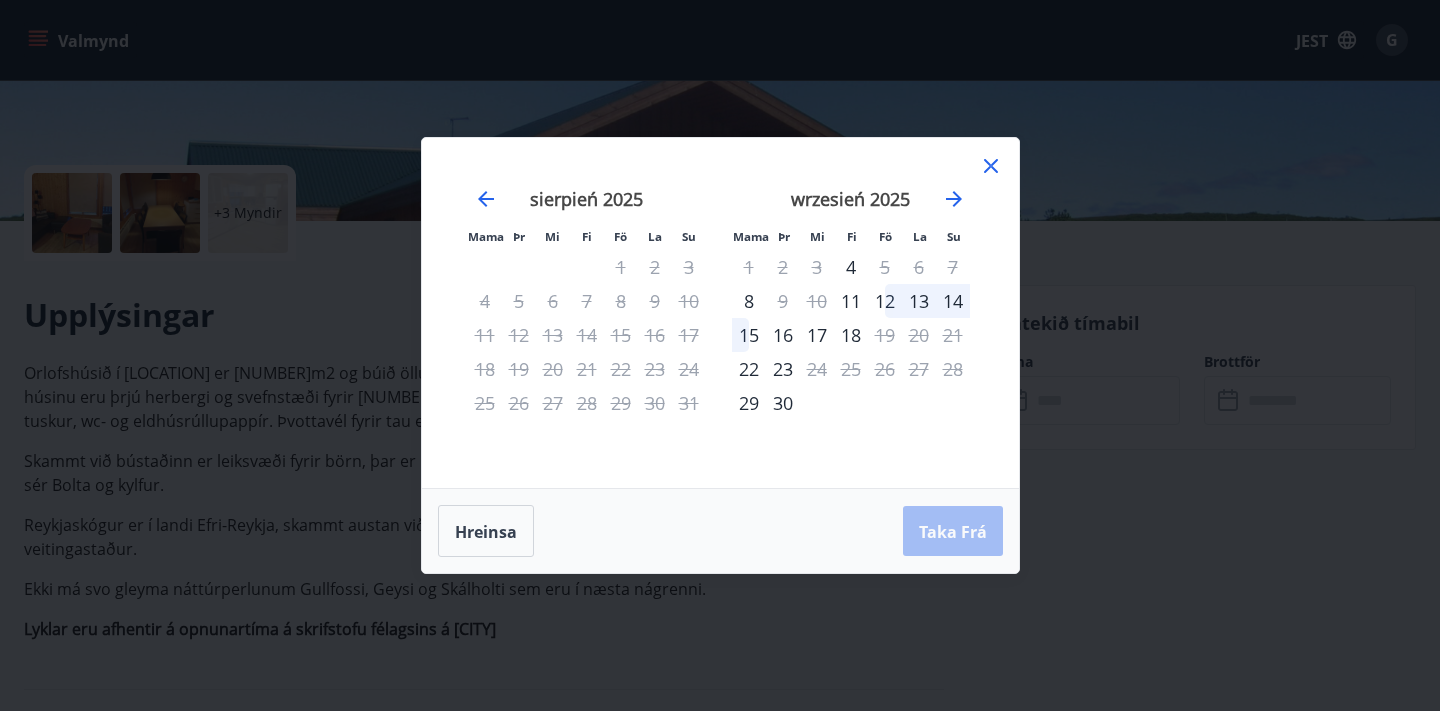 click 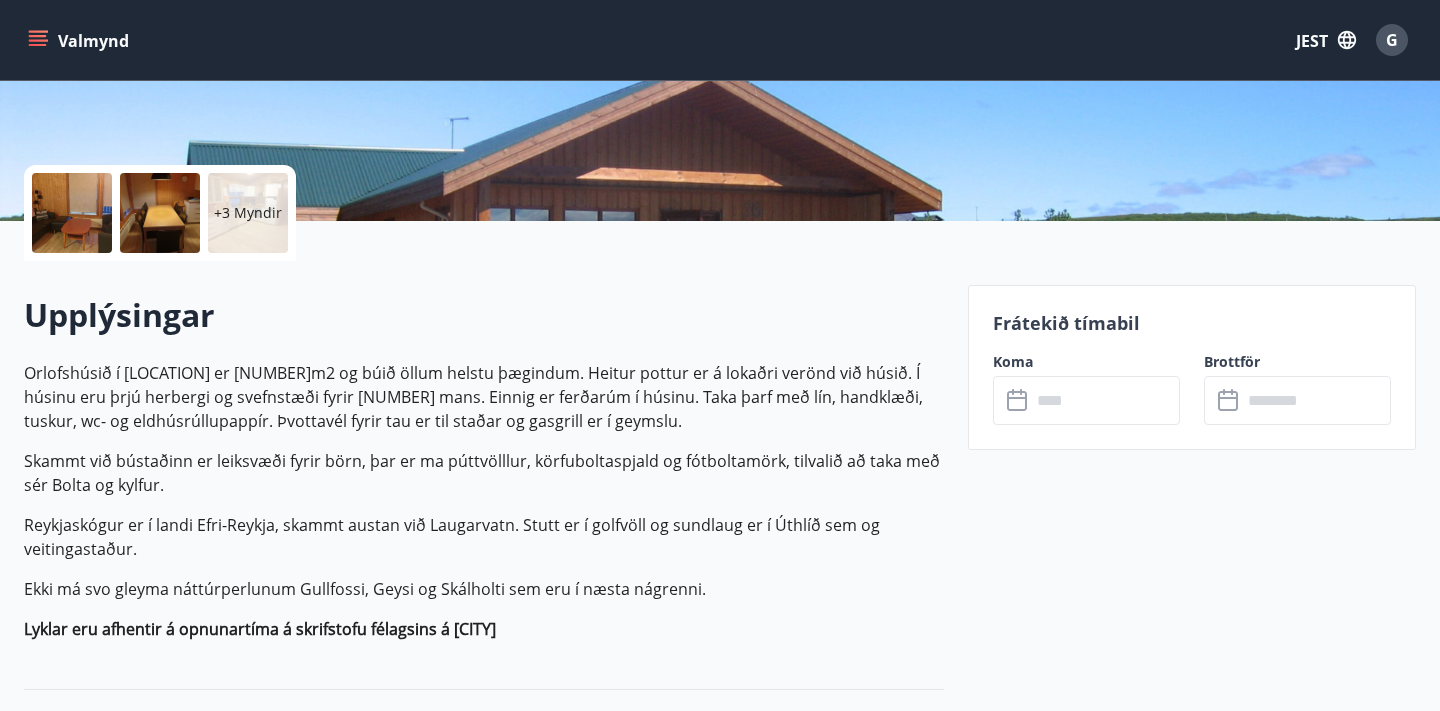 click 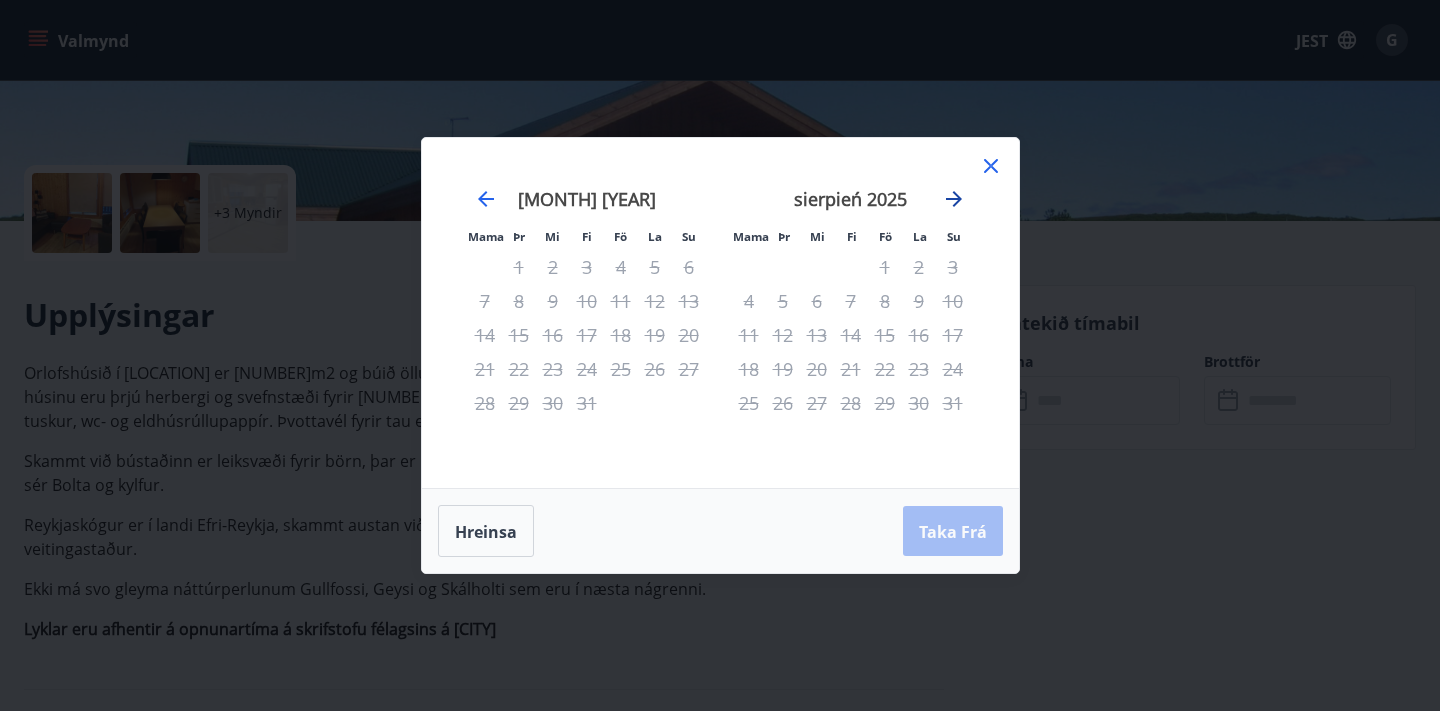 click 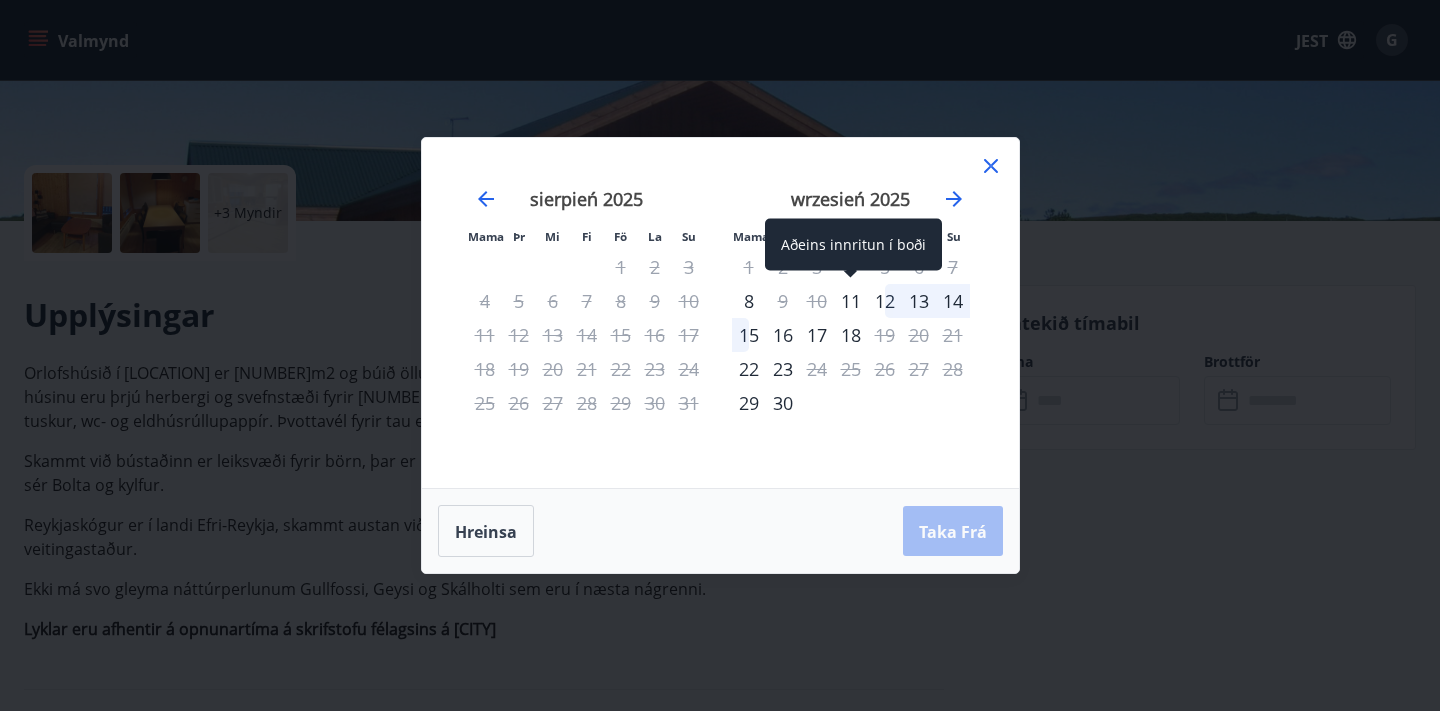 click on "11" at bounding box center [851, 301] 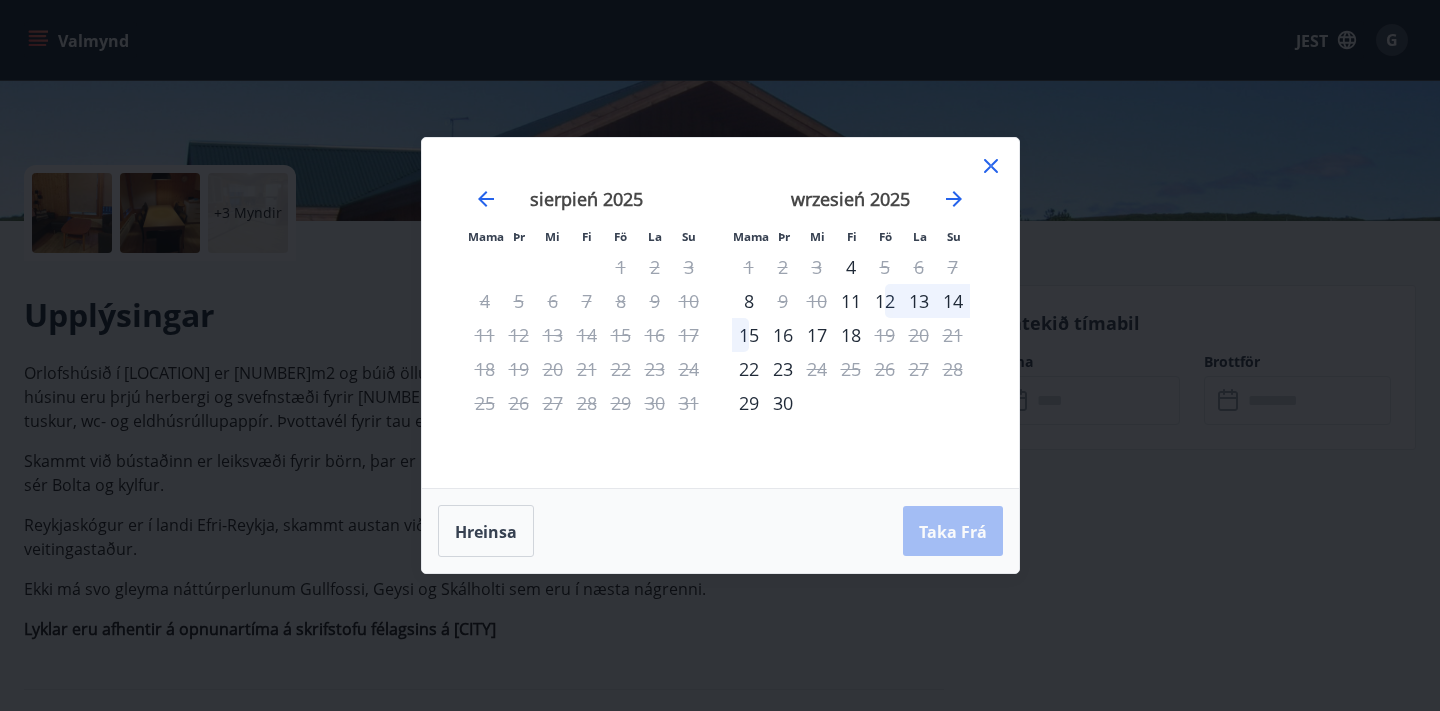 click on "12" at bounding box center [885, 301] 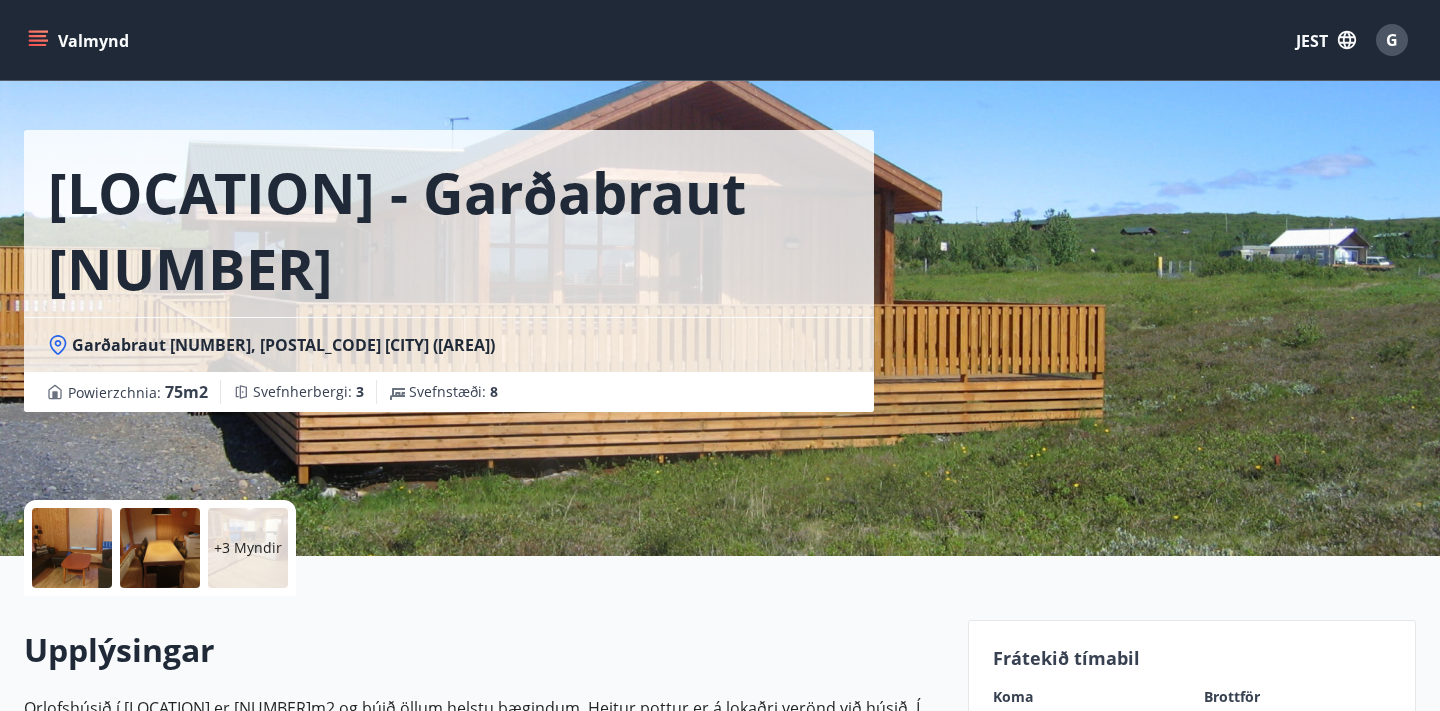 scroll, scrollTop: 0, scrollLeft: 0, axis: both 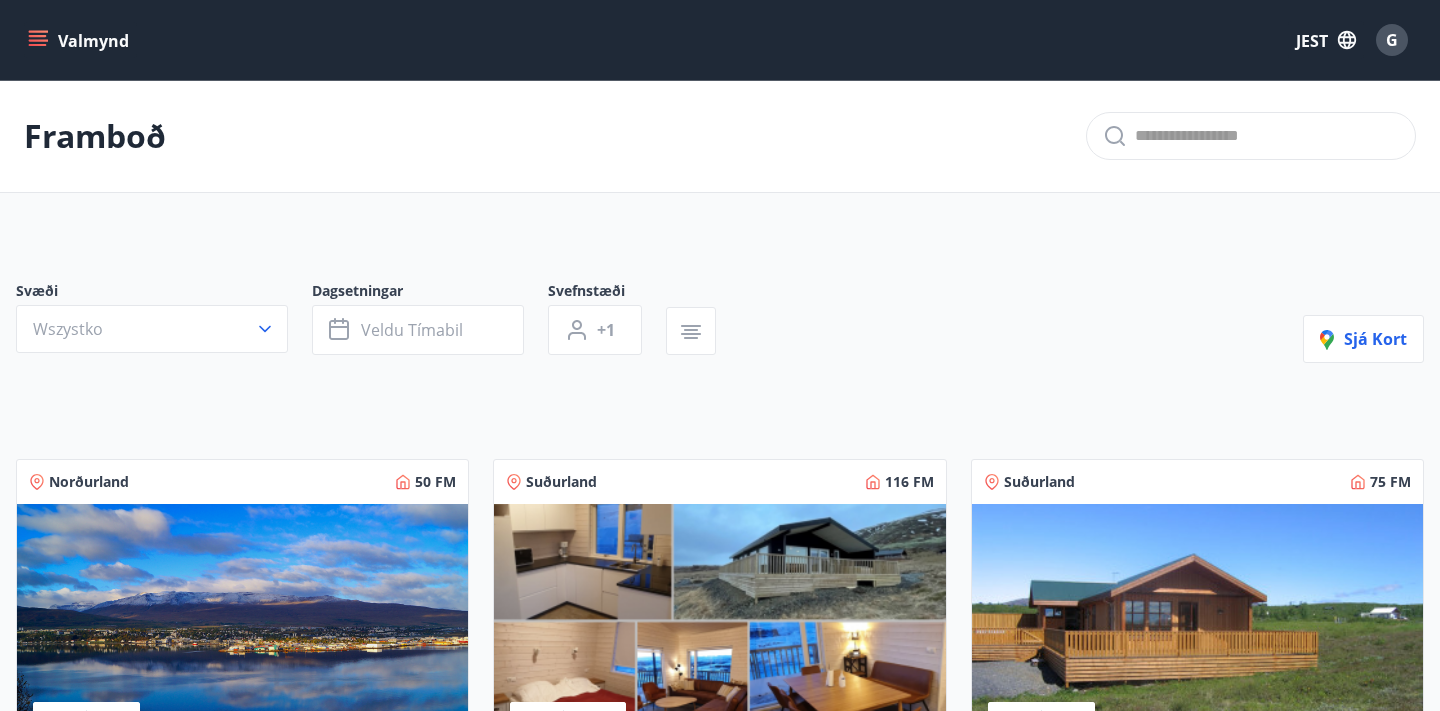 click at bounding box center [719, 630] 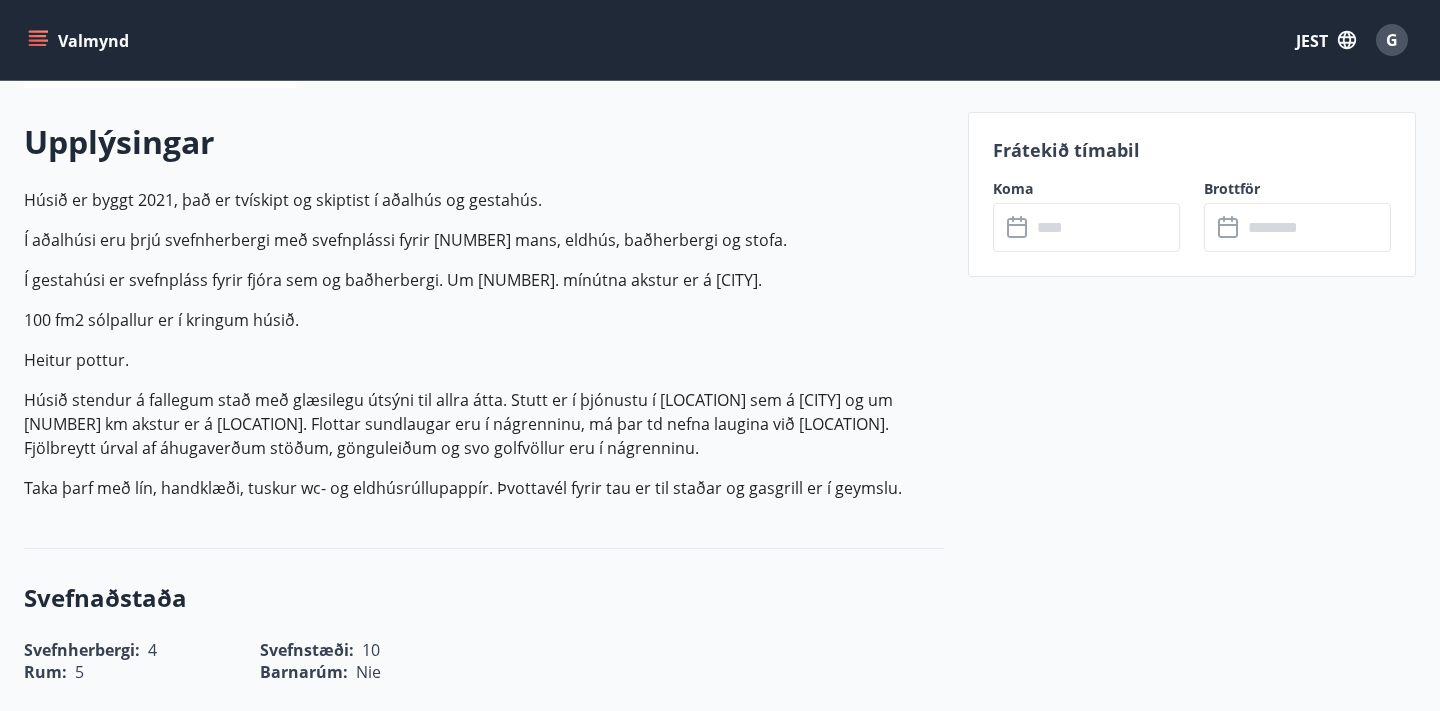 scroll, scrollTop: 562, scrollLeft: 0, axis: vertical 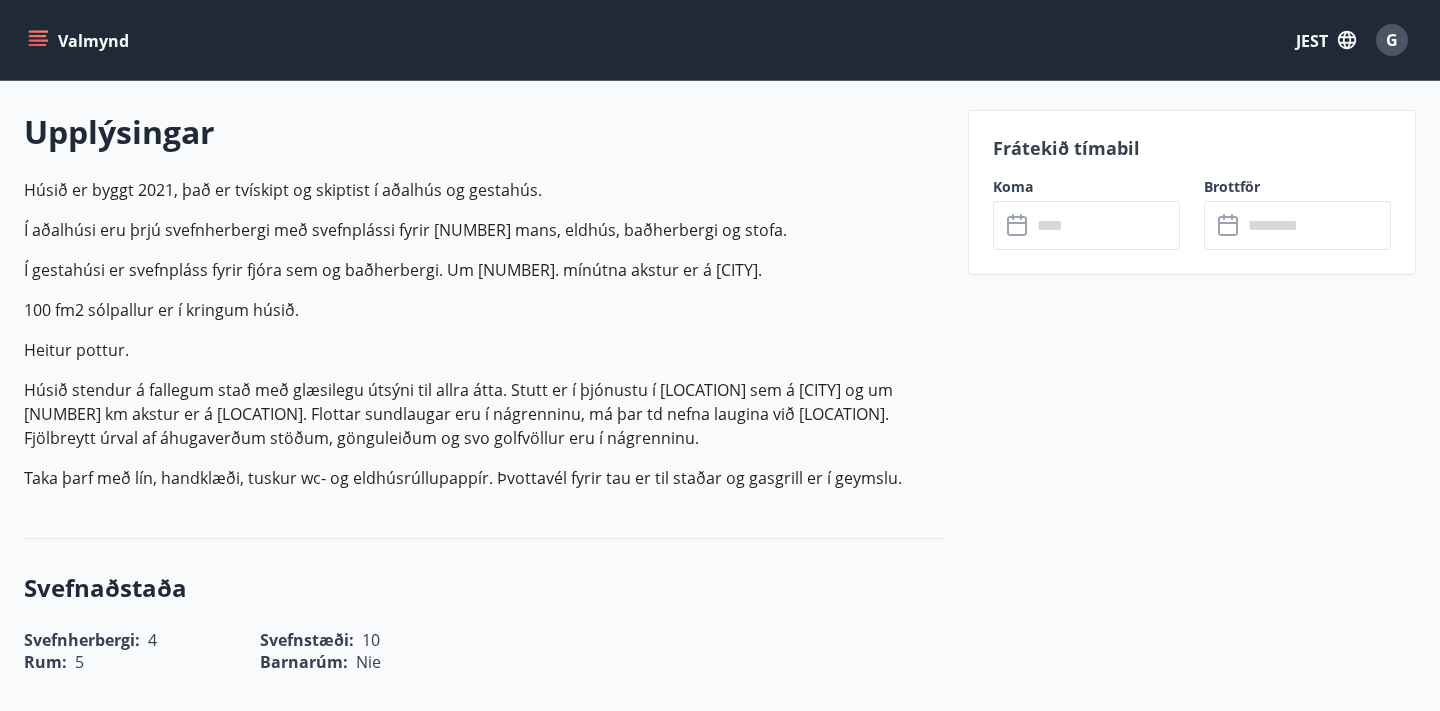 click at bounding box center [1105, 225] 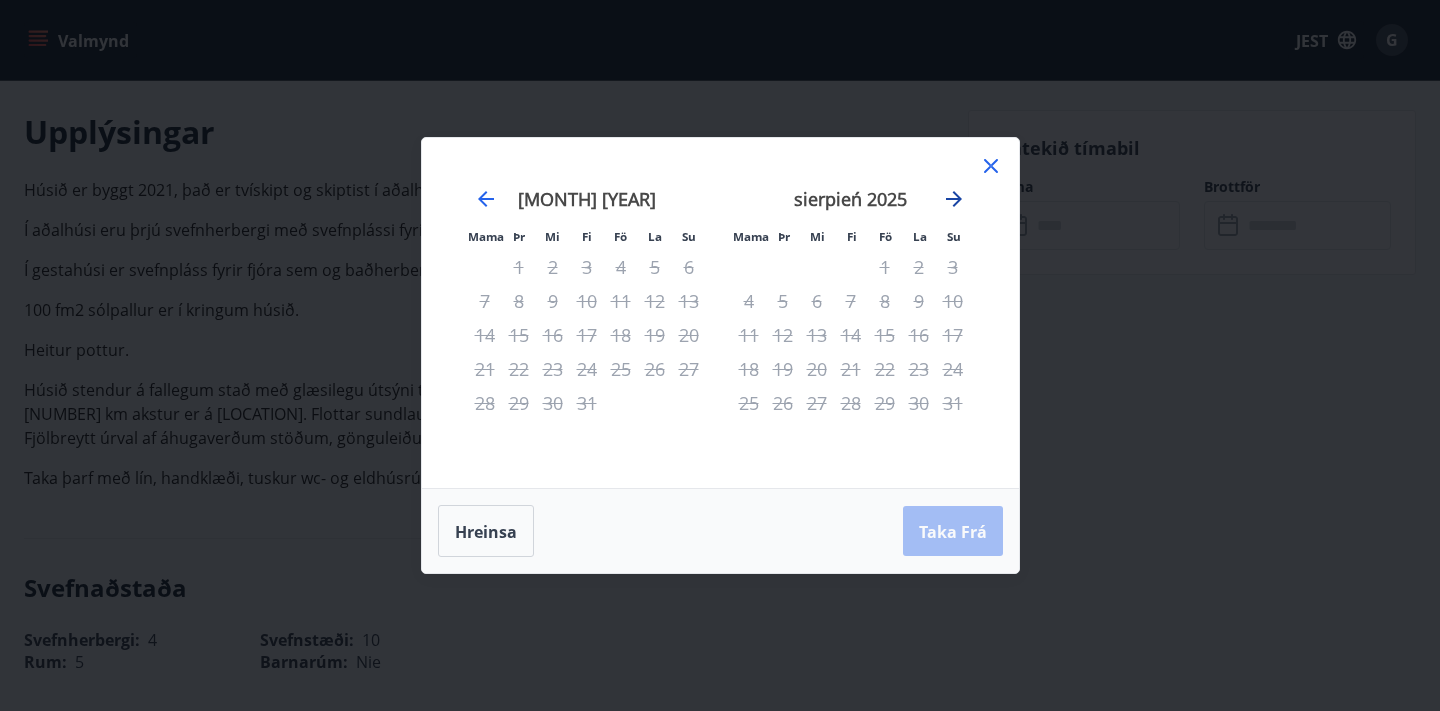 click 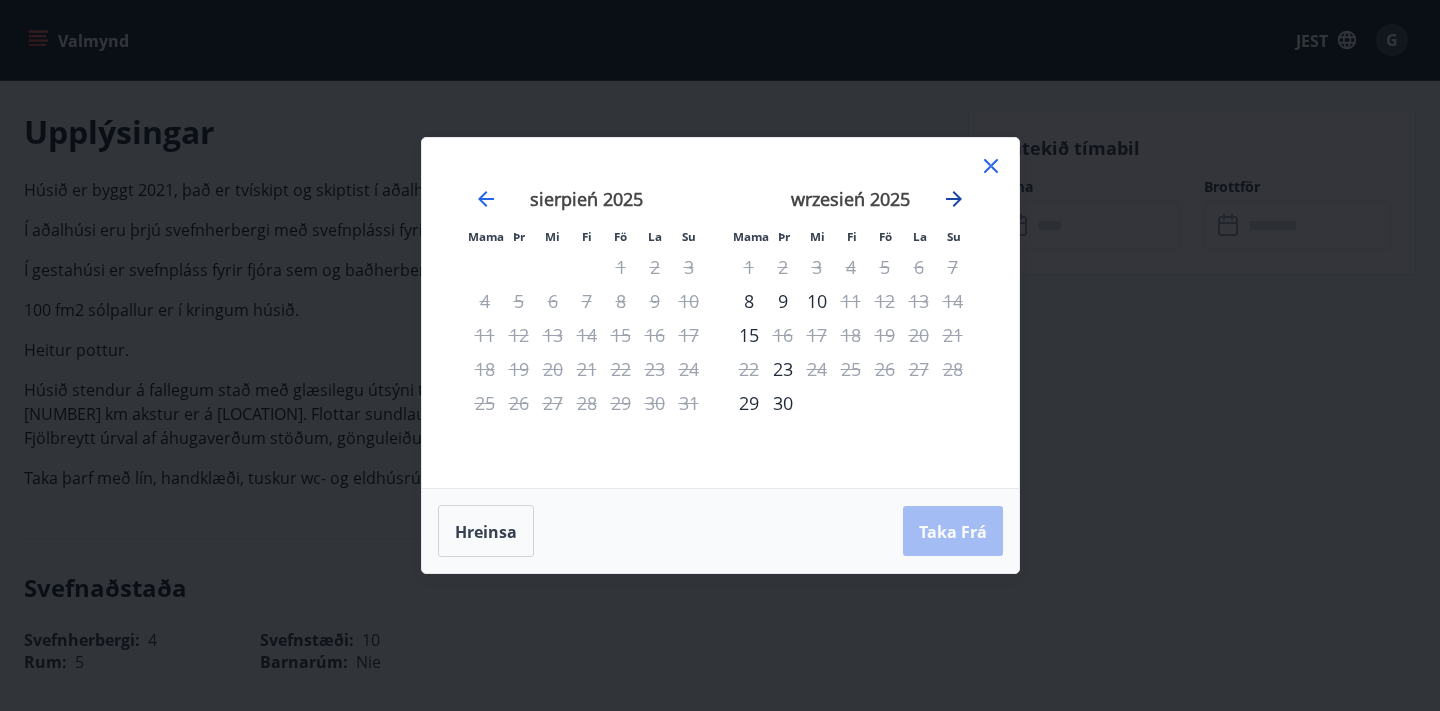 click 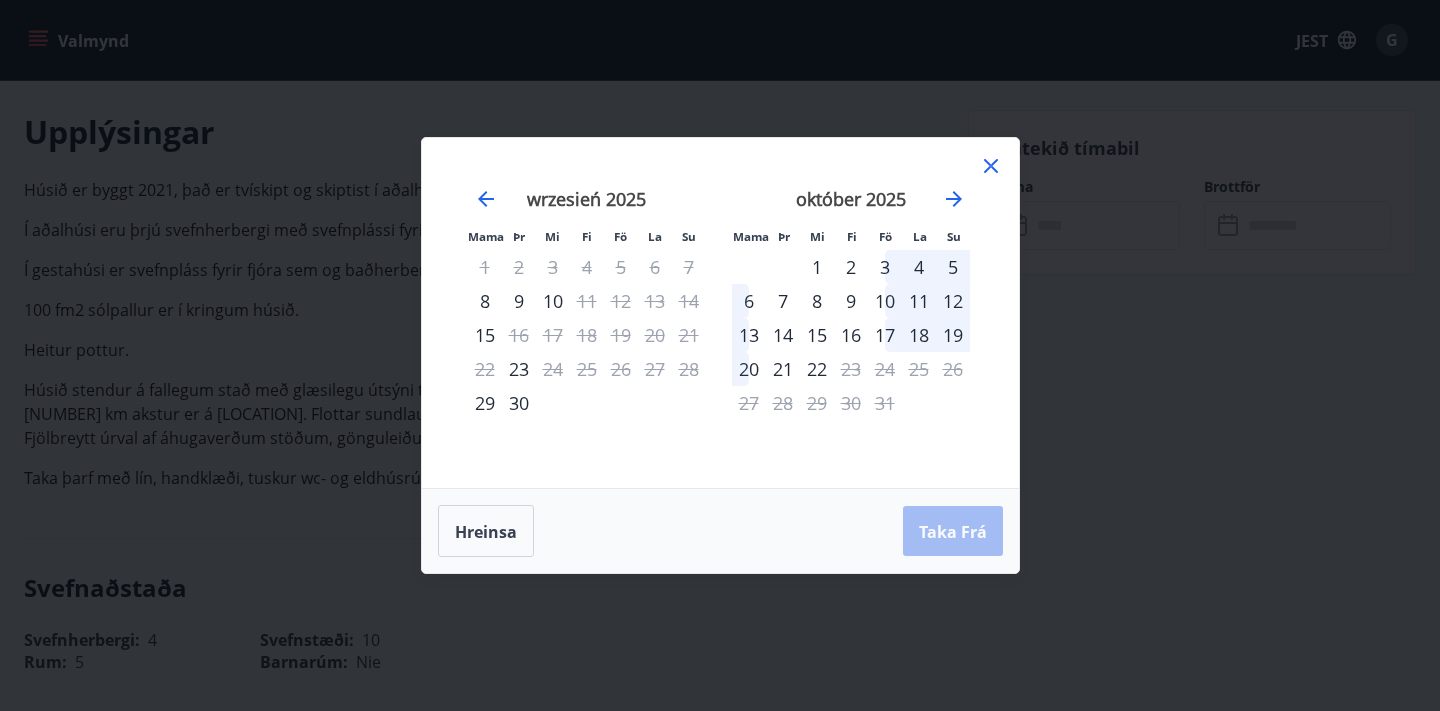 click 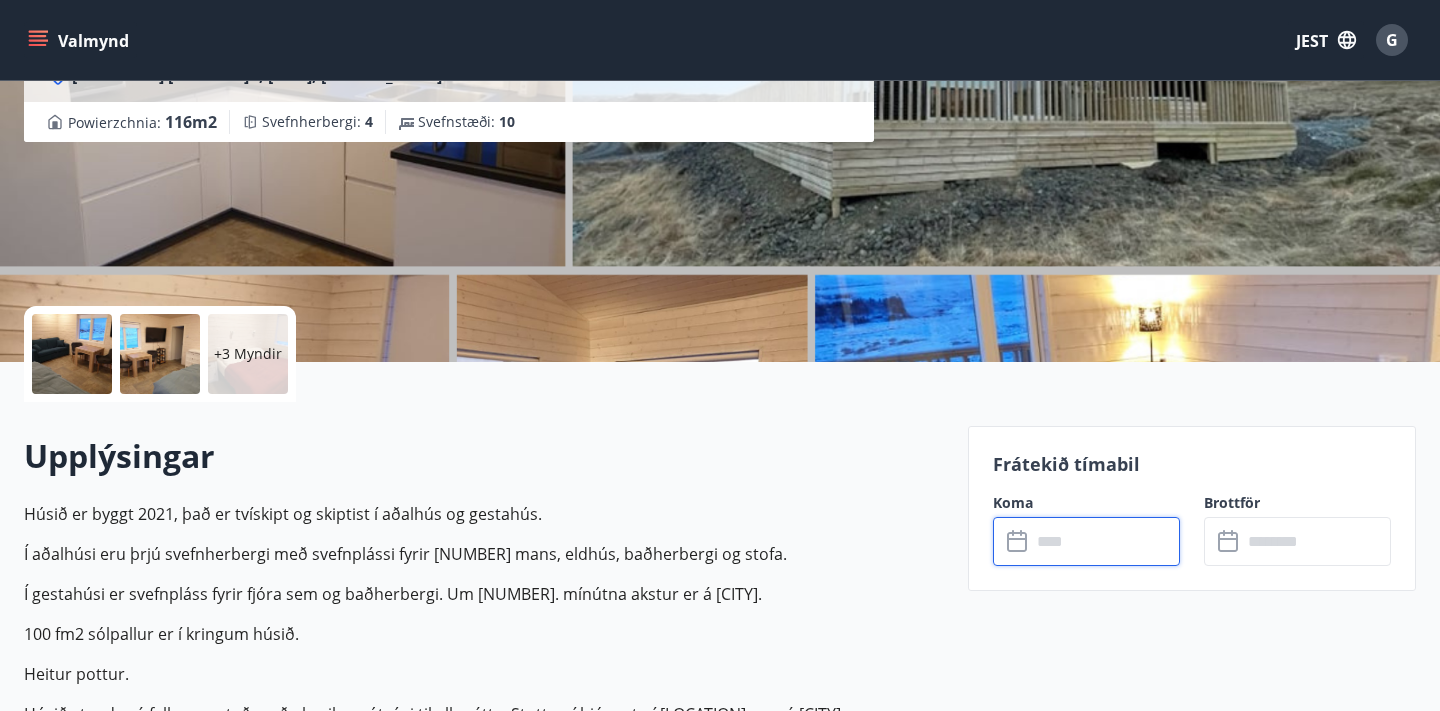 scroll, scrollTop: 0, scrollLeft: 0, axis: both 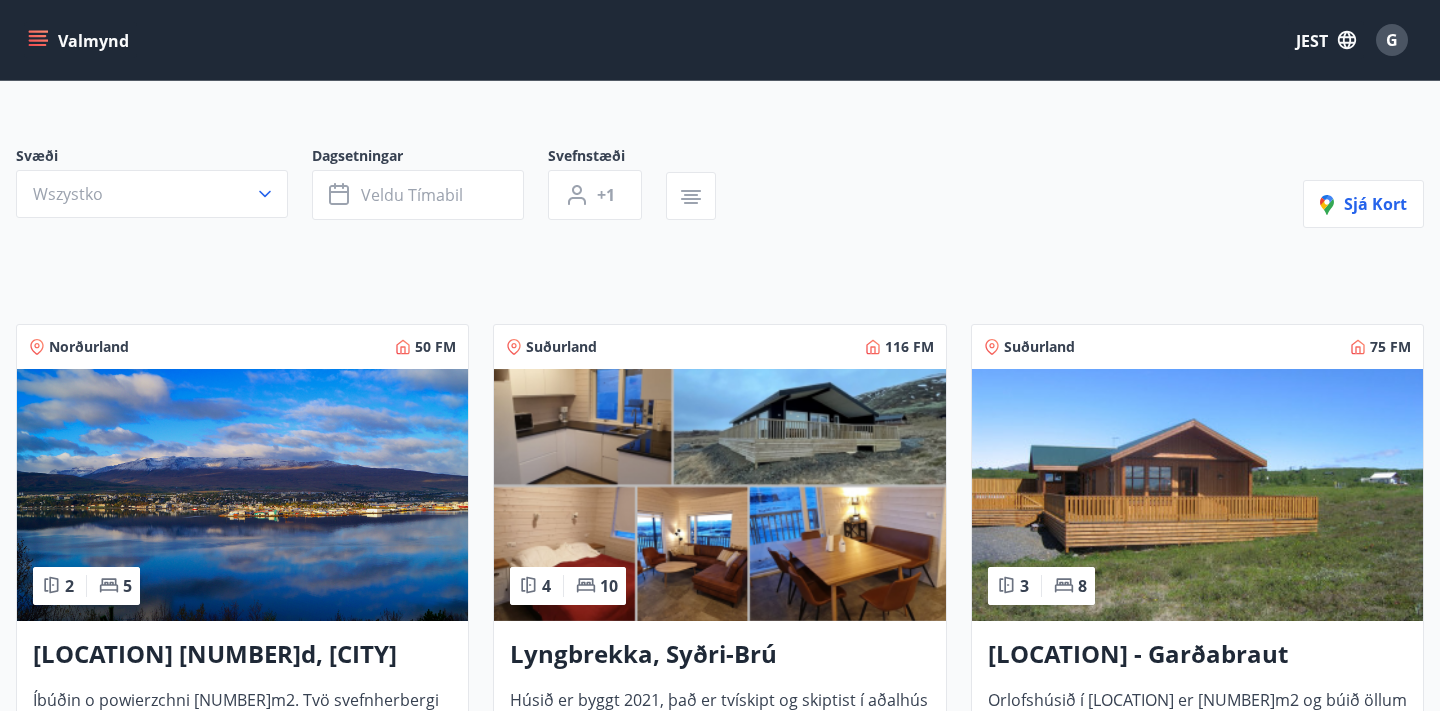 click at bounding box center [1197, 495] 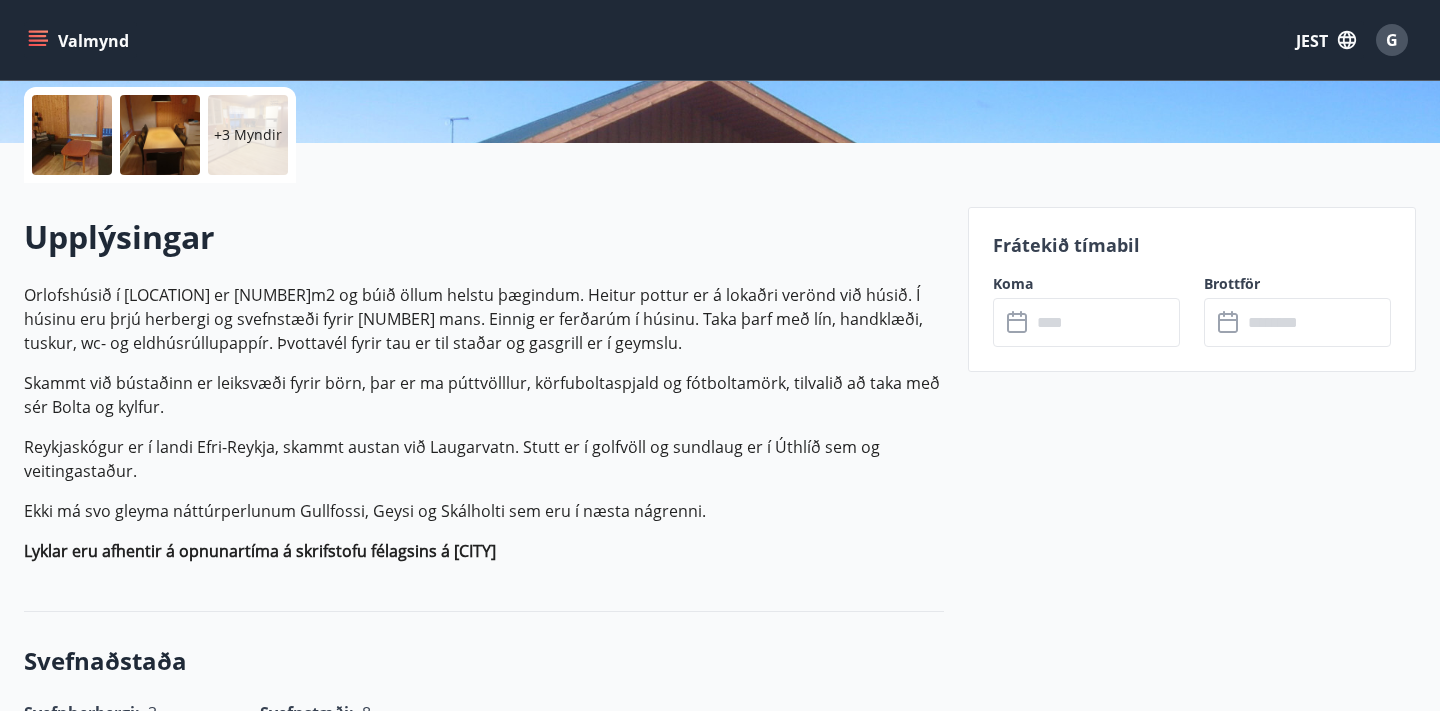 scroll, scrollTop: 470, scrollLeft: 0, axis: vertical 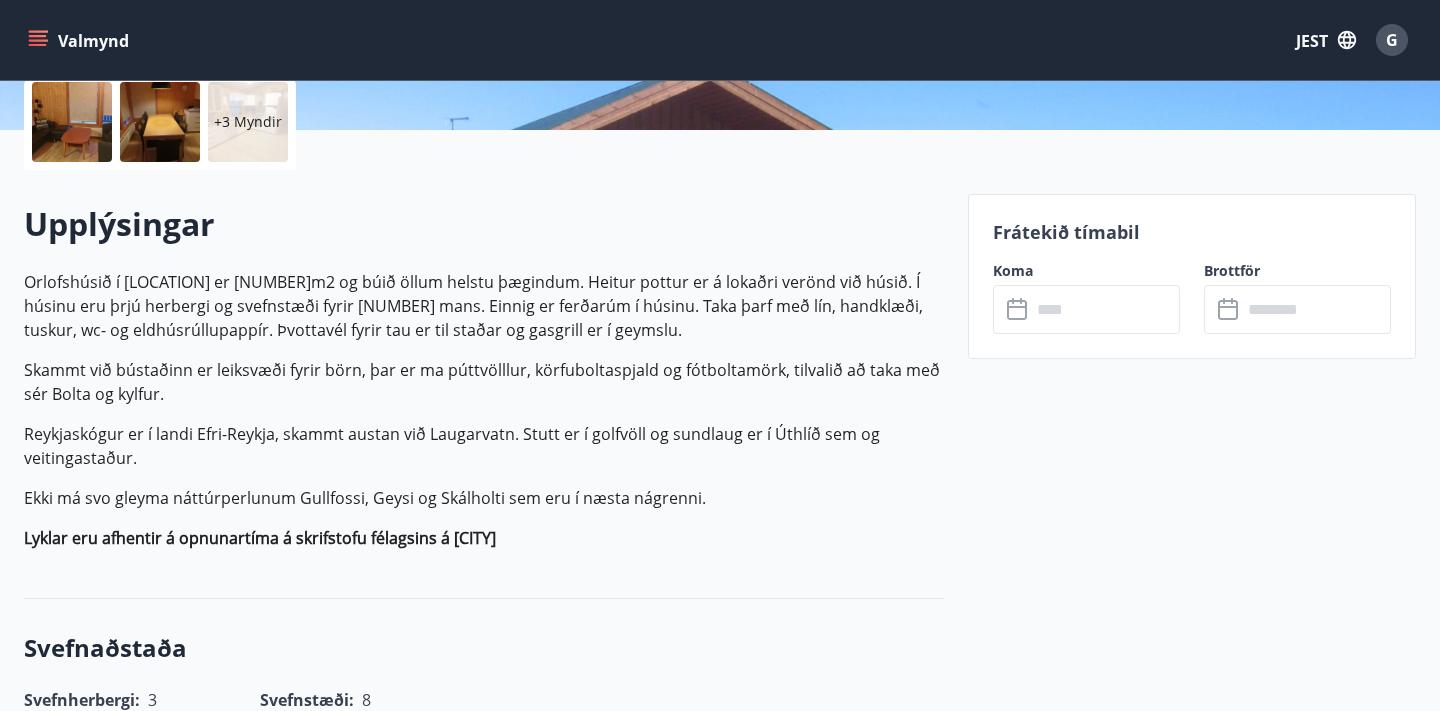 click 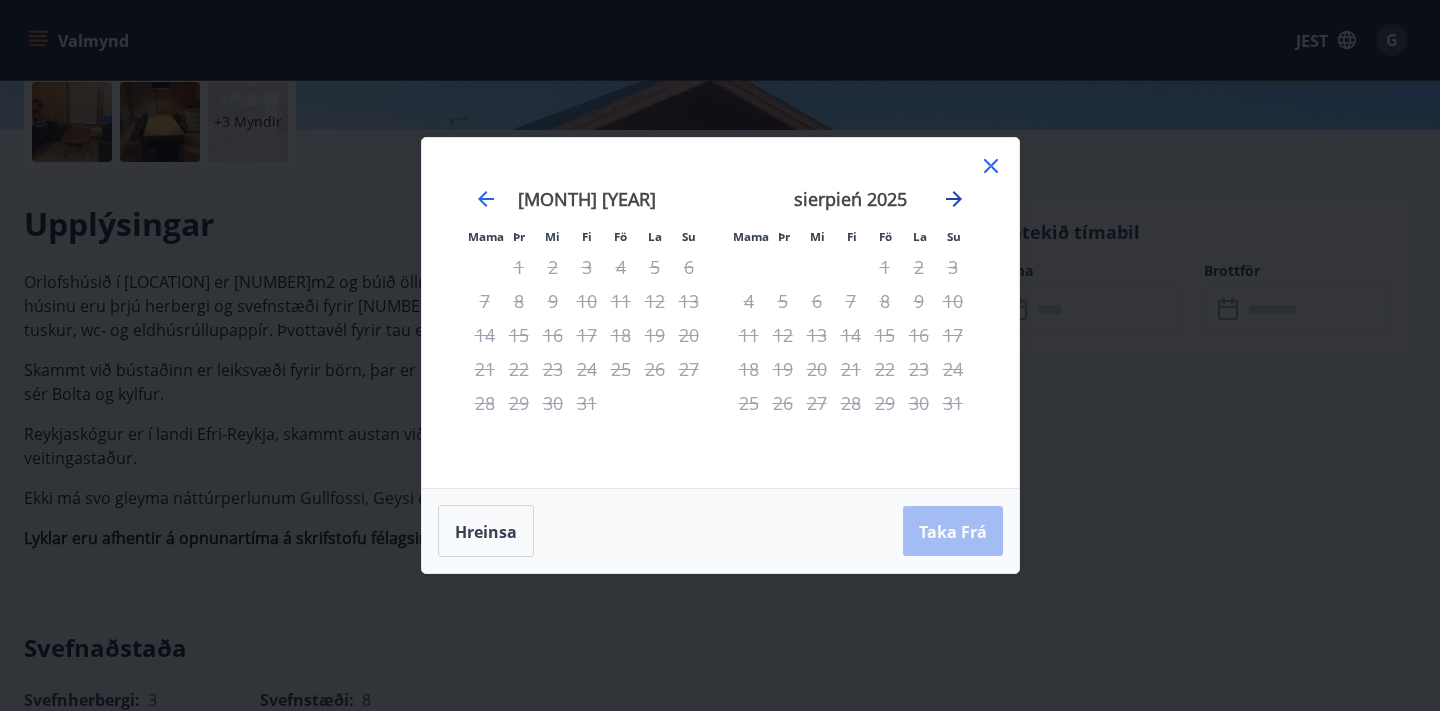 click 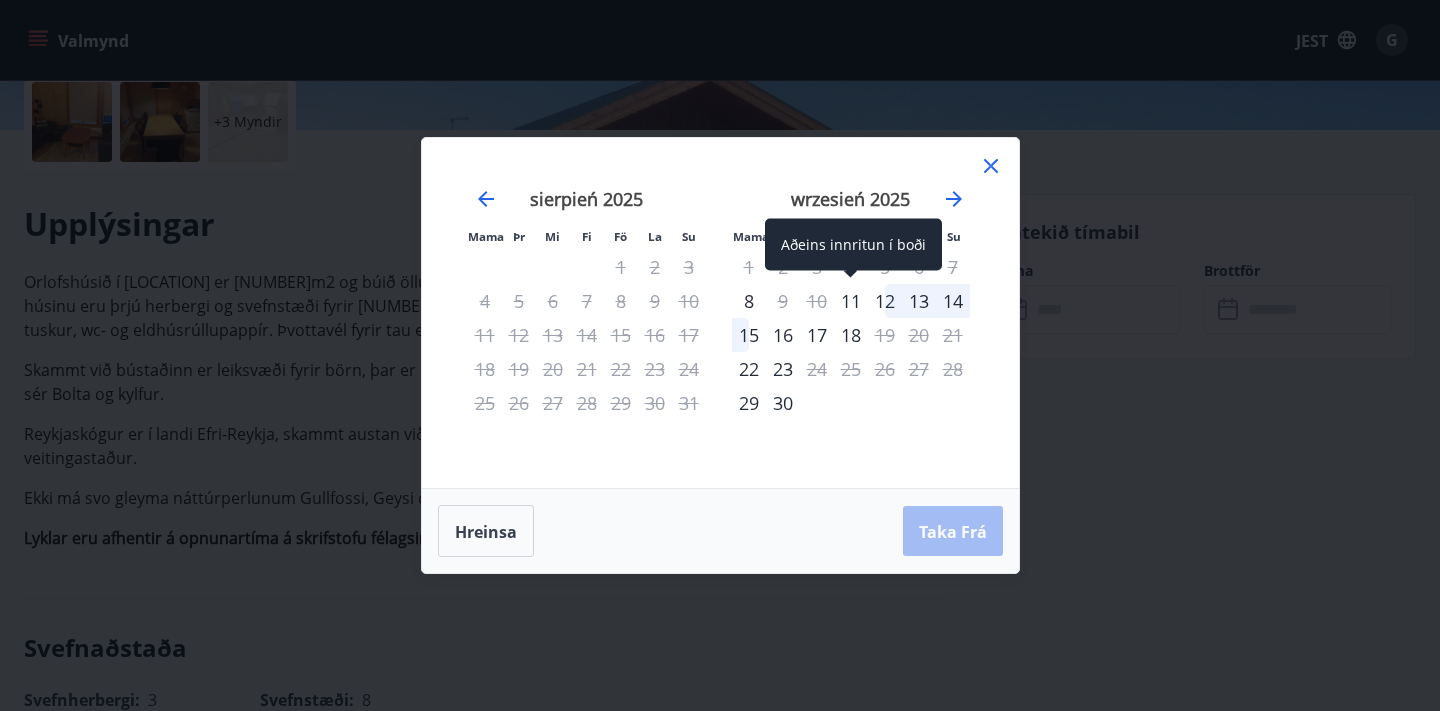 click on "11" at bounding box center (851, 301) 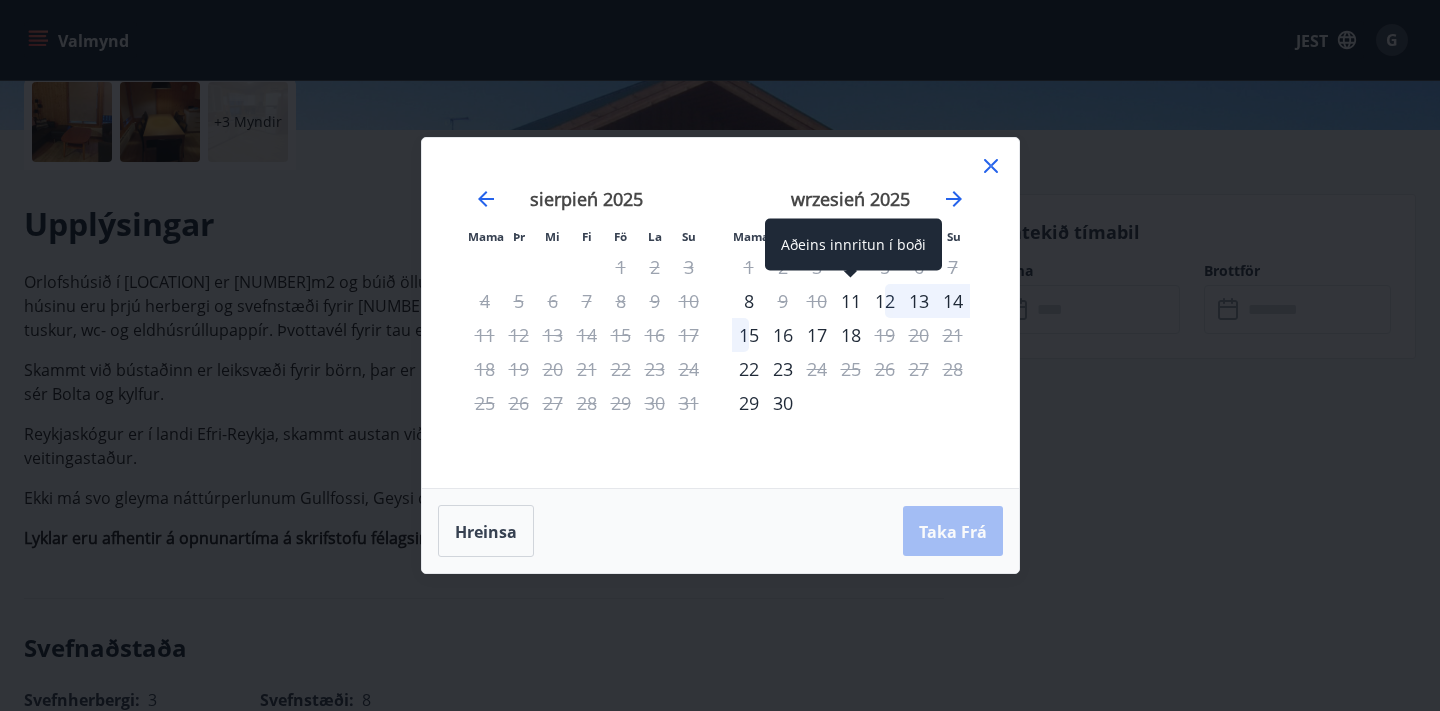 click on "11" at bounding box center (851, 301) 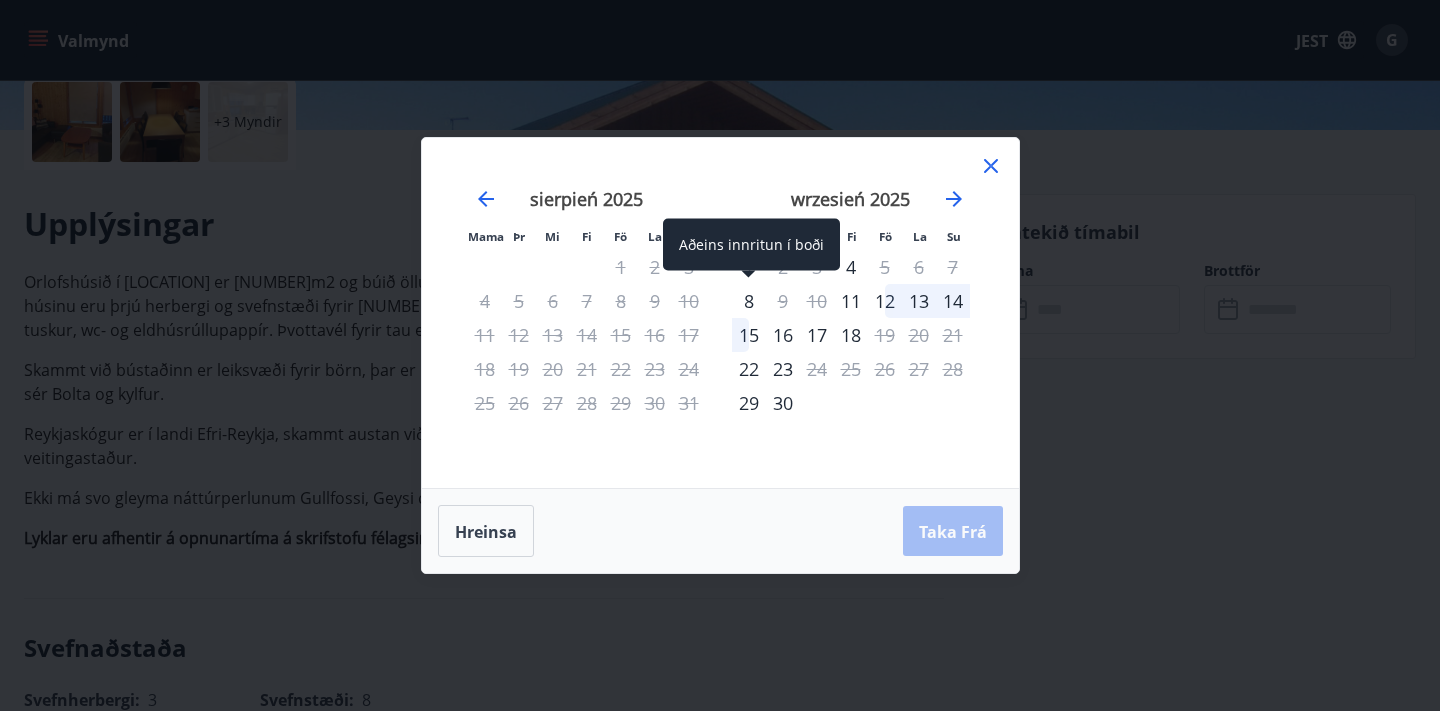 click on "8" at bounding box center [749, 301] 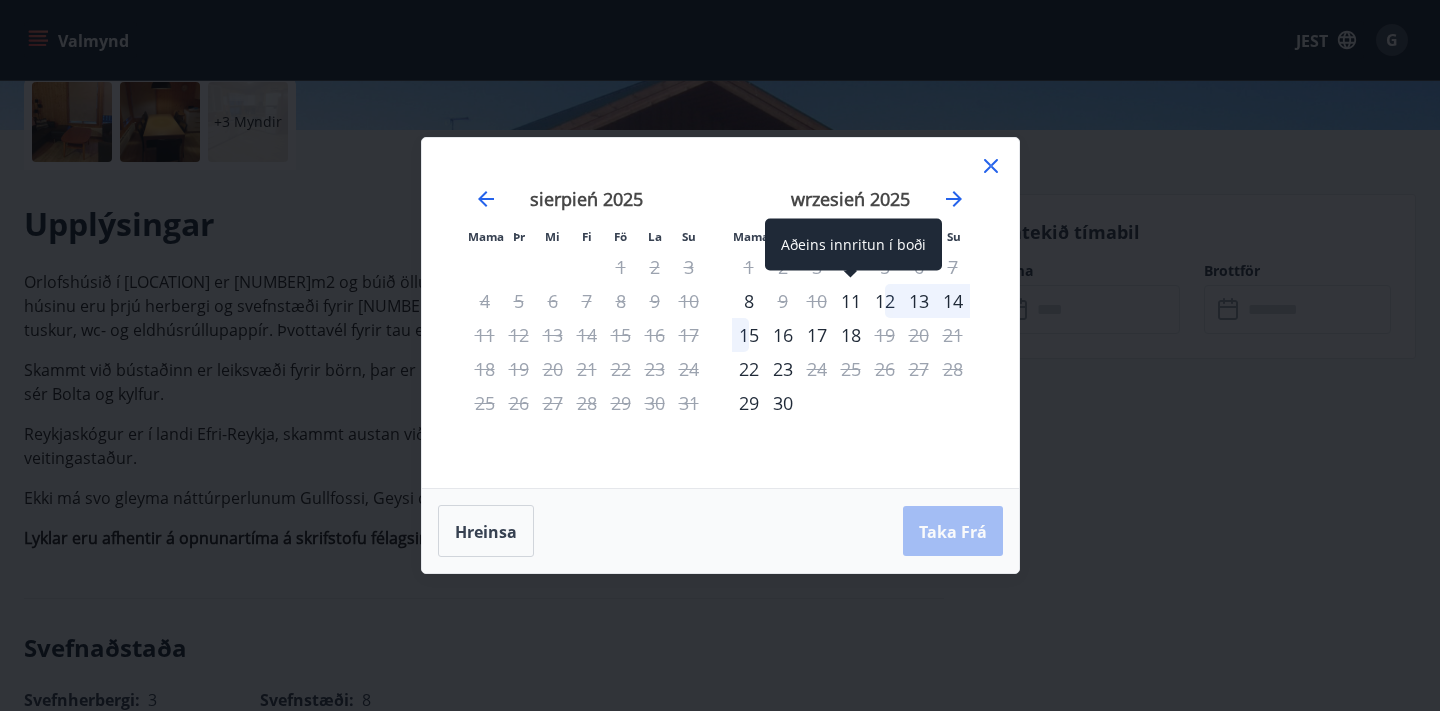 click on "11" at bounding box center [851, 301] 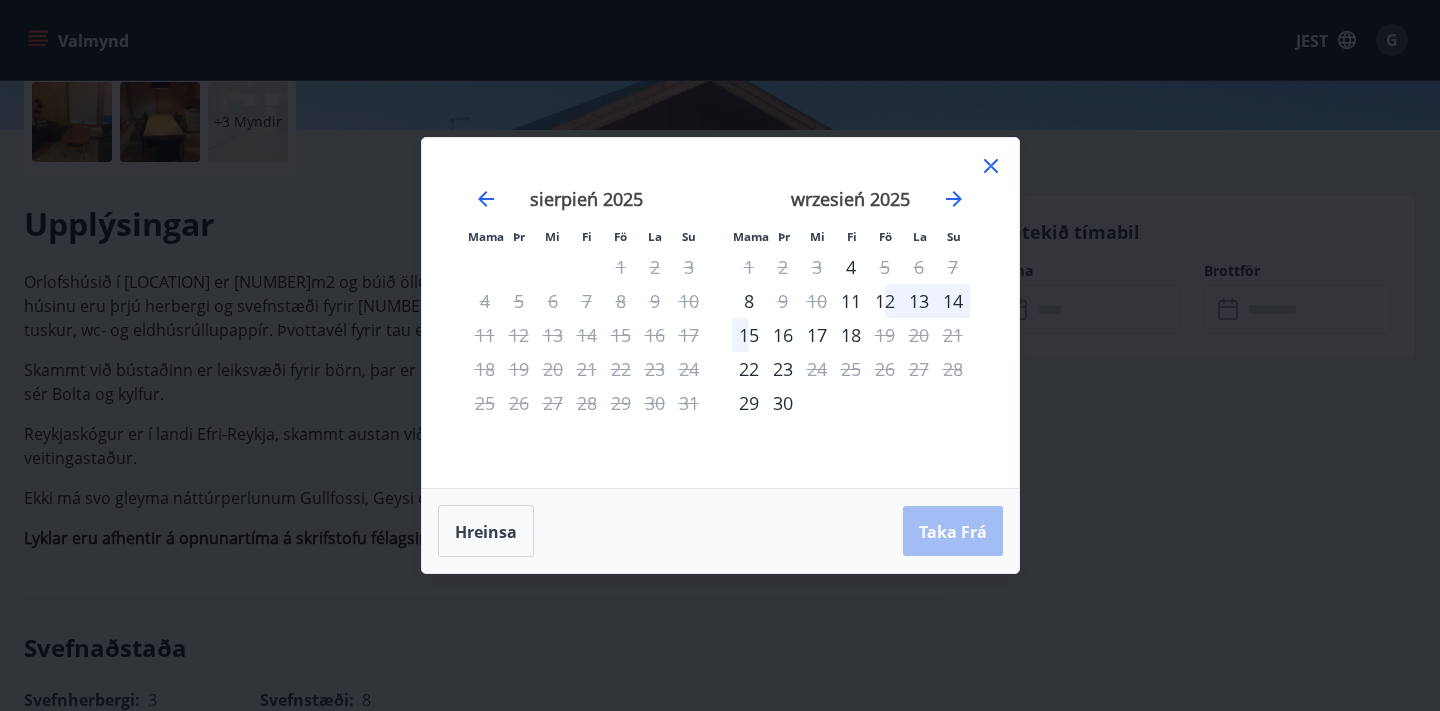 click on "13" at bounding box center (919, 301) 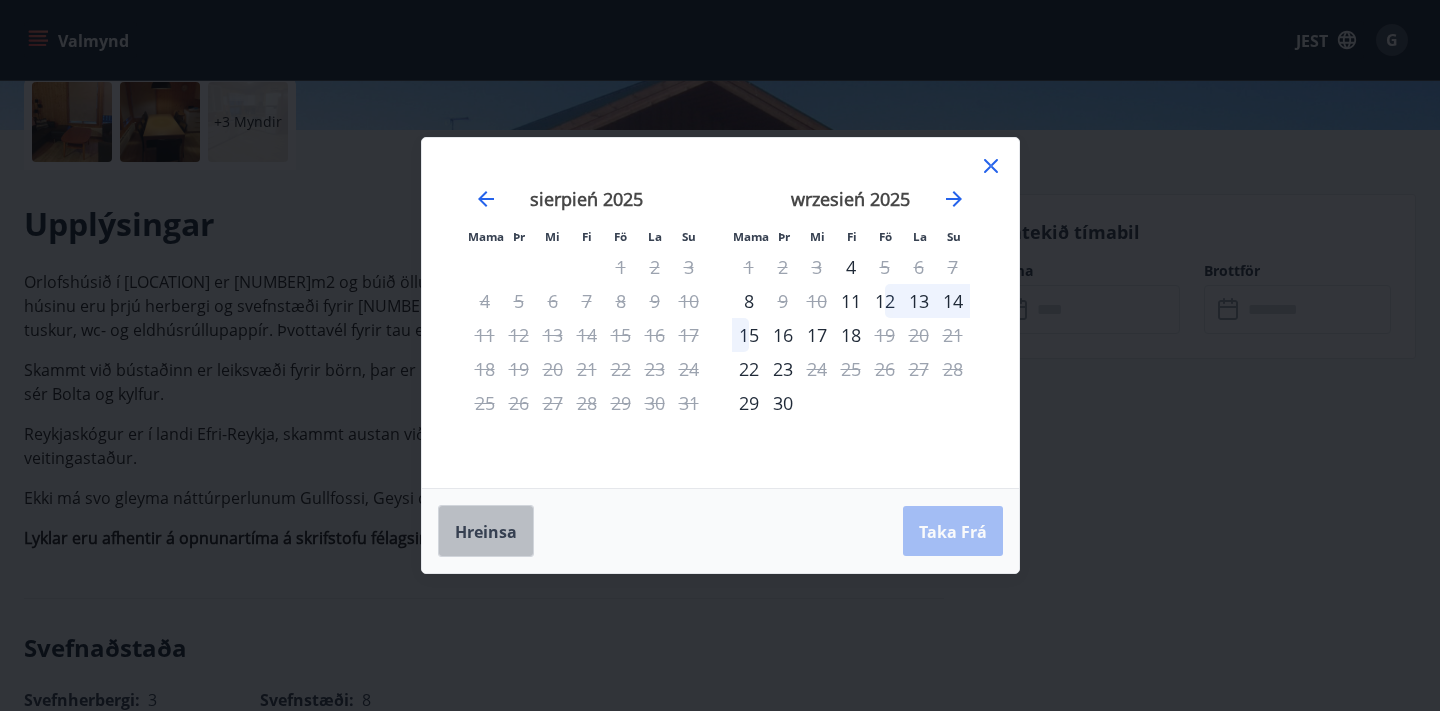 click on "Hreinsa" at bounding box center [486, 532] 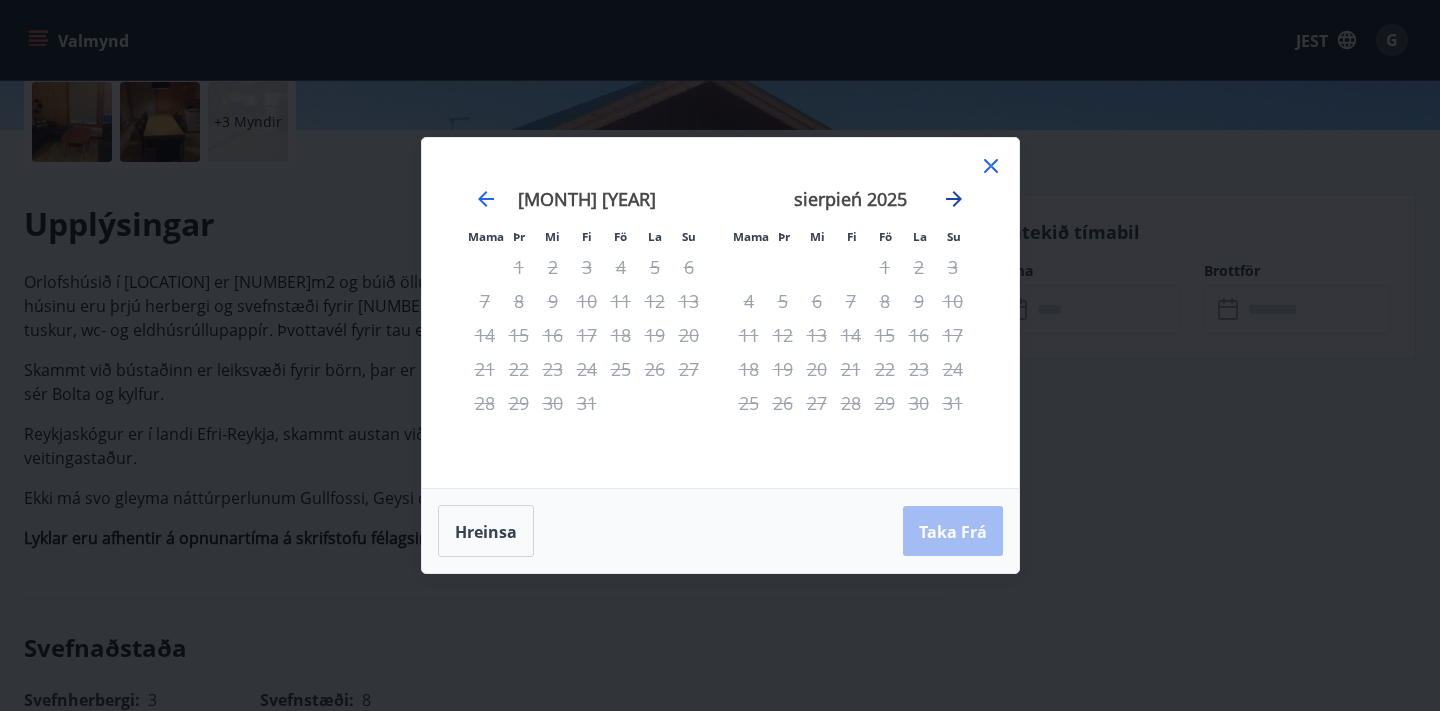 click 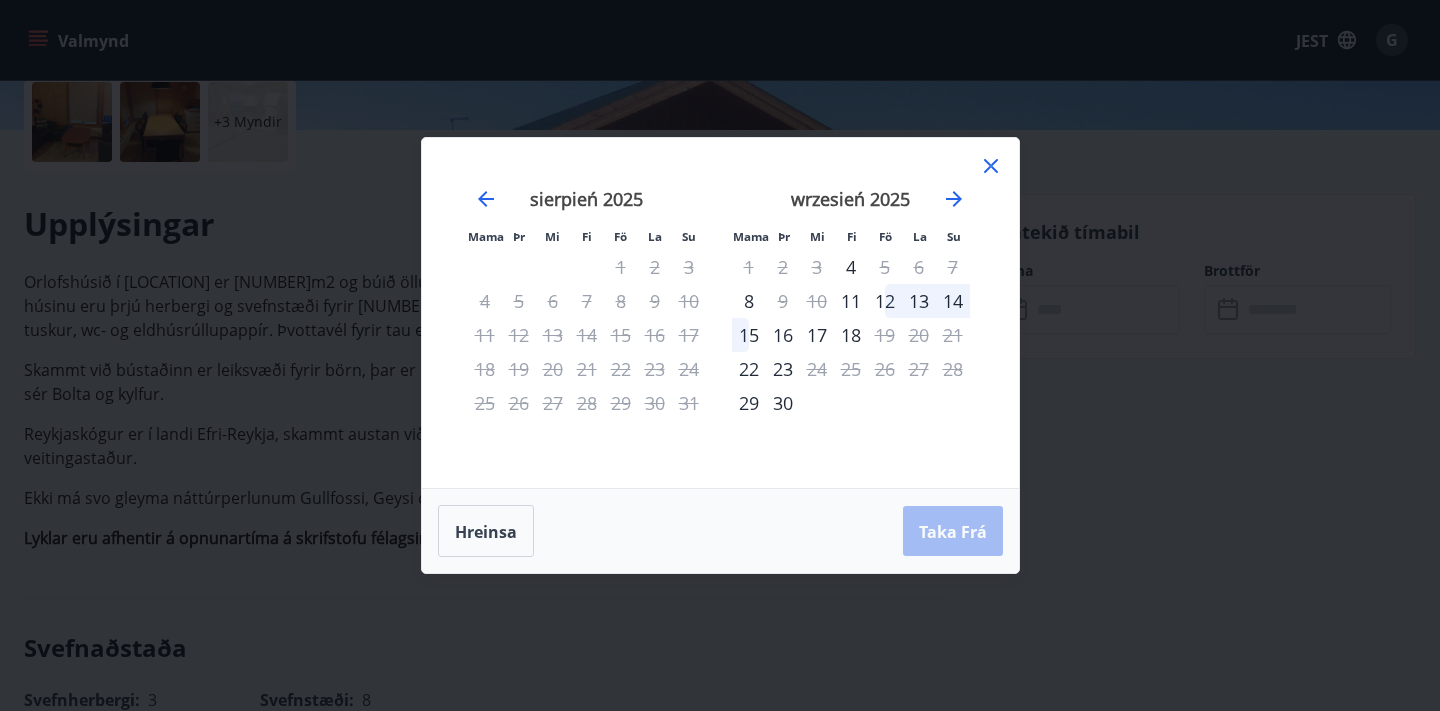 click on "Hreinsa Taka Frá" at bounding box center [720, 531] 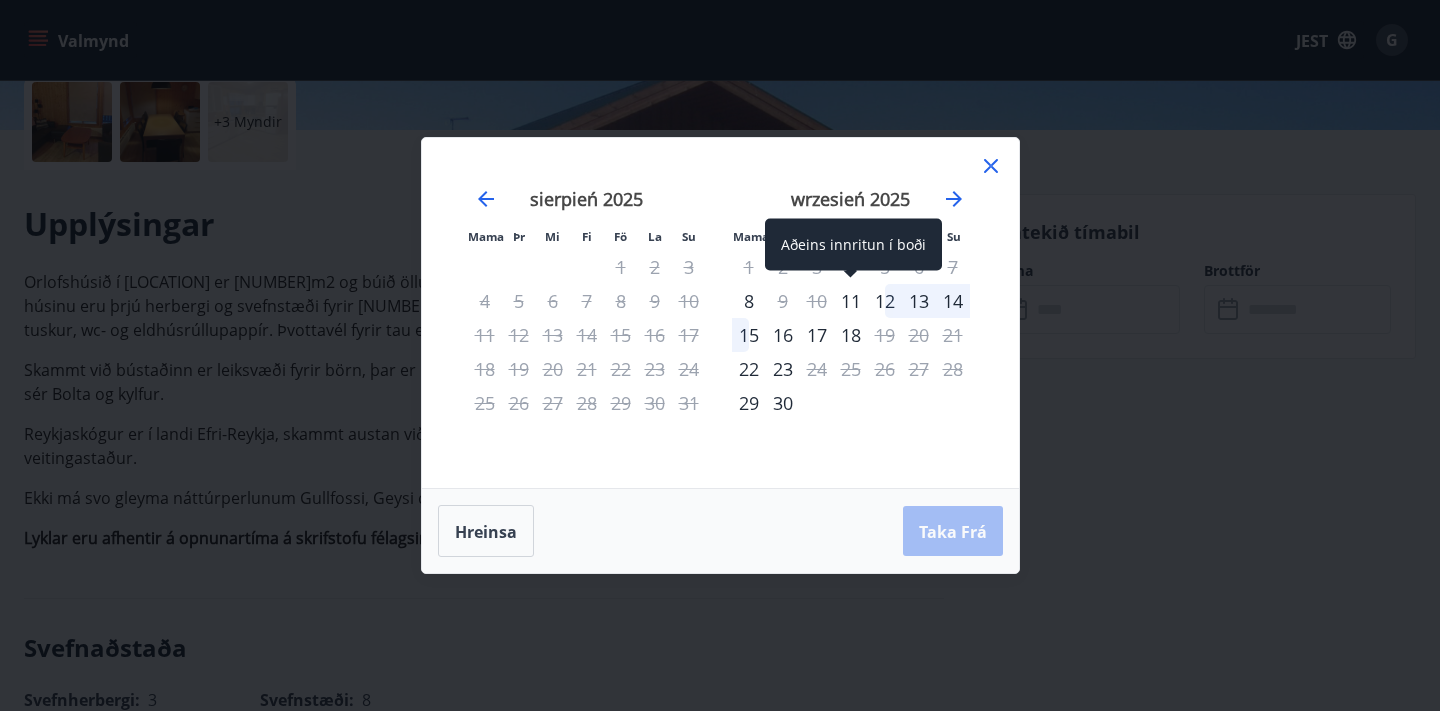 click on "11" at bounding box center [851, 301] 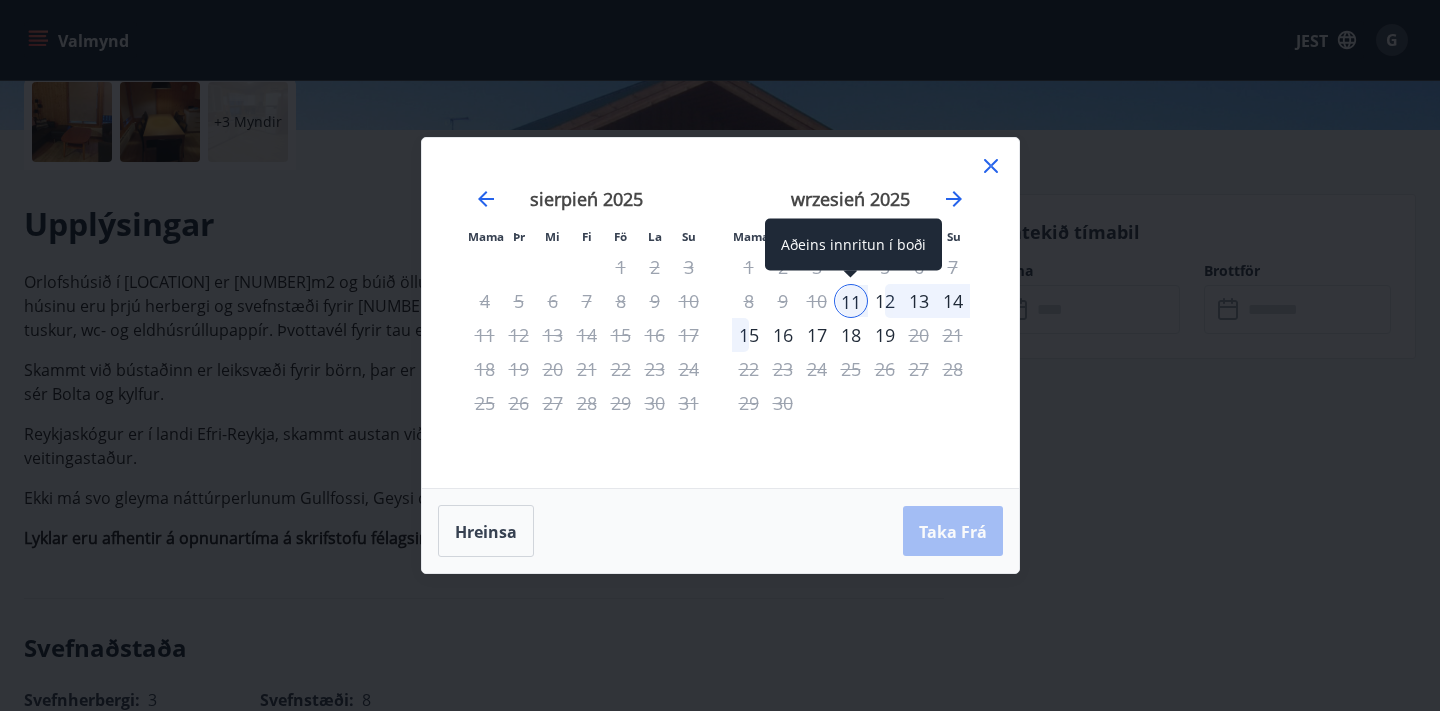 click on "11" at bounding box center (851, 301) 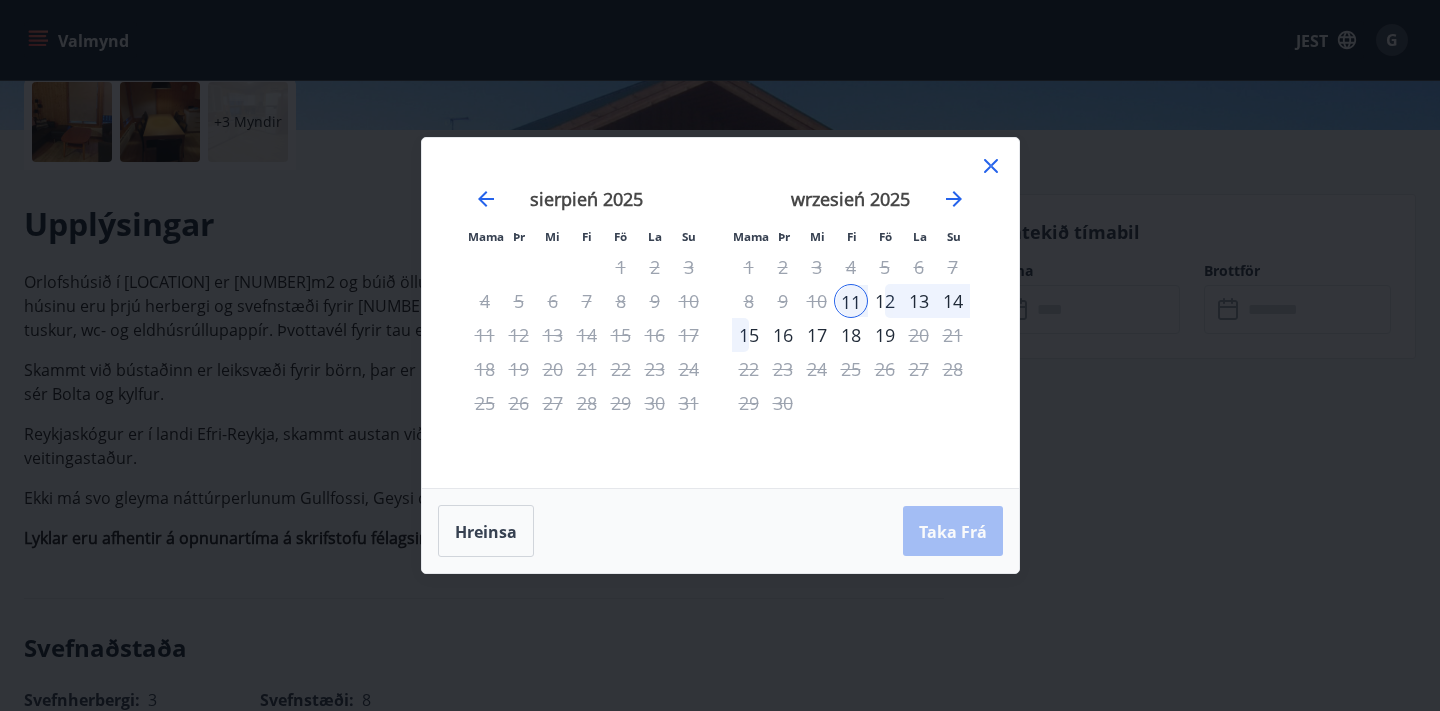 click on "12" at bounding box center (885, 301) 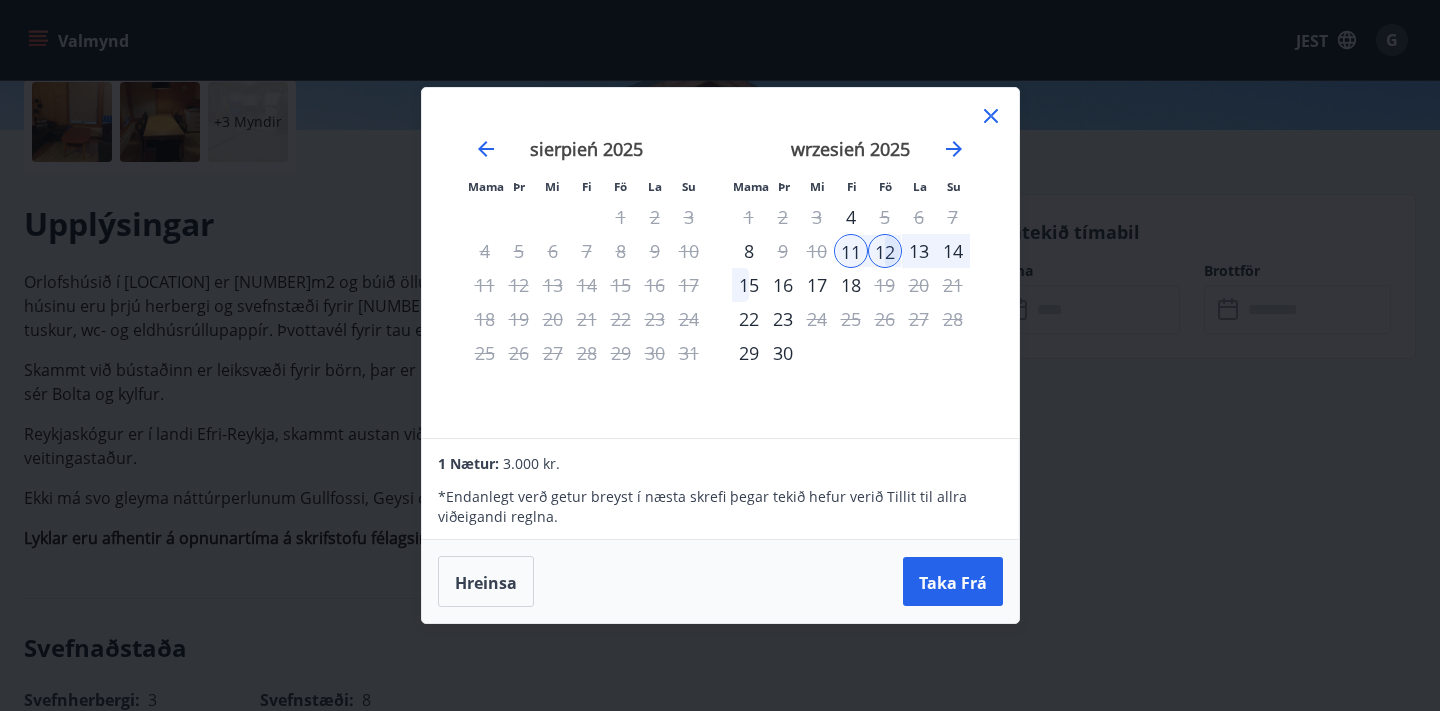 click 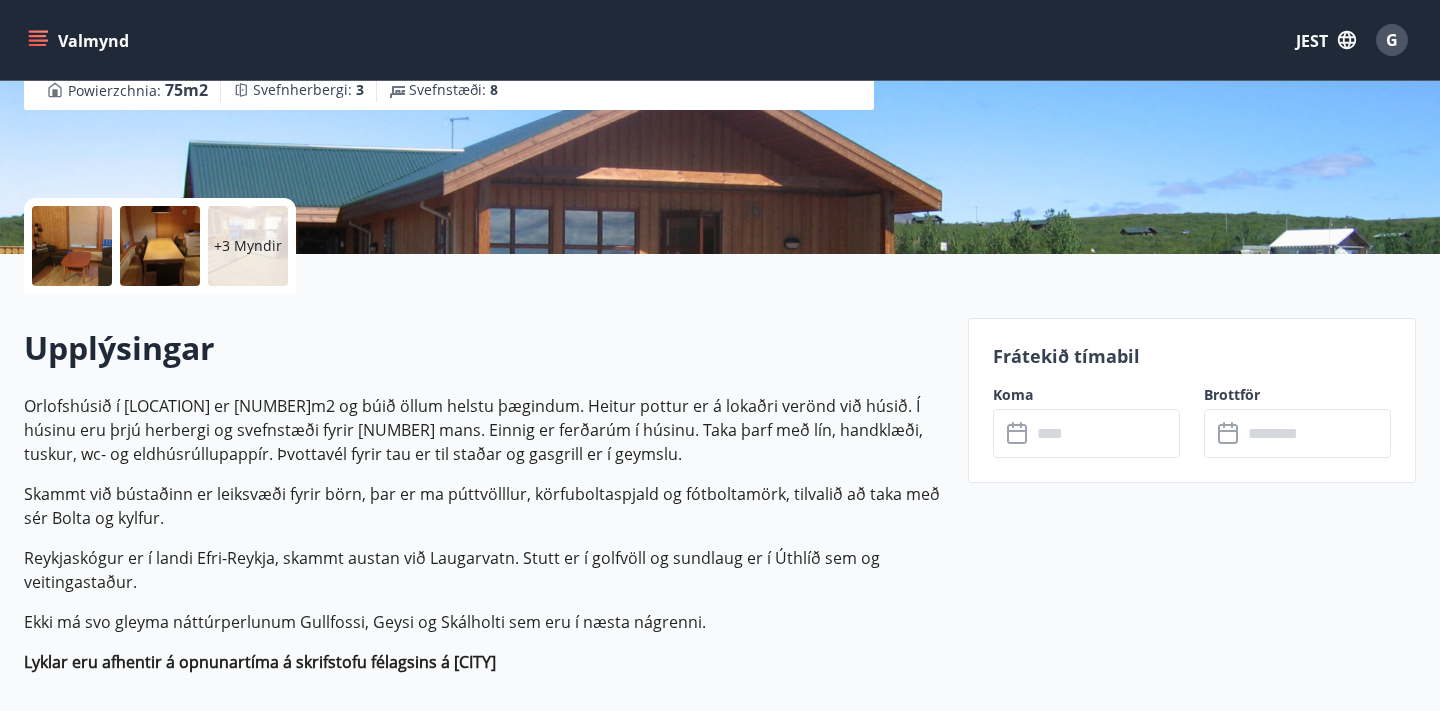 scroll, scrollTop: 0, scrollLeft: 0, axis: both 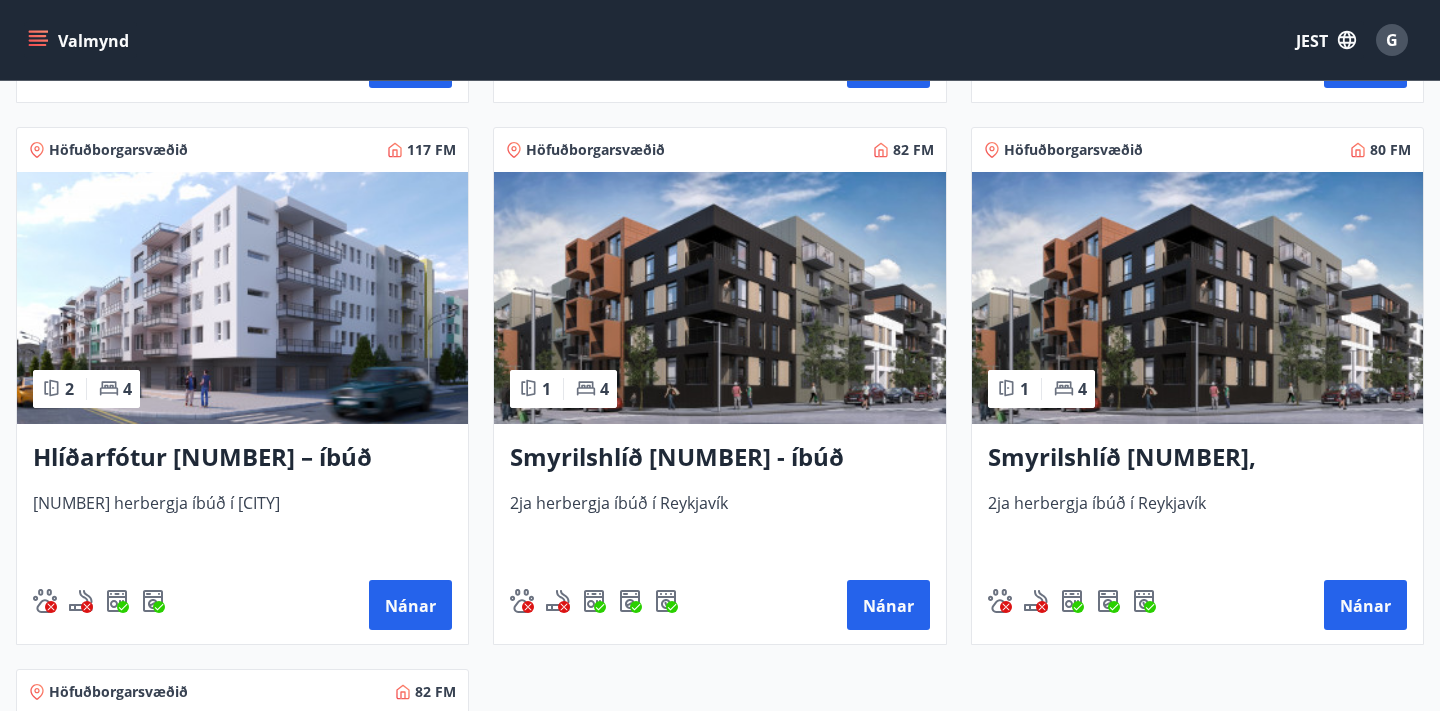 click at bounding box center (242, 298) 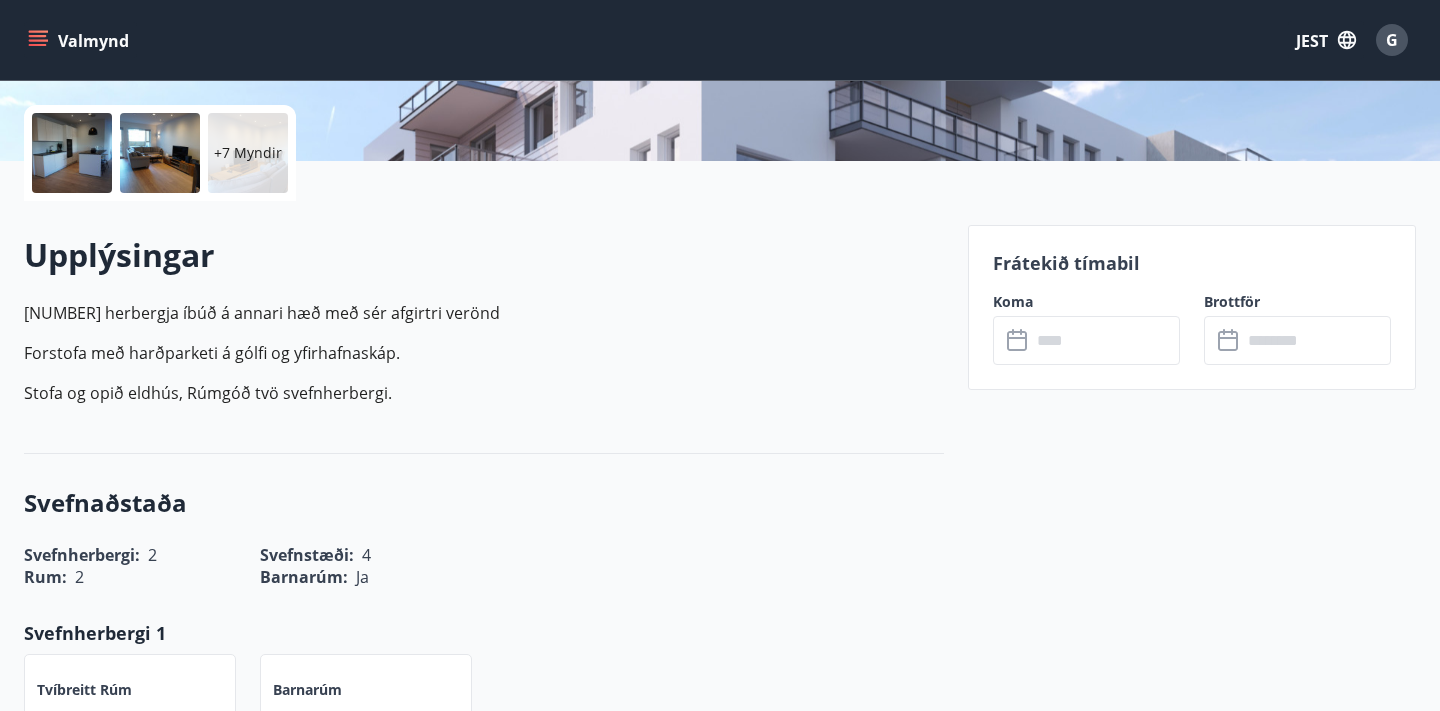 scroll, scrollTop: 441, scrollLeft: 0, axis: vertical 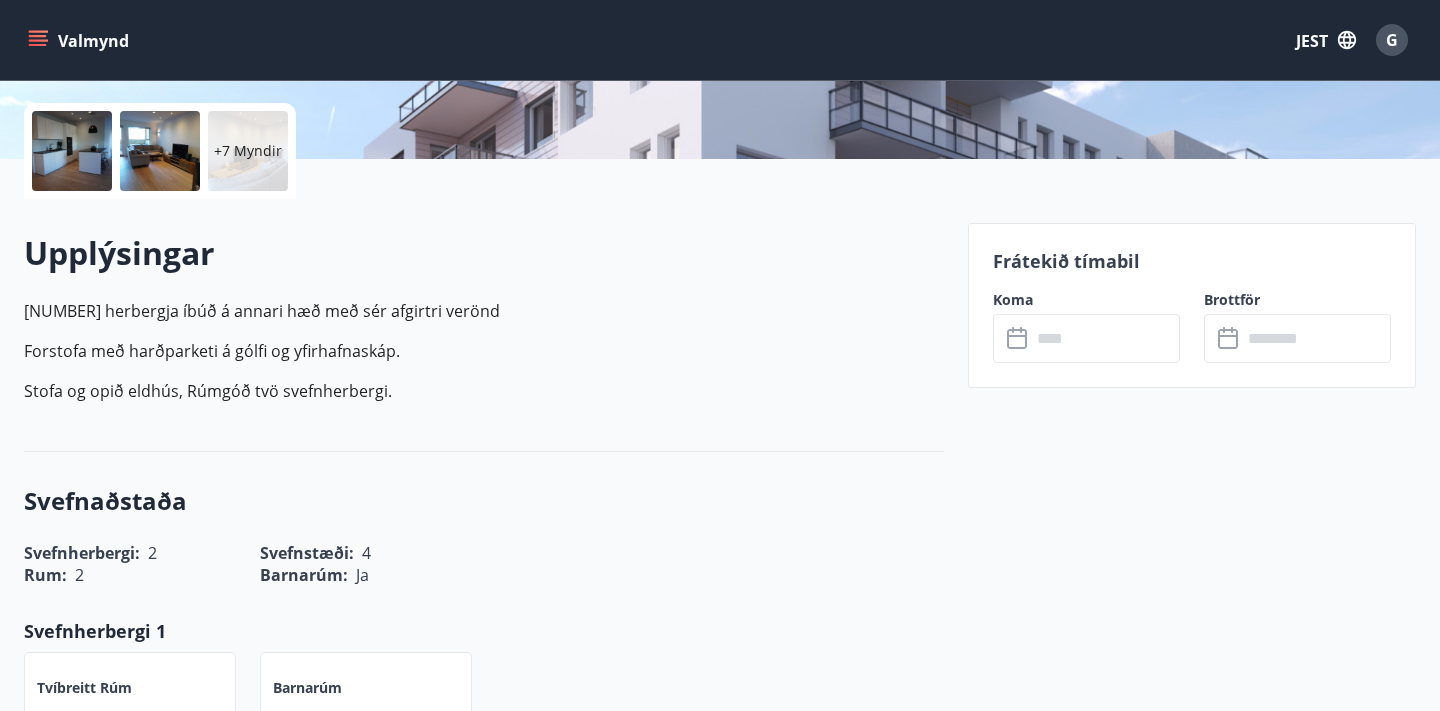 click 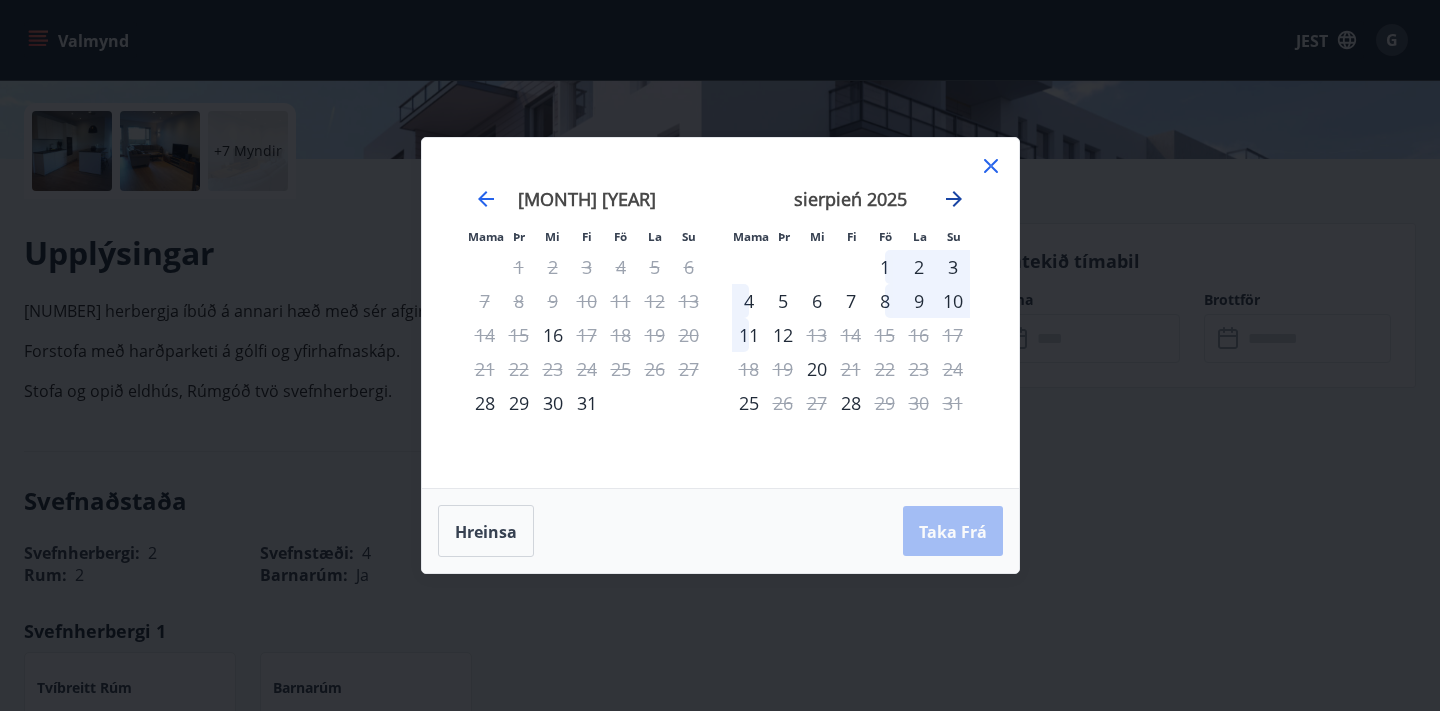 click 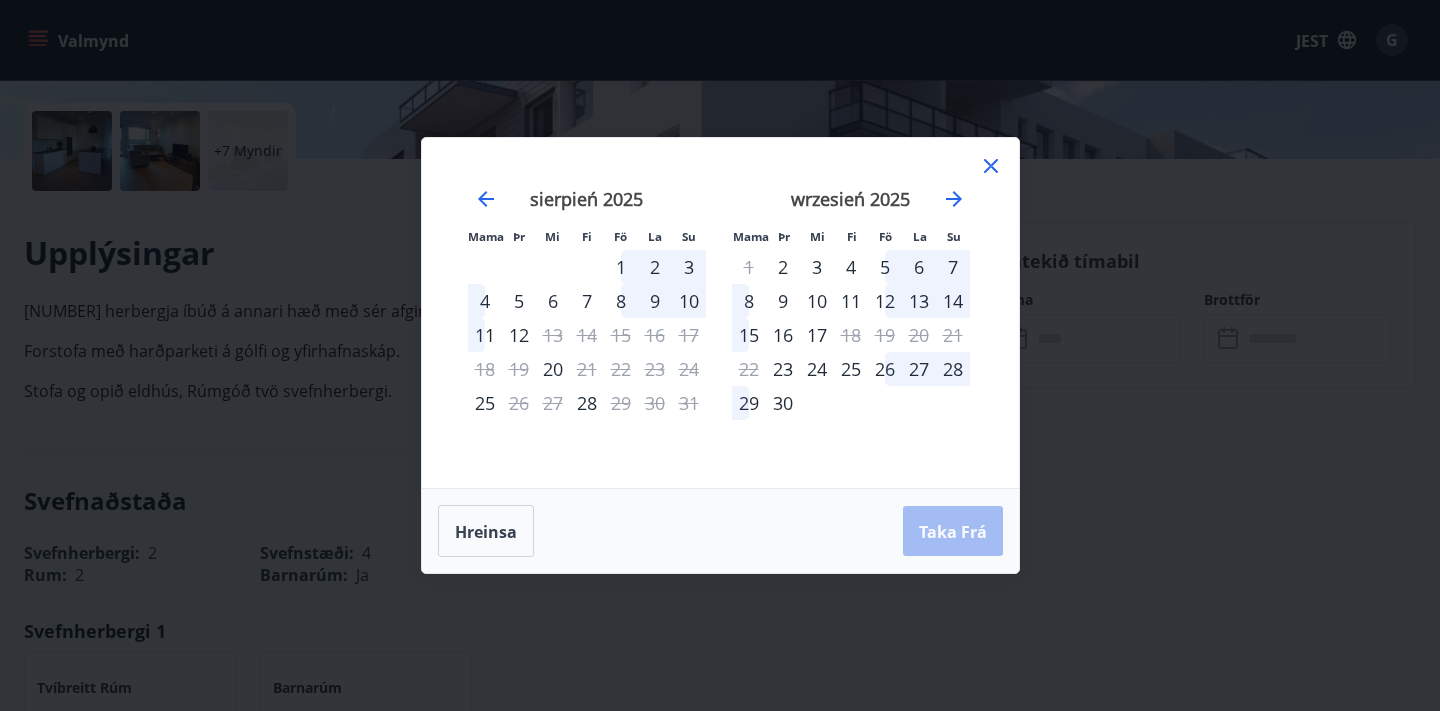 click on "5" at bounding box center (885, 267) 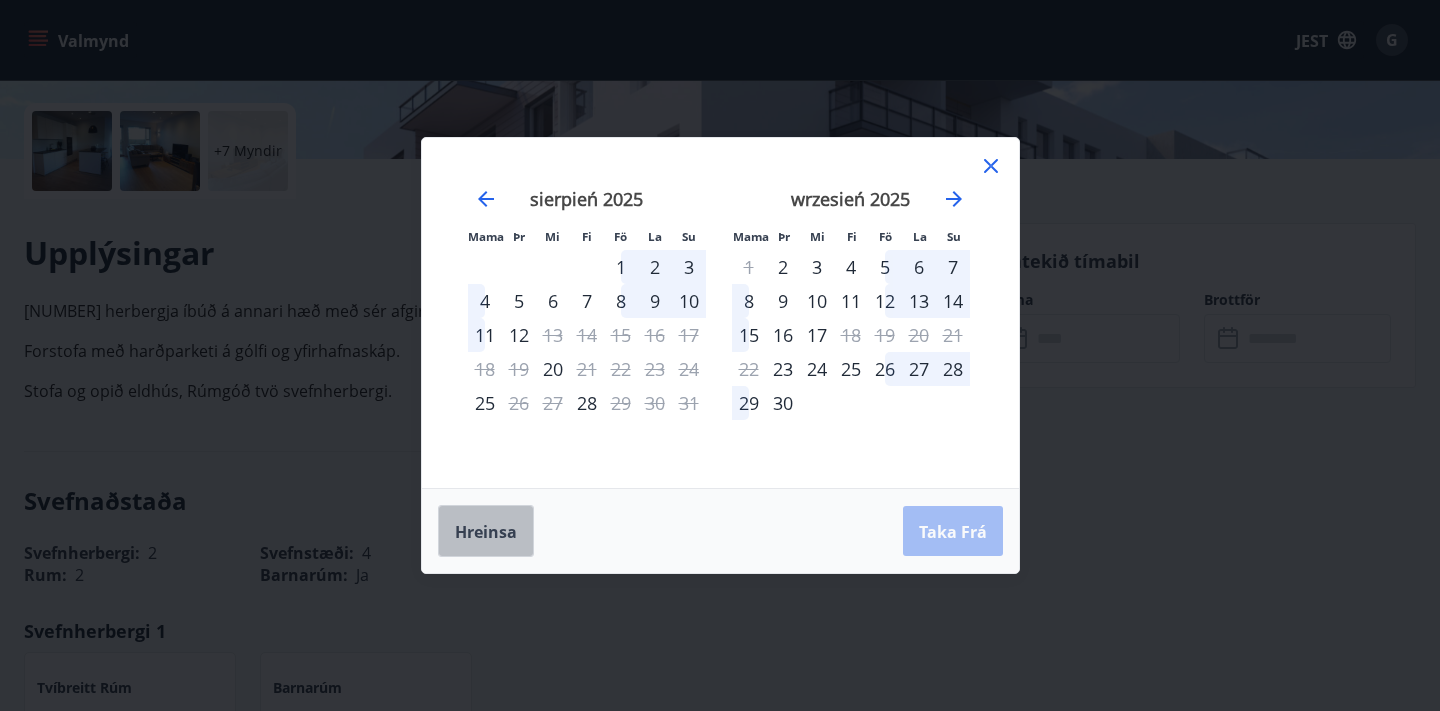 click on "Hreinsa" at bounding box center (486, 532) 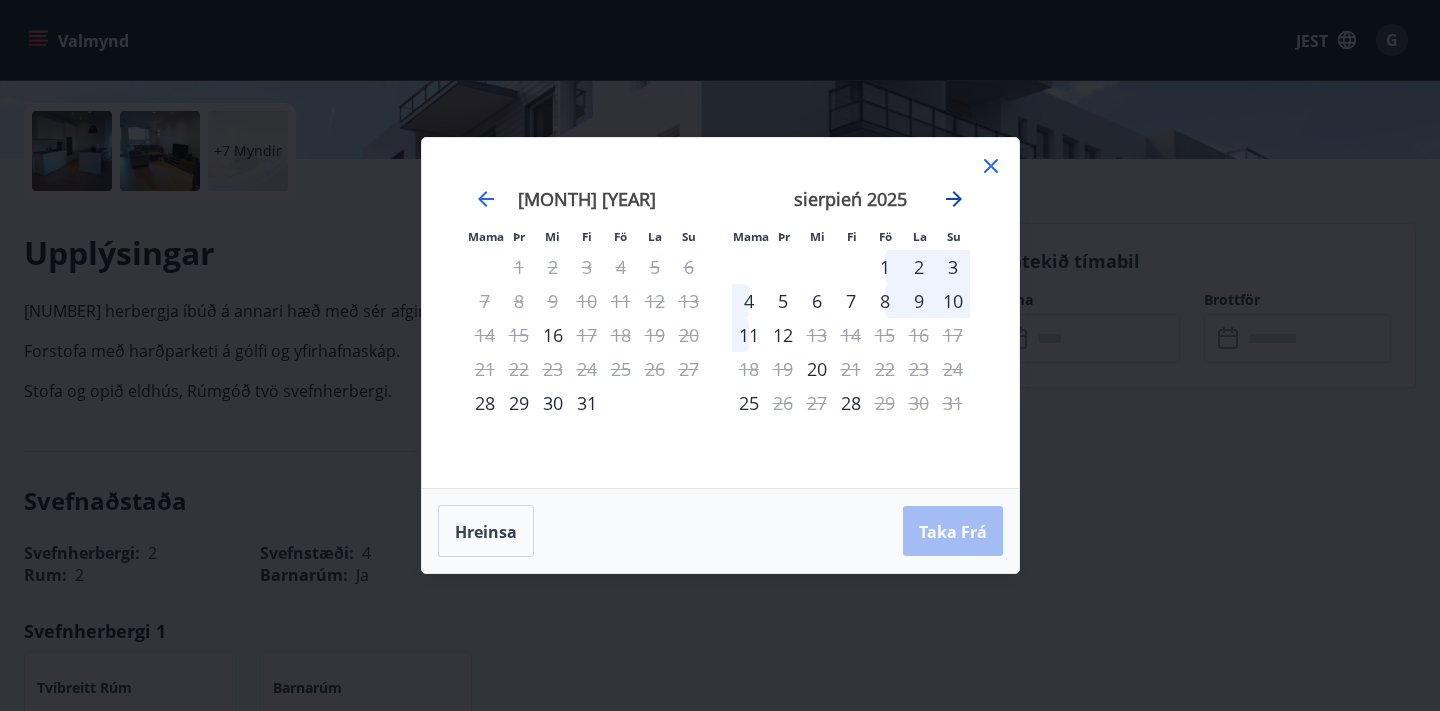 click 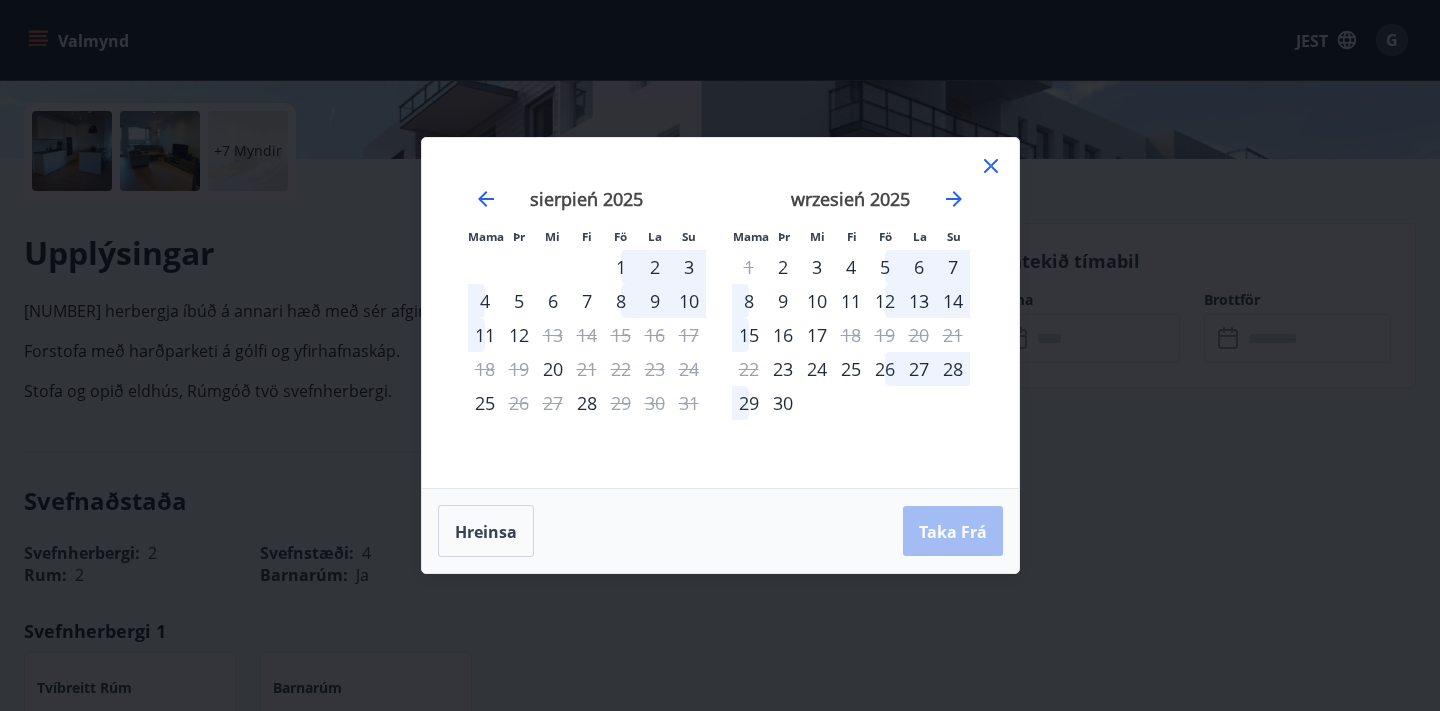 click on "5" at bounding box center (885, 267) 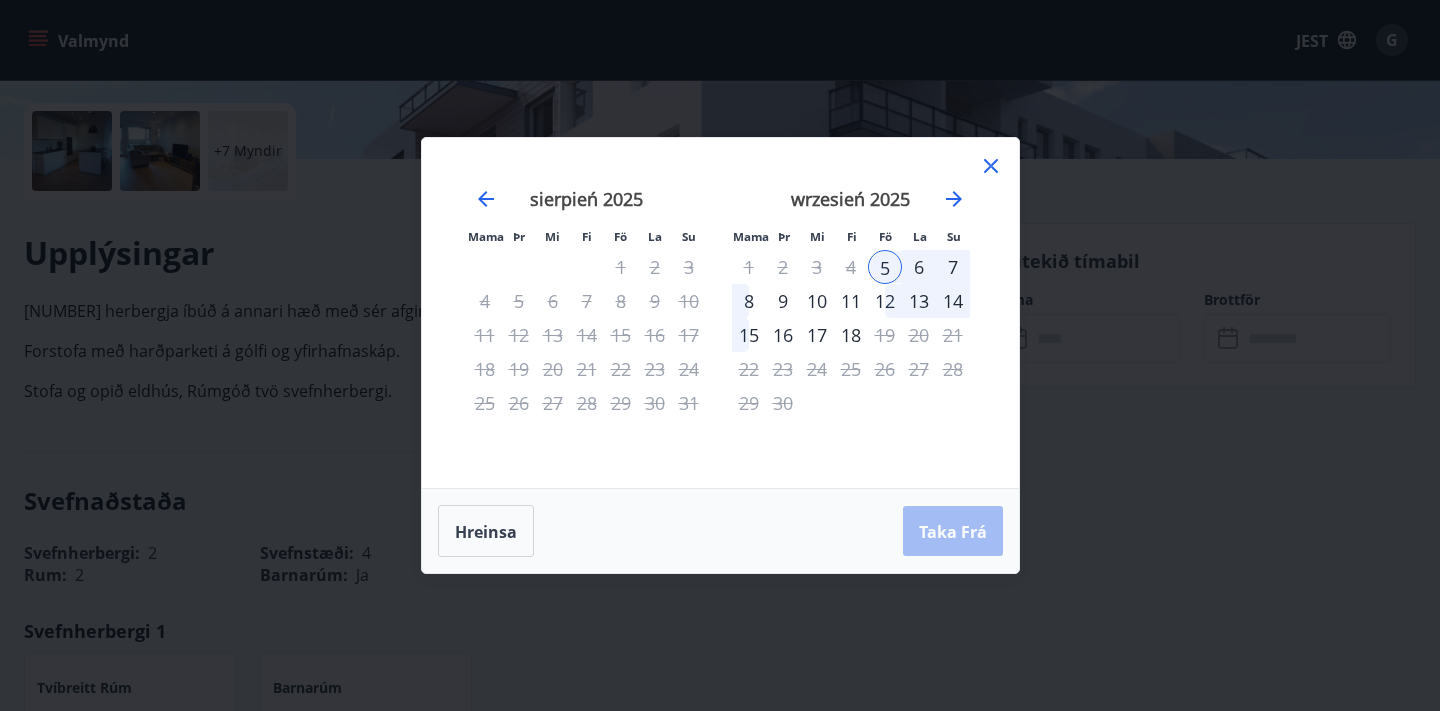 click on "5" at bounding box center (885, 267) 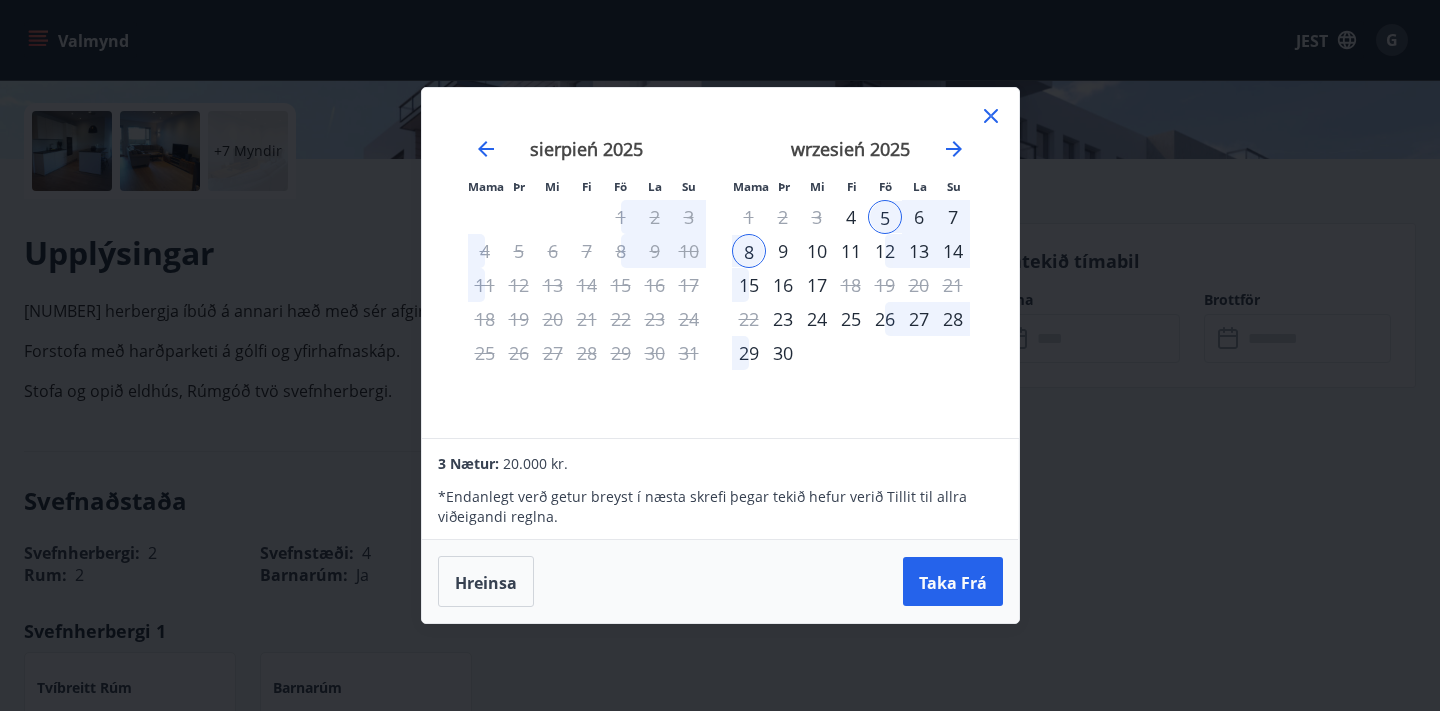 click on "4" at bounding box center (851, 217) 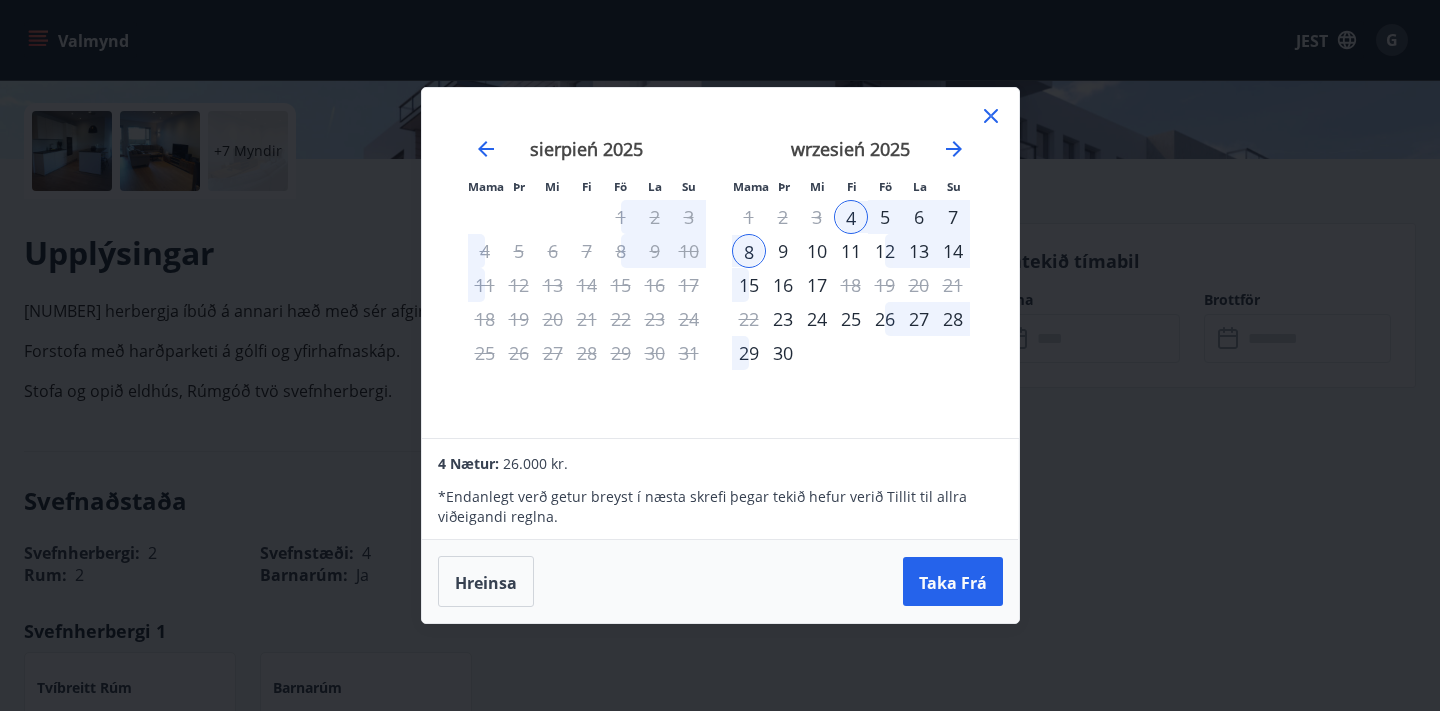 click on "5" at bounding box center (885, 217) 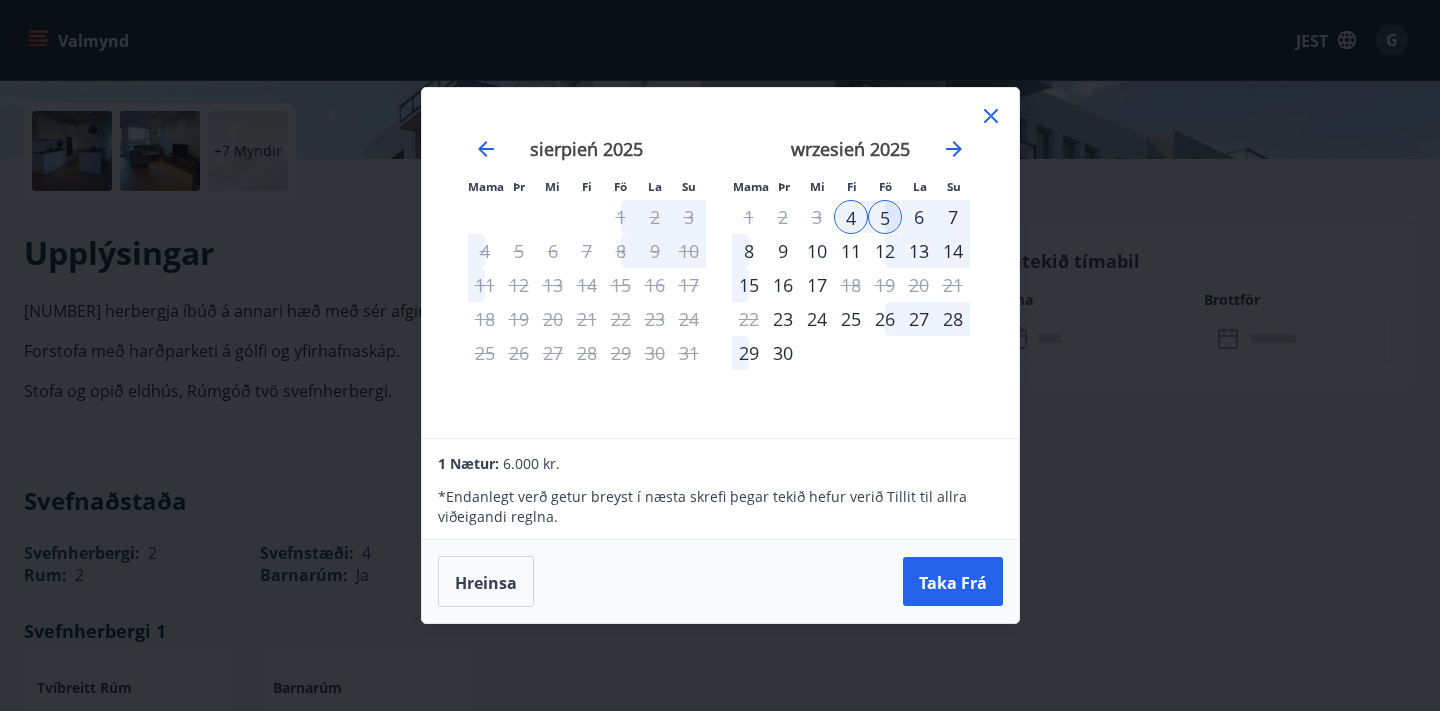 click 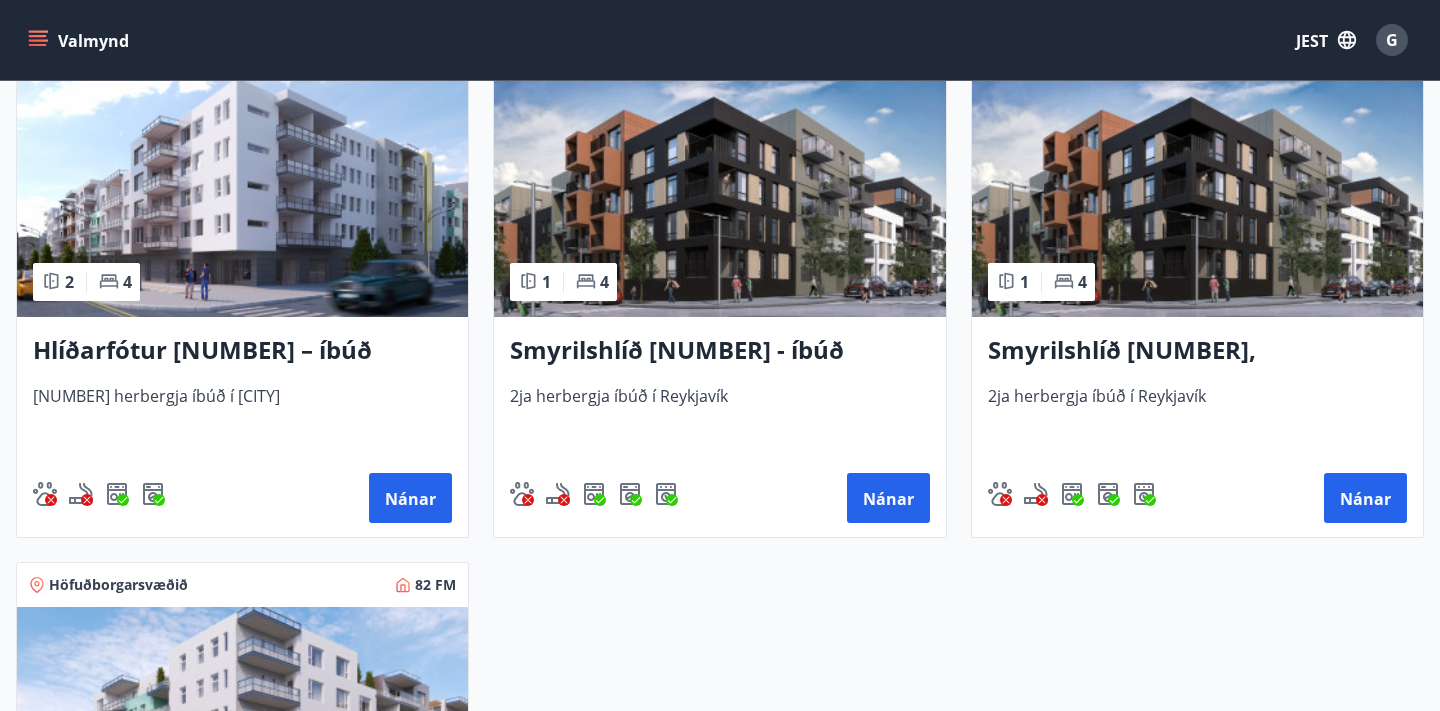scroll, scrollTop: 969, scrollLeft: 0, axis: vertical 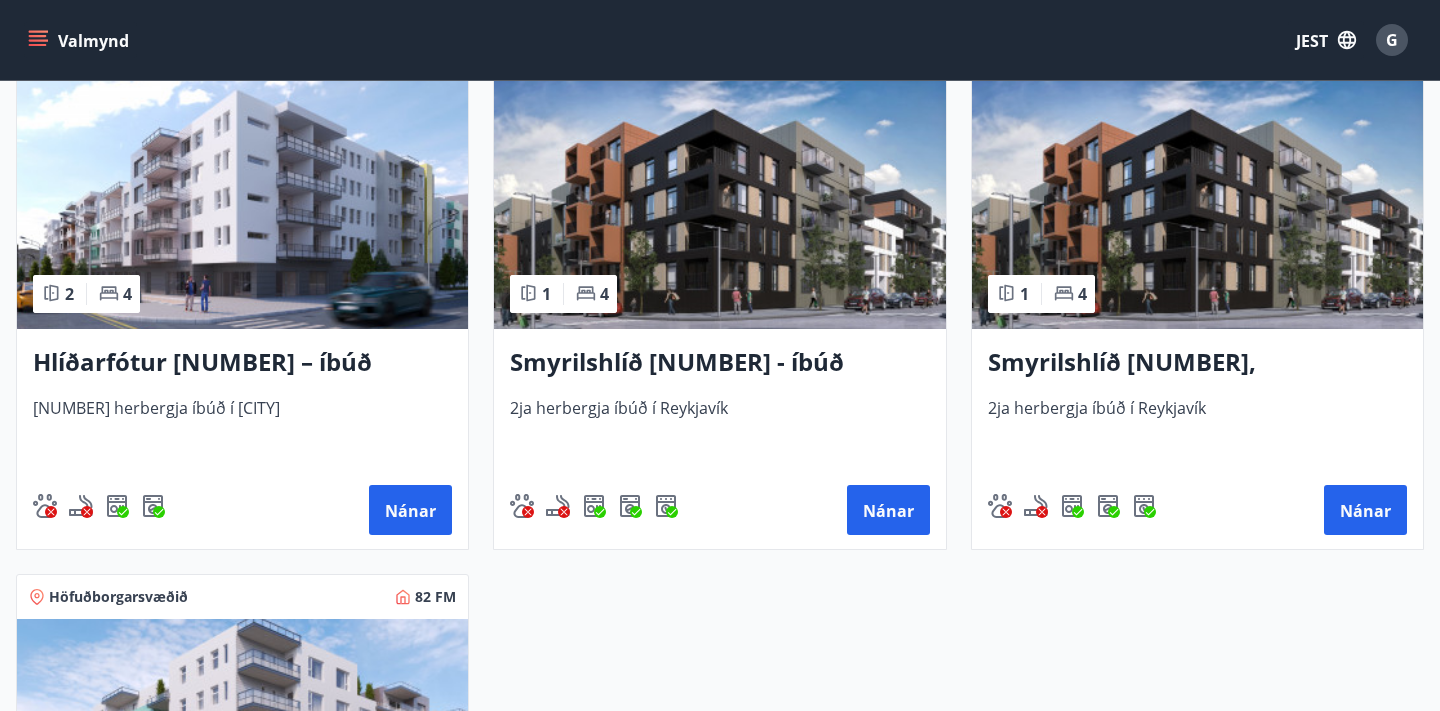 click at bounding box center [719, 203] 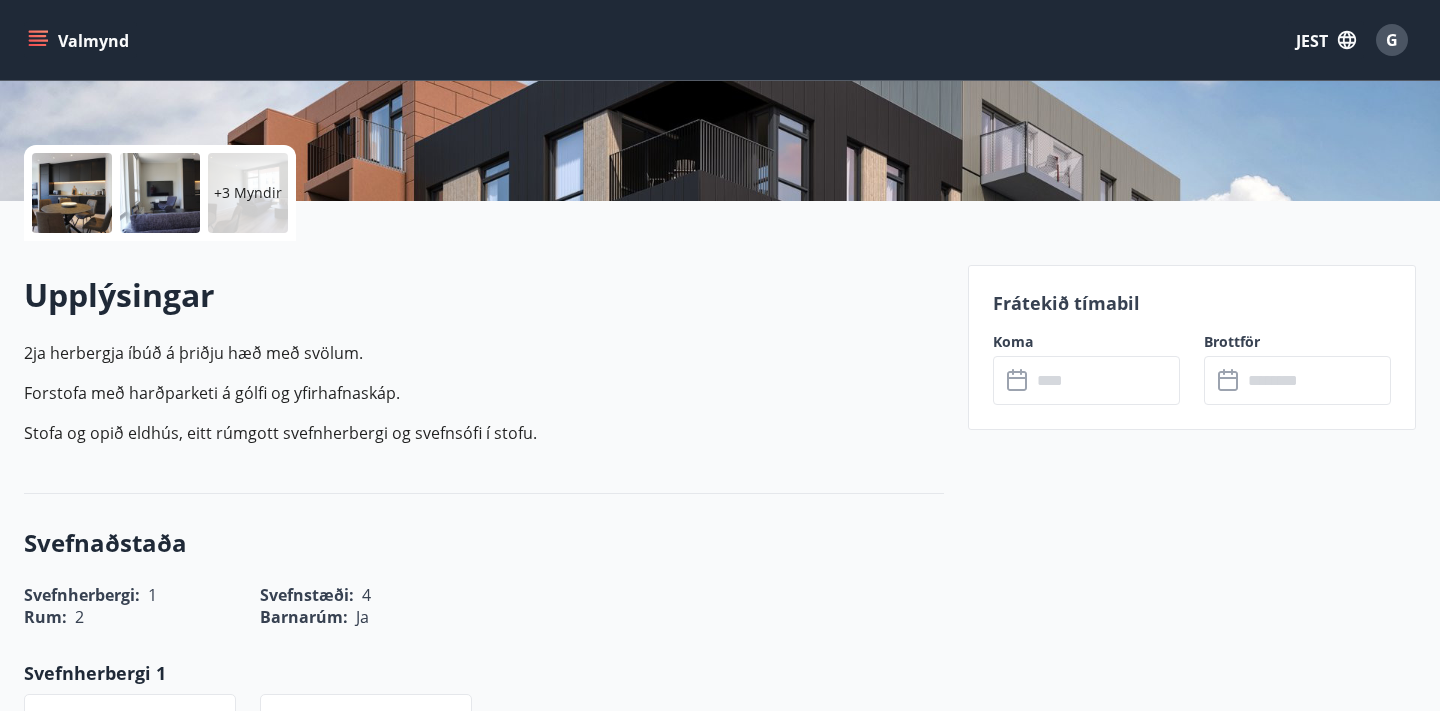 scroll, scrollTop: 401, scrollLeft: 0, axis: vertical 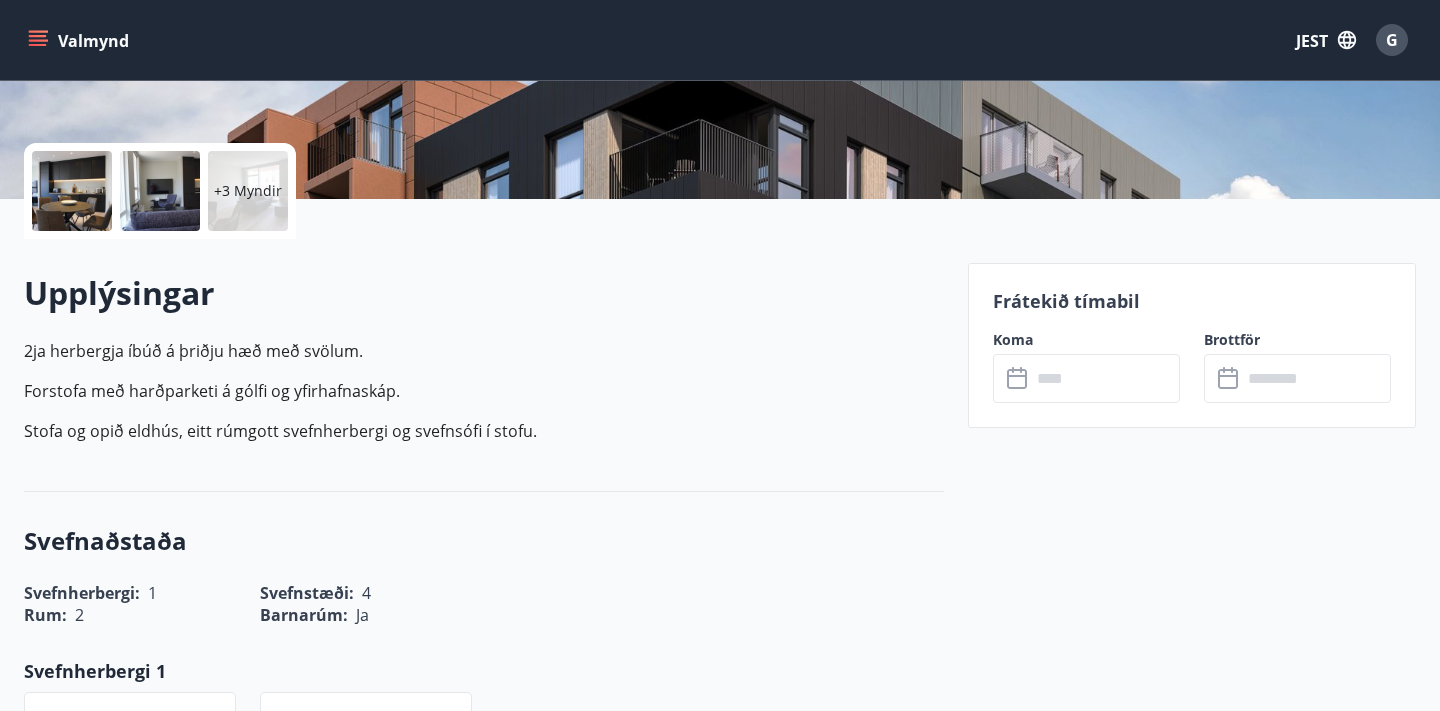 click 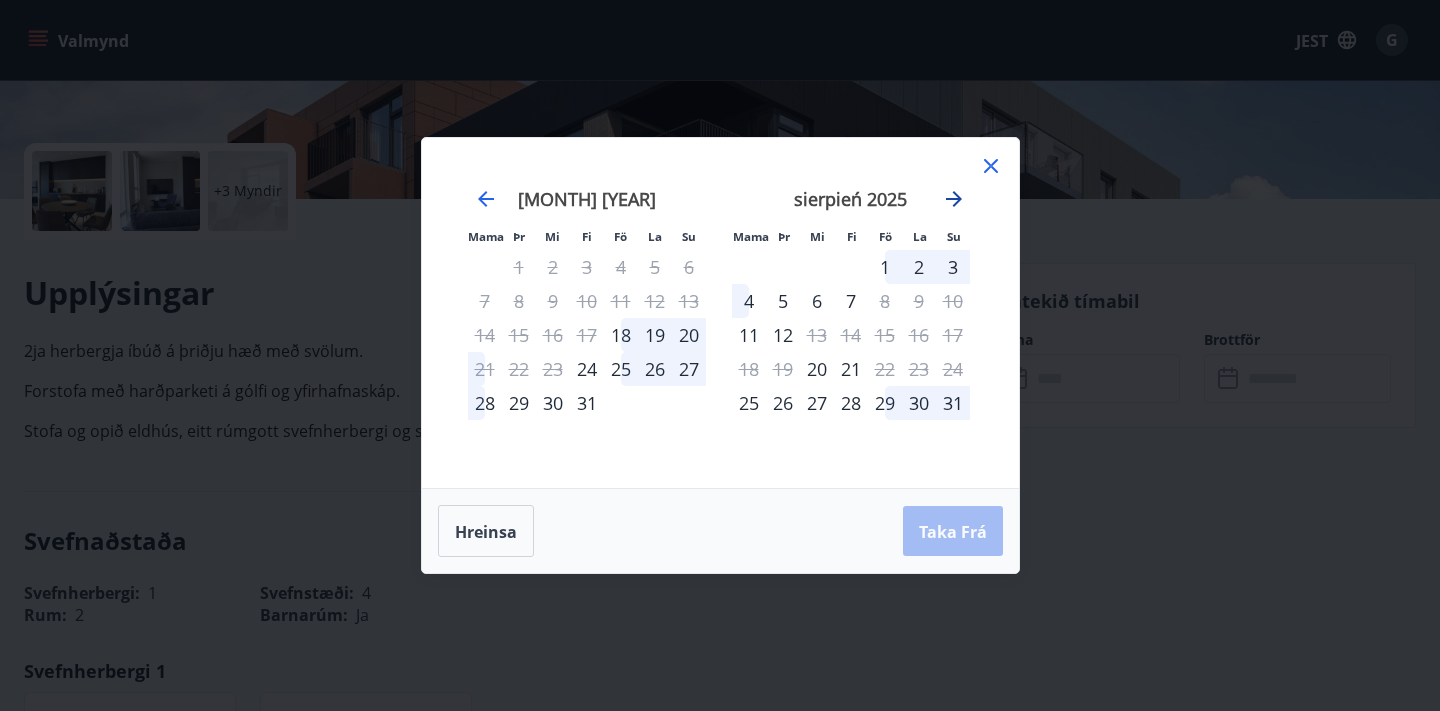 click 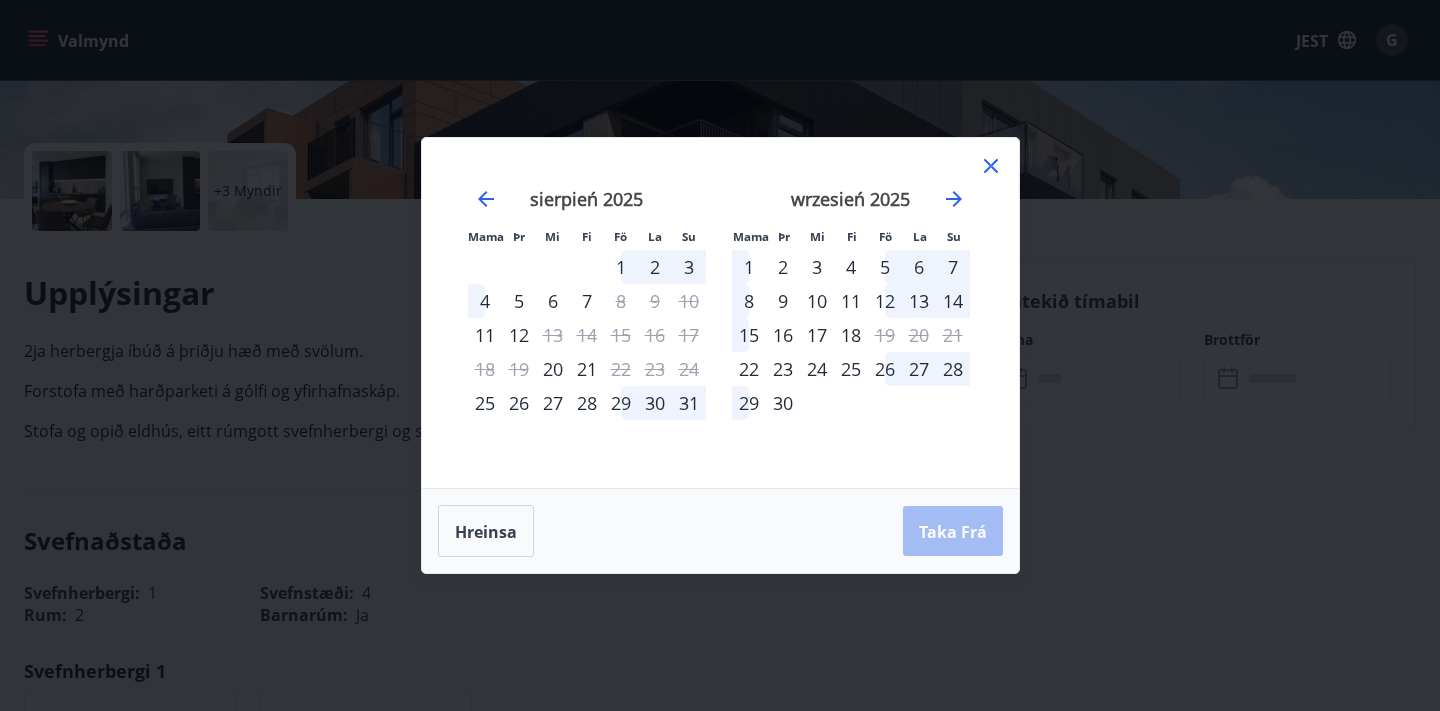 click on "4" at bounding box center (851, 267) 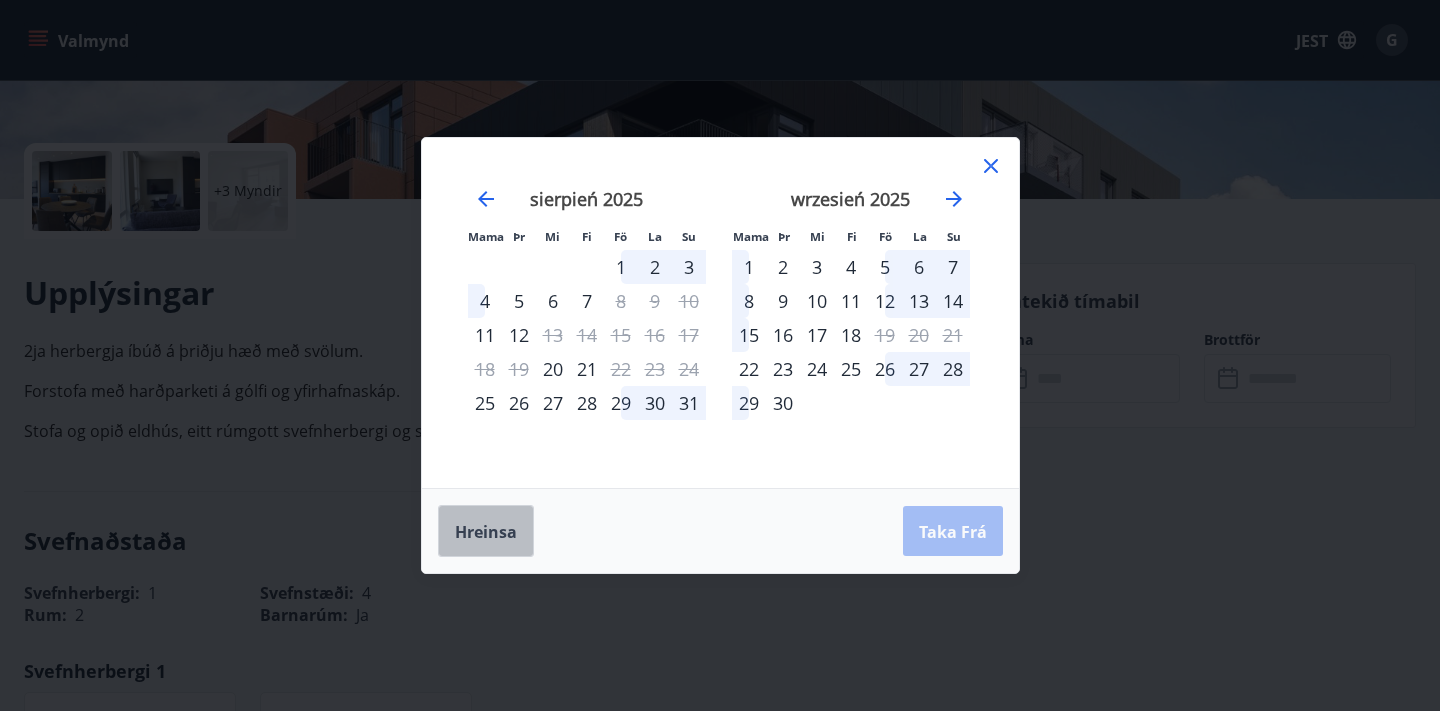 click on "Hreinsa" at bounding box center [486, 532] 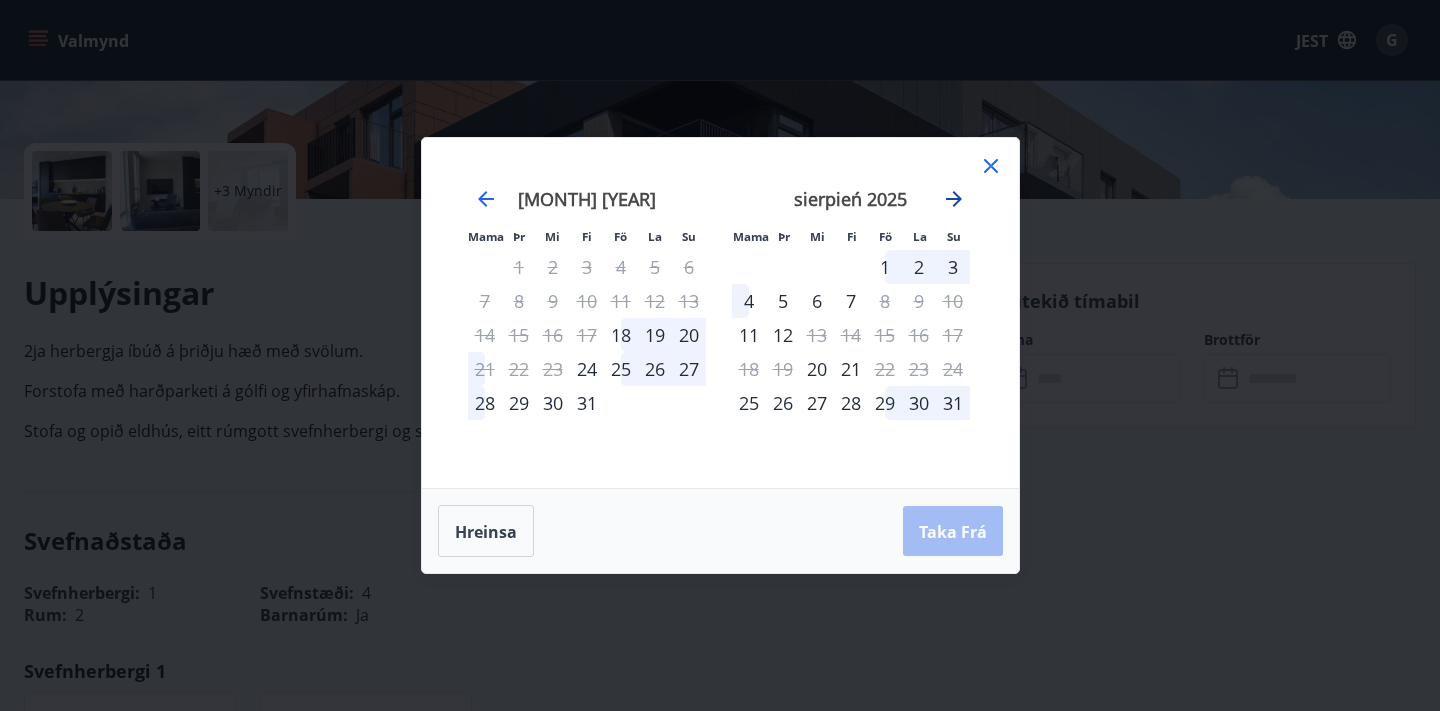 click 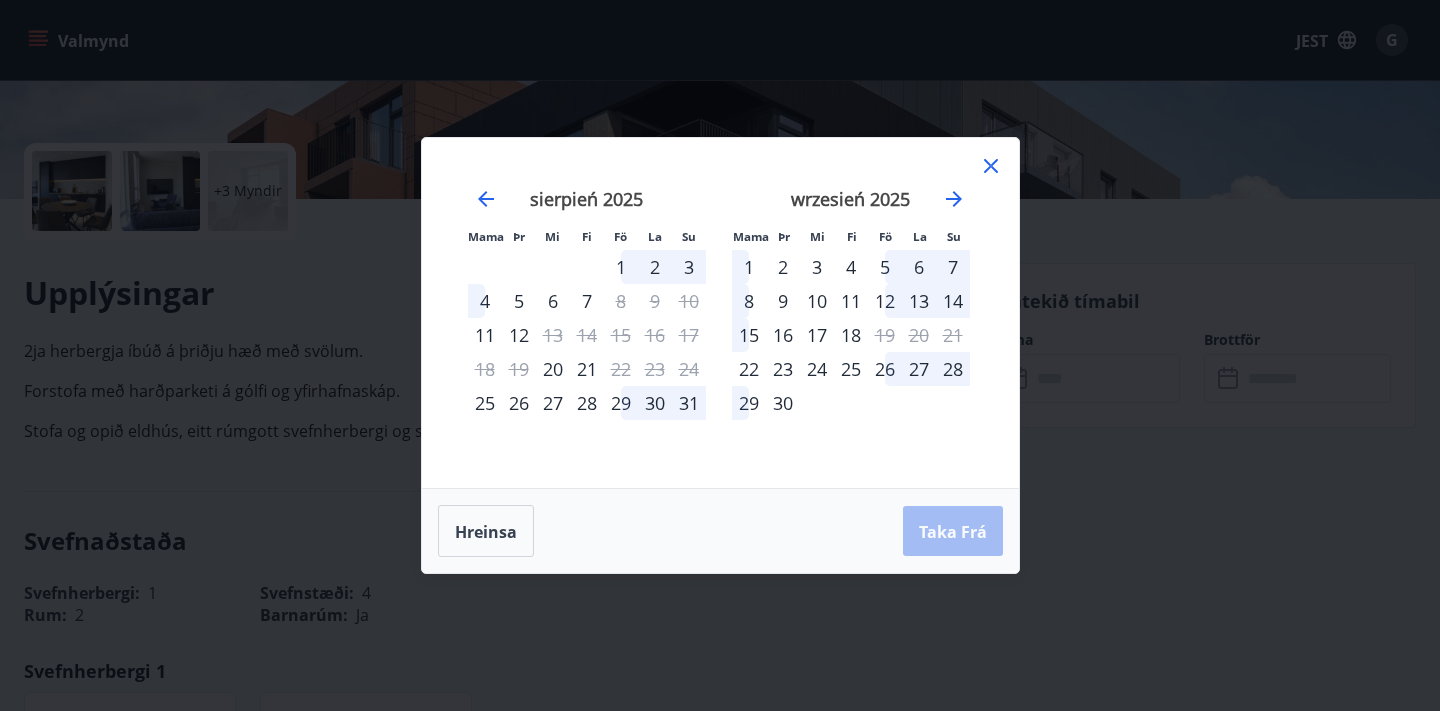 click on "4" at bounding box center (851, 267) 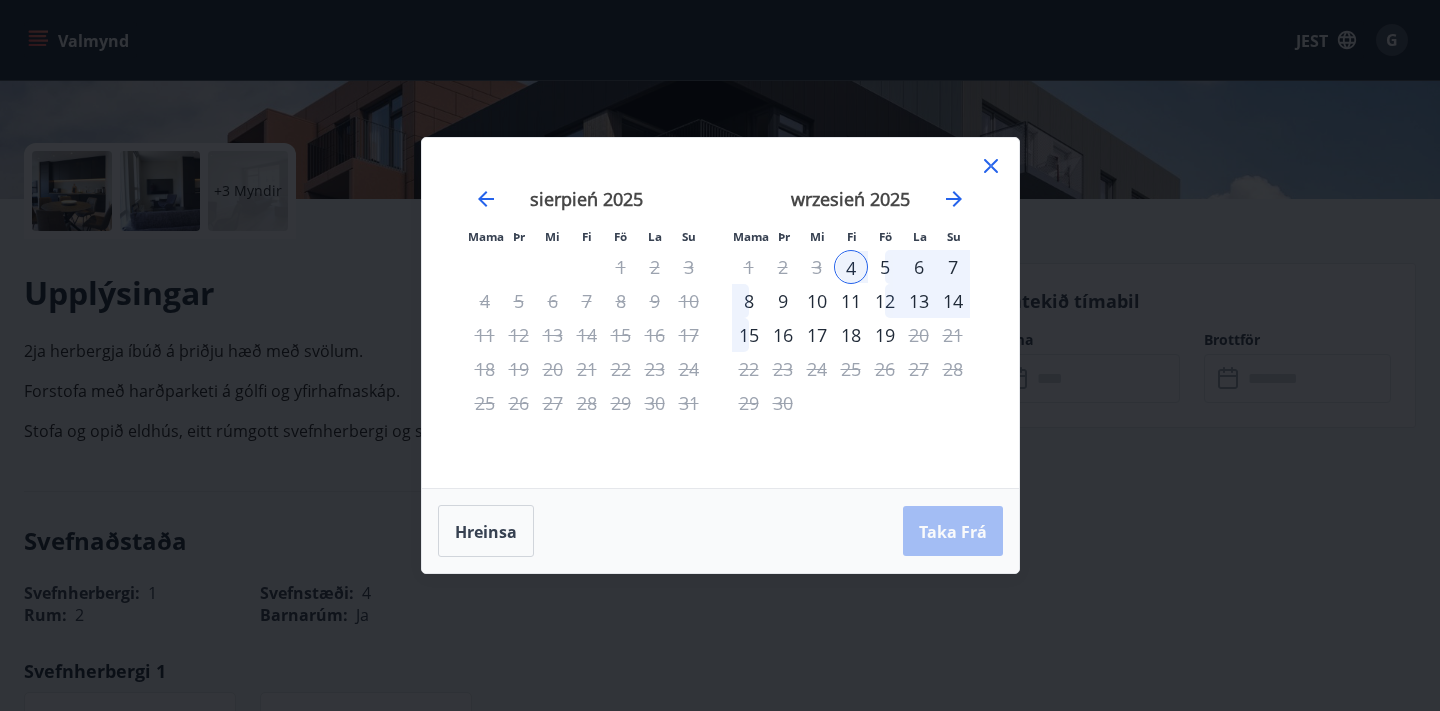 click on "4" at bounding box center (851, 267) 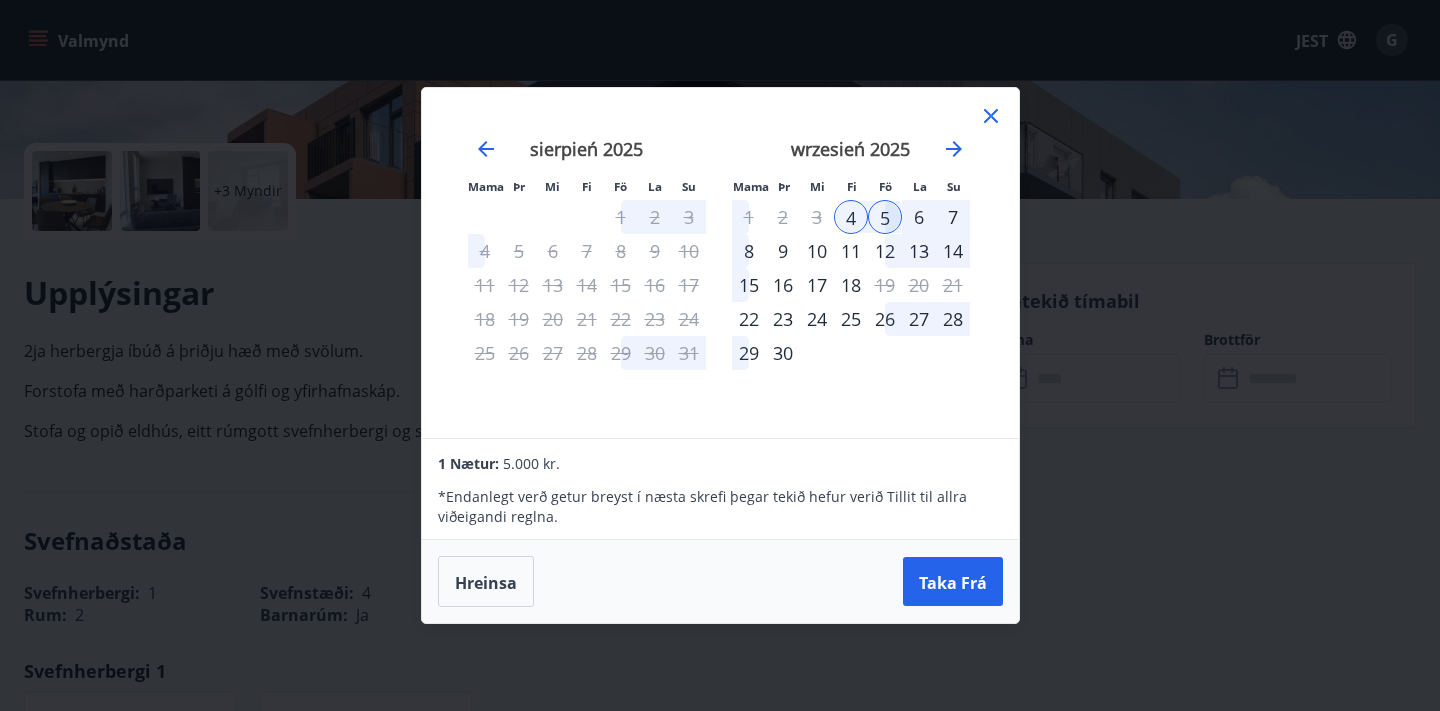 click on "Mama Þr Mi Fi Fö La Su Mama Þr Mi Fi Fö La Su [MONTH] [YEAR] [DAY] [DAY] [DAY] [DAY] [DAY] [DAY] [DAY] [DAY] [DAY] [DAY] [DAY] [DAY] [DAY] [DAY] [DAY] [DAY] [DAY] [DAY] [DAY] [DAY] [DAY] [DAY] [DAY] [DAY] [DAY] [DAY] [DAY] [DAY] [DAY] [DAY] [MONTH] [YEAR] [DAY] [DAY] [DAY] [DAY] [DAY] [DAY] [DAY] [DAY] [DAY] [DAY] [DAY] [DAY] [DAY] [DAY] [DAY] [DAY] [DAY] [DAY] [DAY] [DAY] [DAY] [DAY] [DAY] [DAY] [DAY] [DAY] [DAY] [DAY] [DAY] [DAY] [MONTH] [YEAR] [DAY] [DAY] [DAY] [DAY] [DAY] [DAY] [DAY] [DAY] [DAY] [DAY] [DAY] [DAY] [DAY] [DAY] [DAY] [DAY] [DAY] [DAY] [DAY] [DAY] [DAY] [DAY] [DAY] [DAY] [DAY] [DAY] [DAY] [DAY] [DAY] [DAY] [DAY] [DAY] Nætur:  [PRICE] kr. *  Endanlegt verð getur breyst í næsta skrefi þegar tekið hefur verið Tillit til allra viðeigandi reglna. Hreinsa Taka Frá" at bounding box center [720, 355] 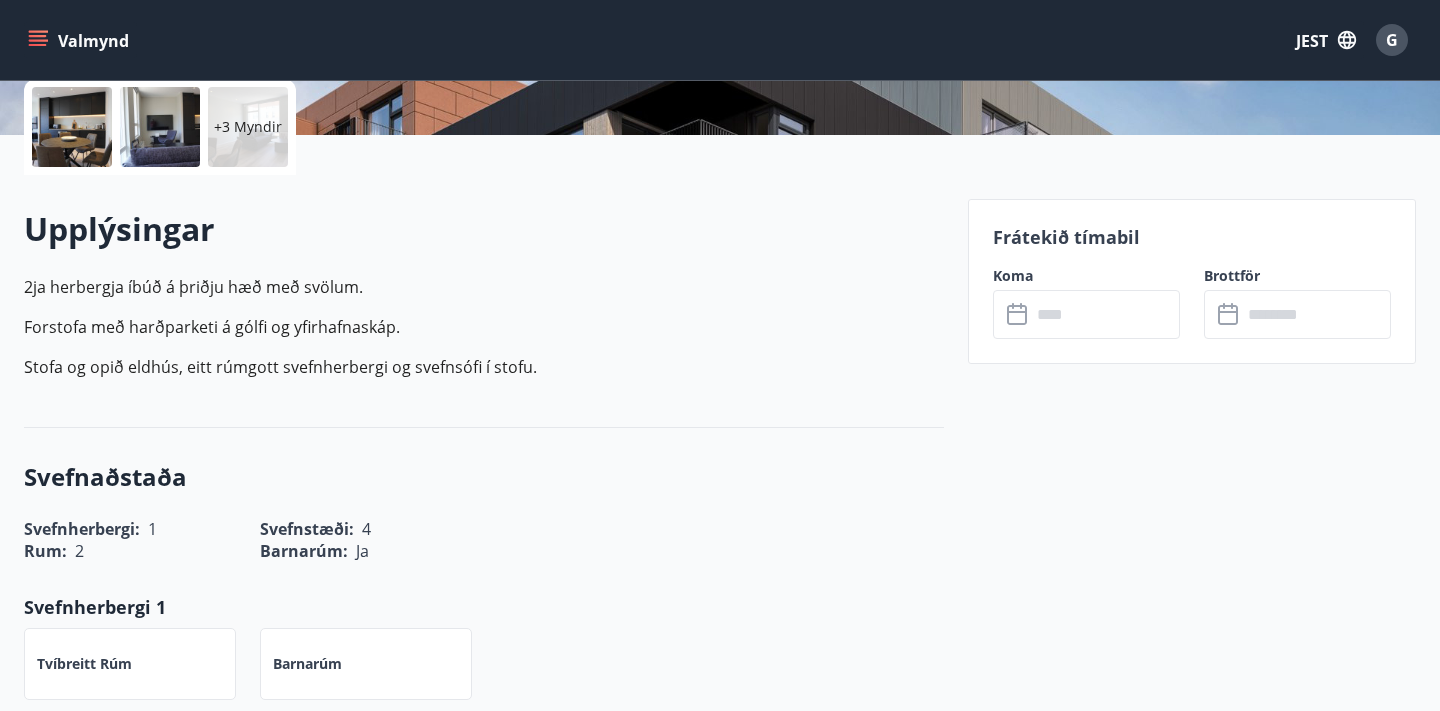 scroll, scrollTop: 0, scrollLeft: 0, axis: both 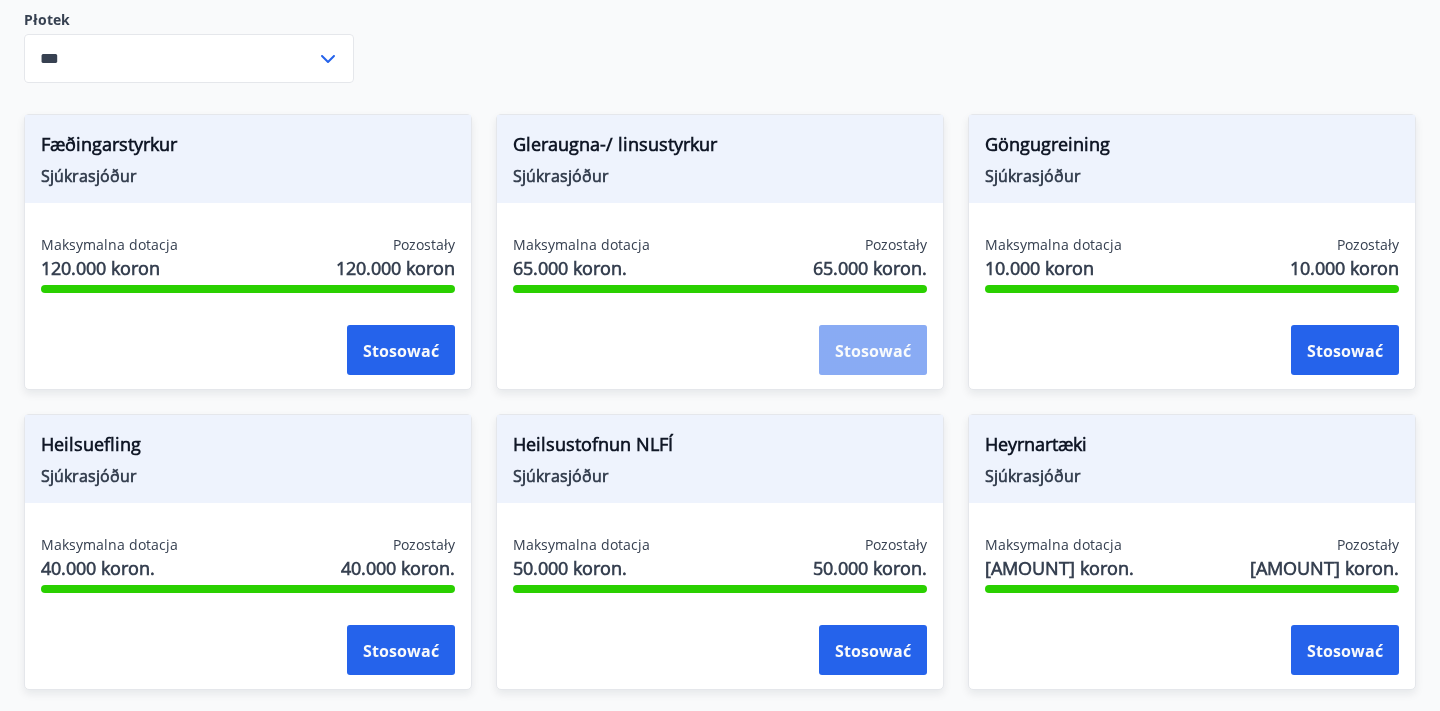 click on "Stosować" at bounding box center [873, 351] 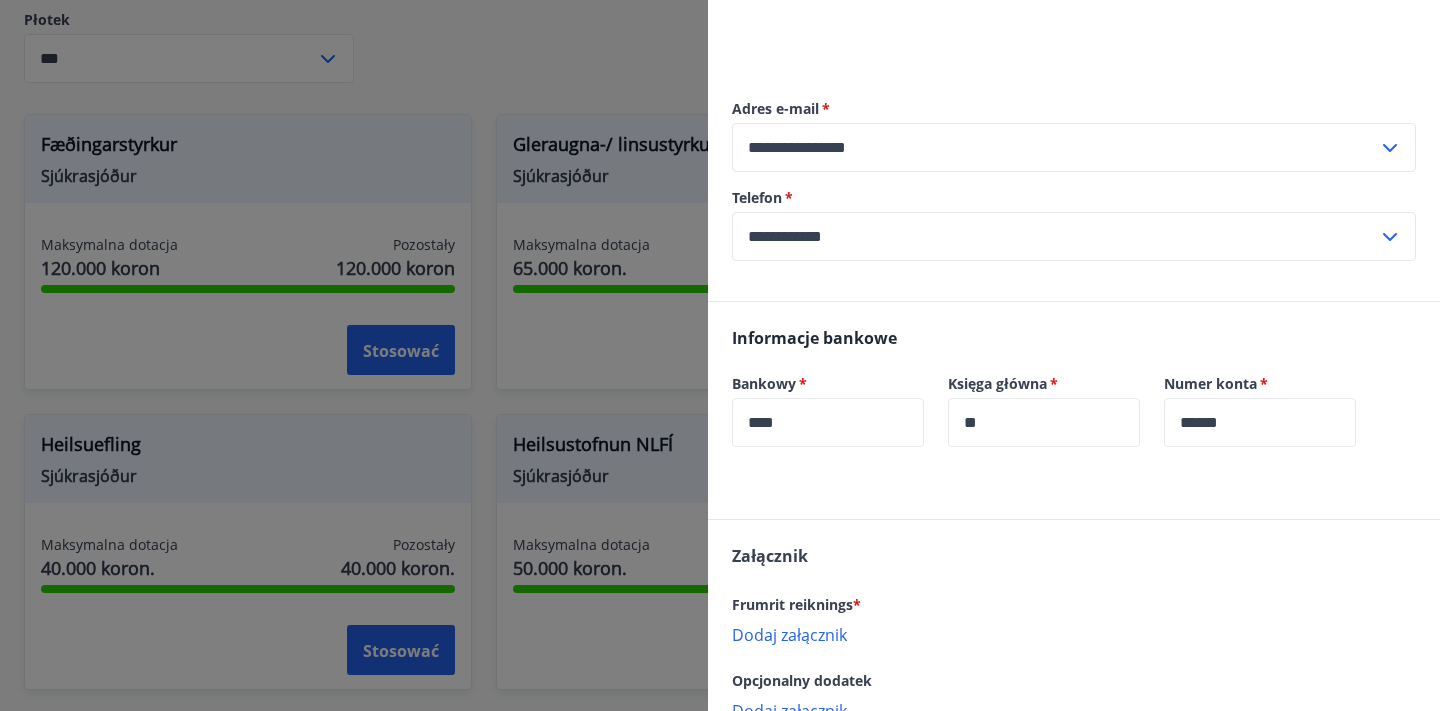 scroll, scrollTop: 0, scrollLeft: 0, axis: both 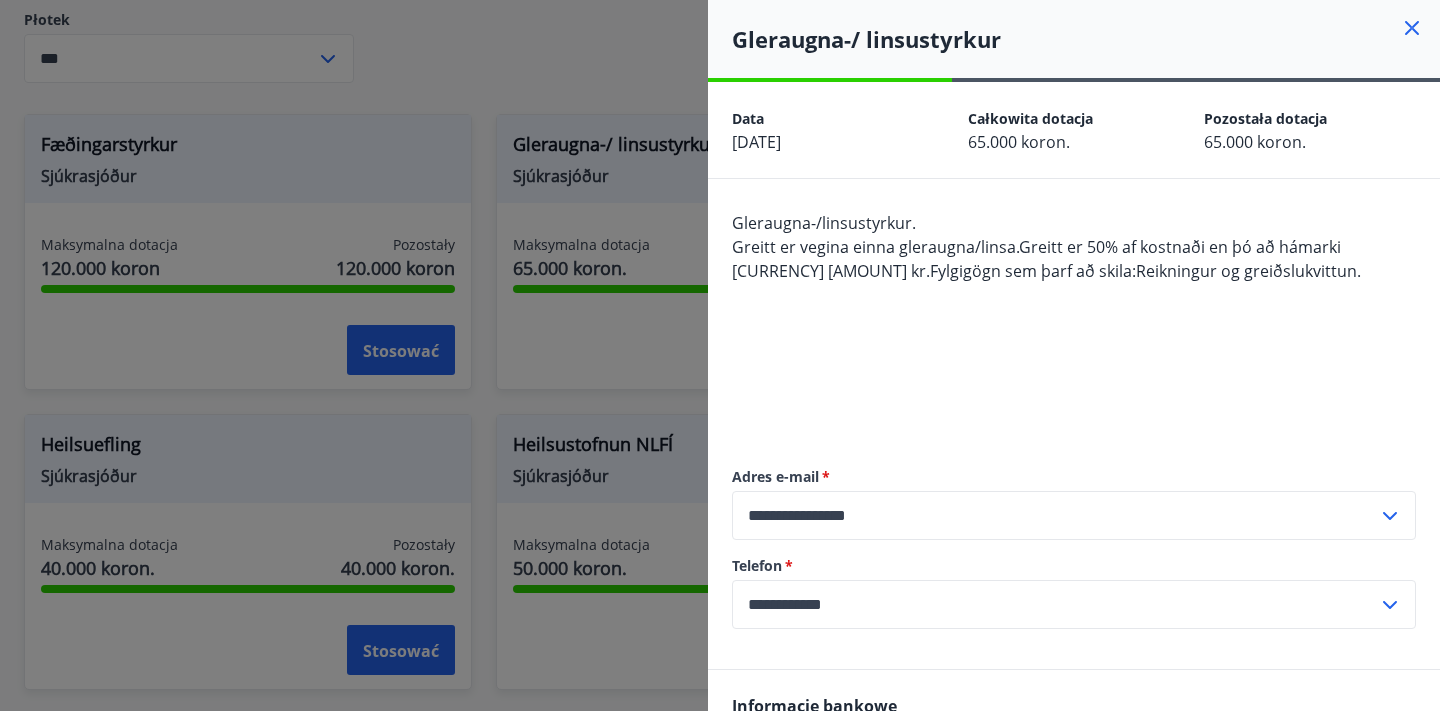 click 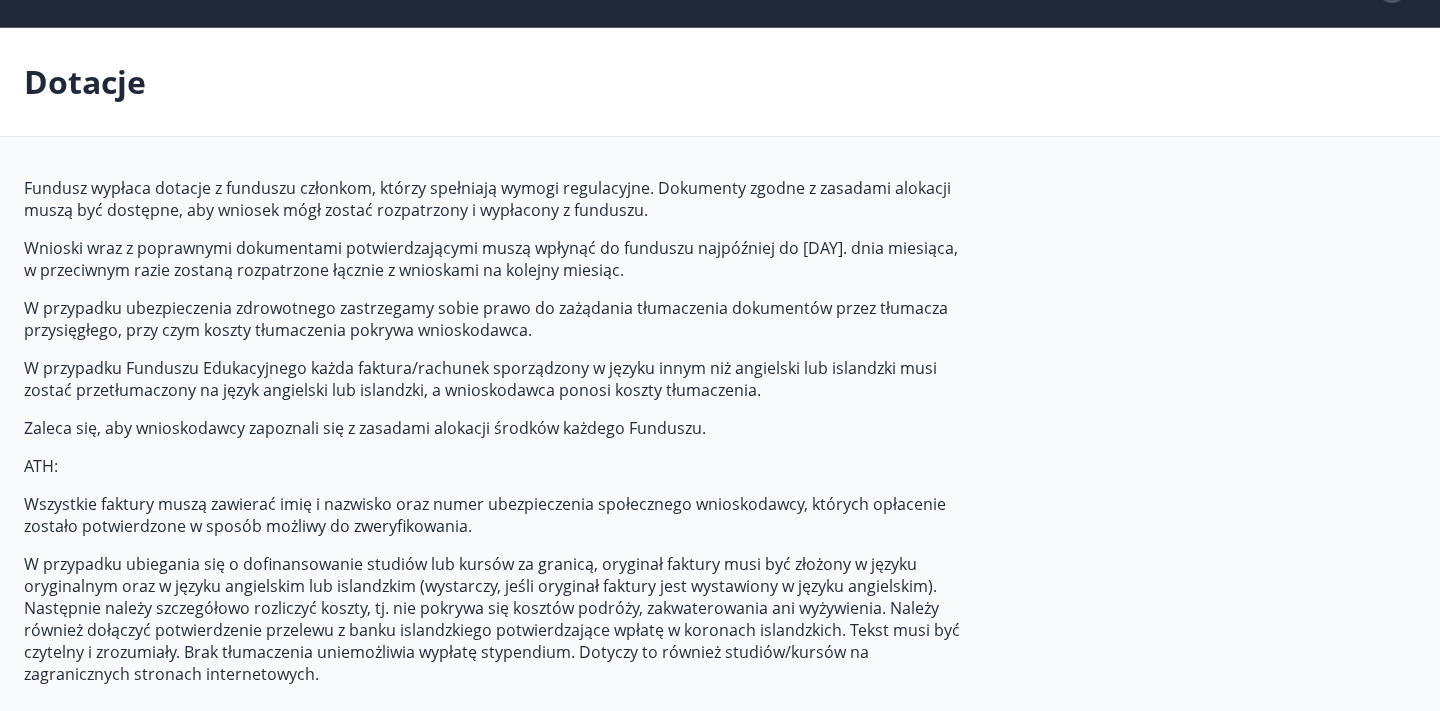 scroll, scrollTop: 0, scrollLeft: 0, axis: both 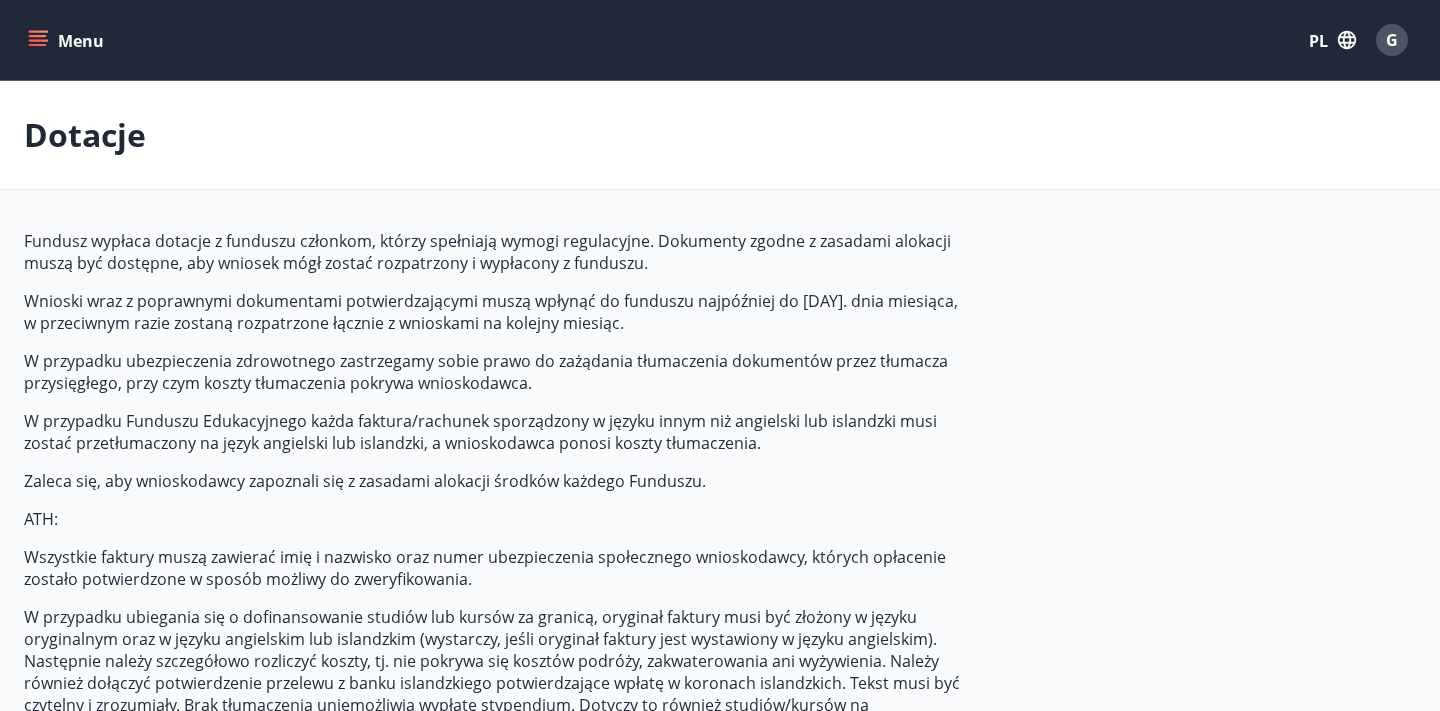 click on "G" at bounding box center (1392, 40) 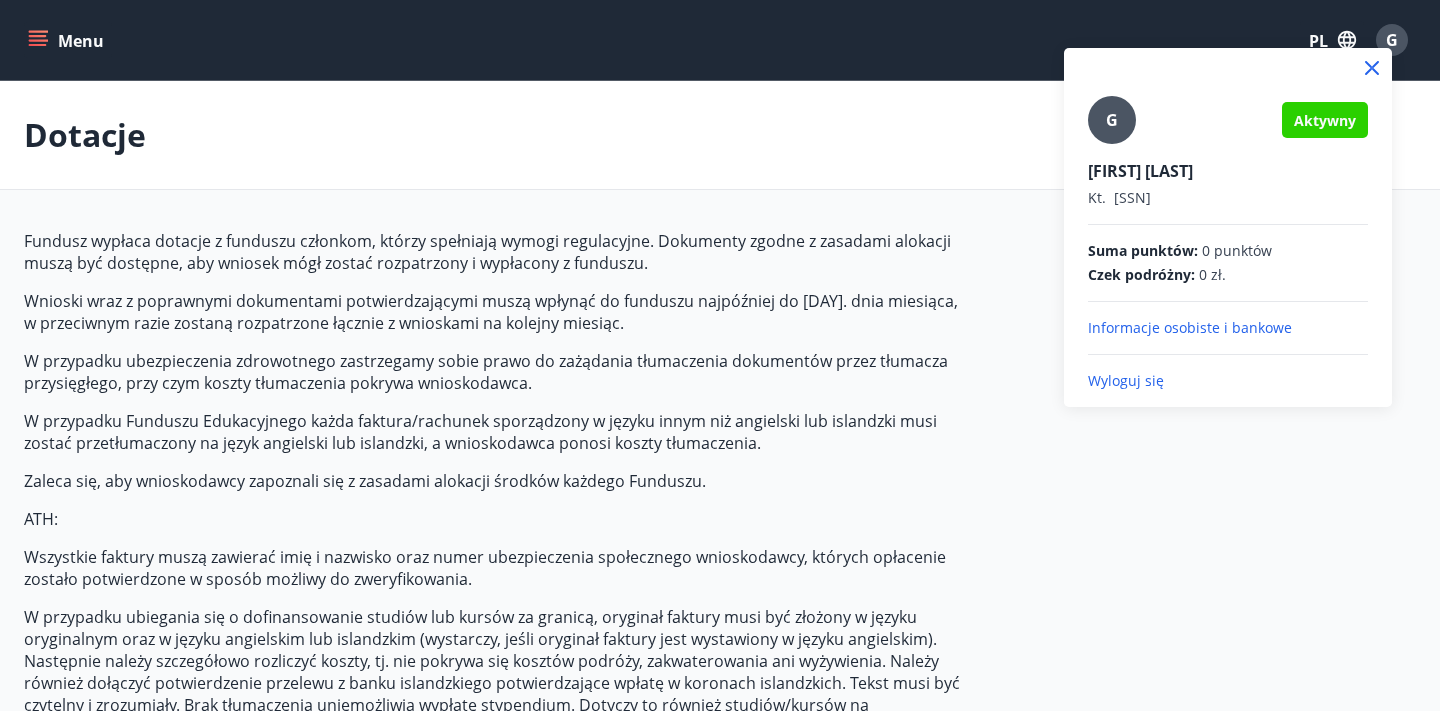 click on "Informacje osobiste i bankowe" at bounding box center (1190, 327) 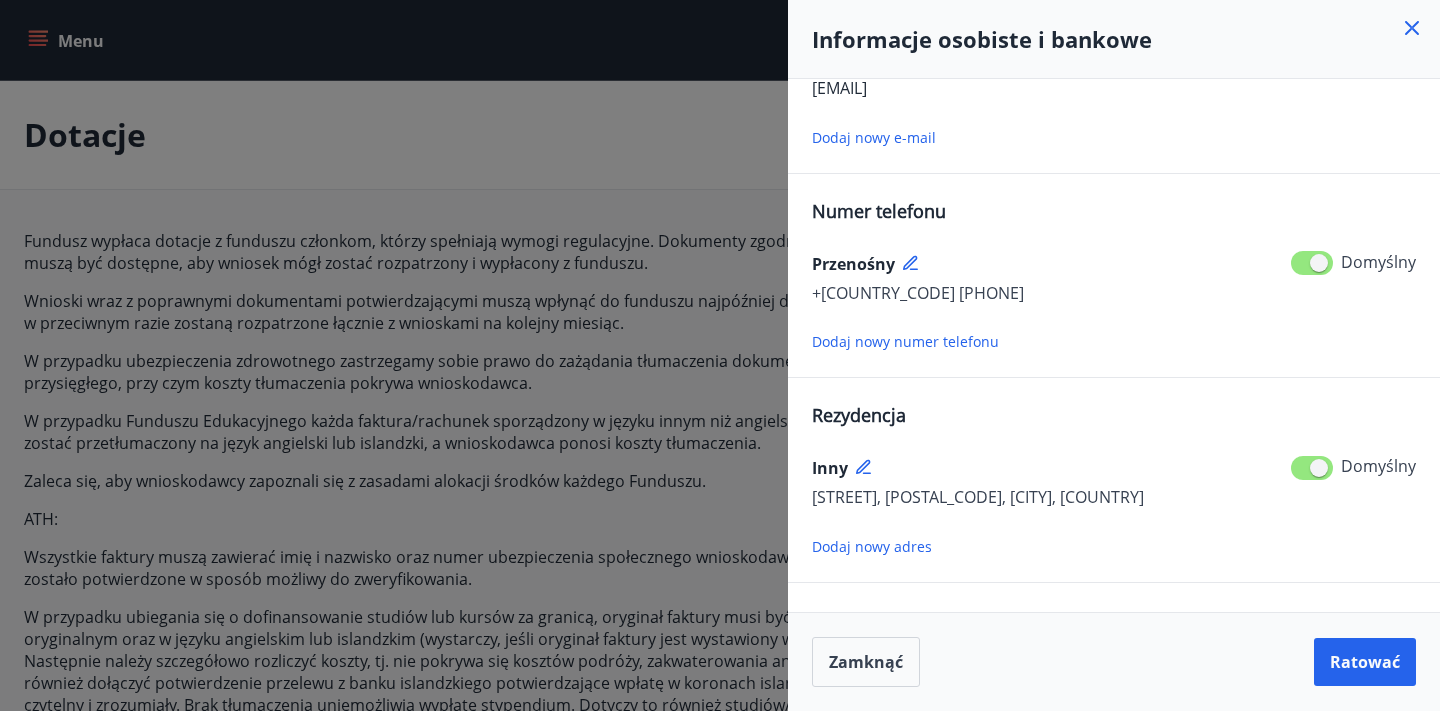 scroll, scrollTop: 0, scrollLeft: 0, axis: both 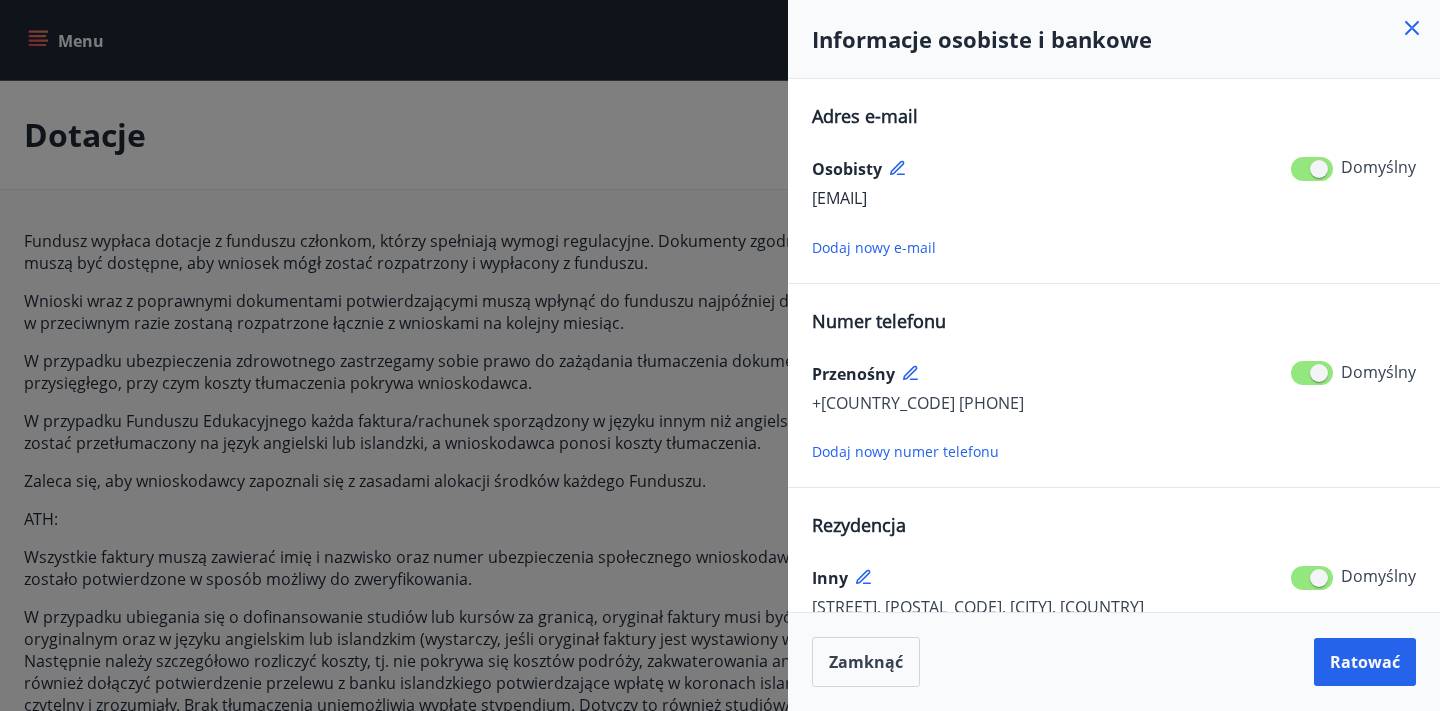 click 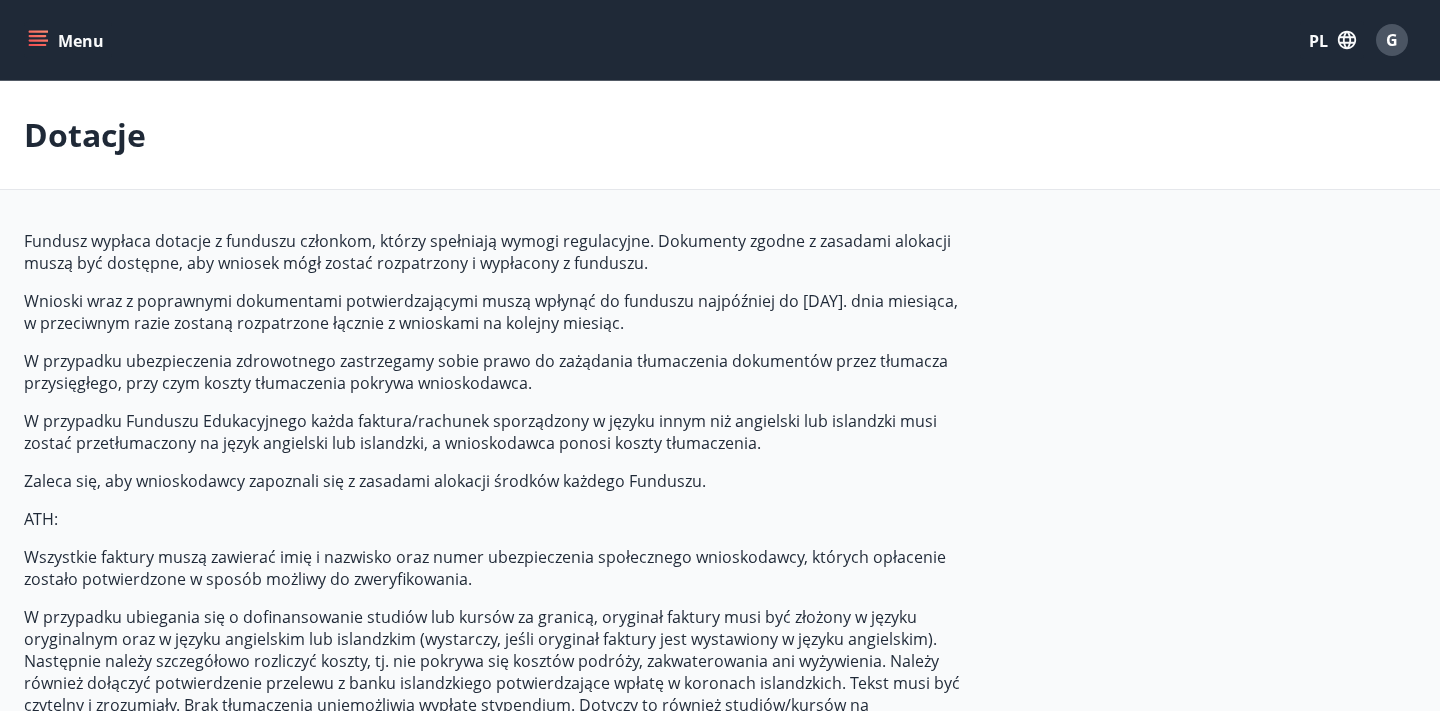 click on "Menu" at bounding box center [68, 40] 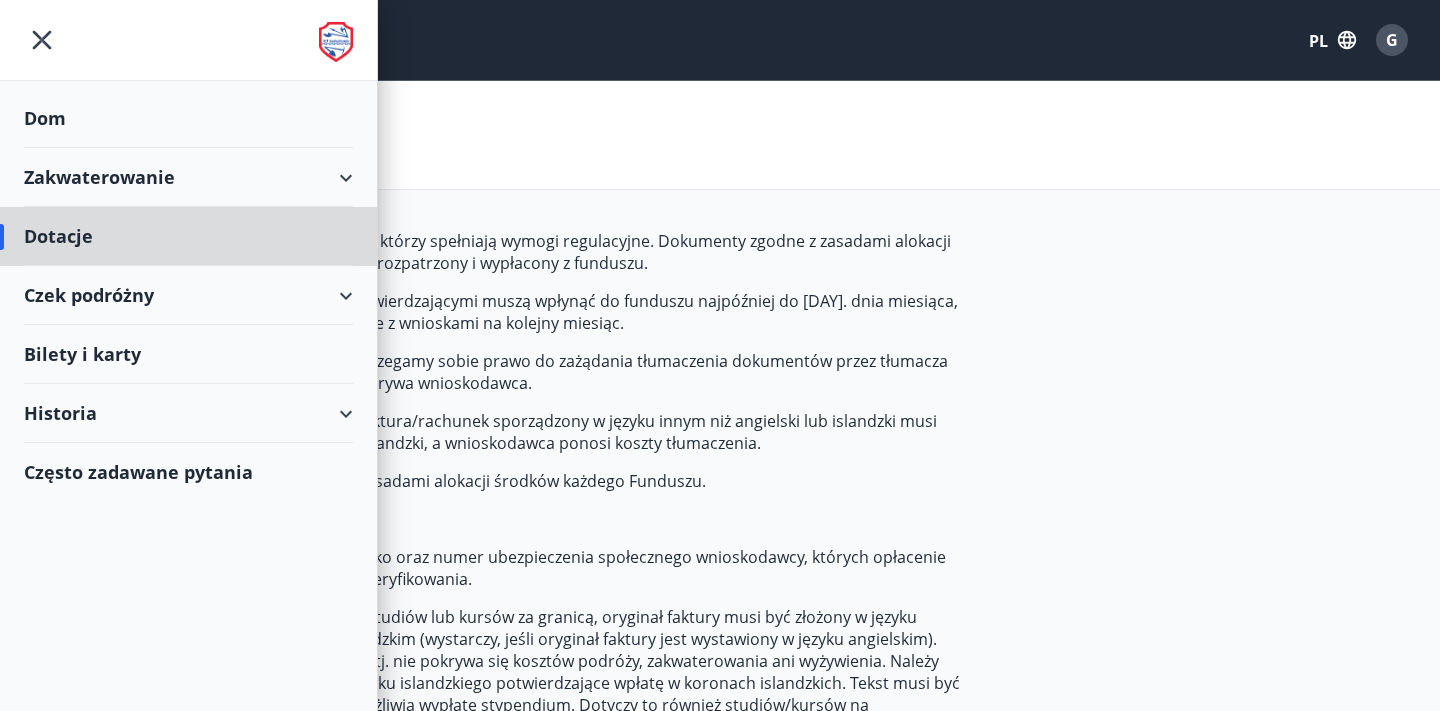 click on "Dom" at bounding box center (188, 118) 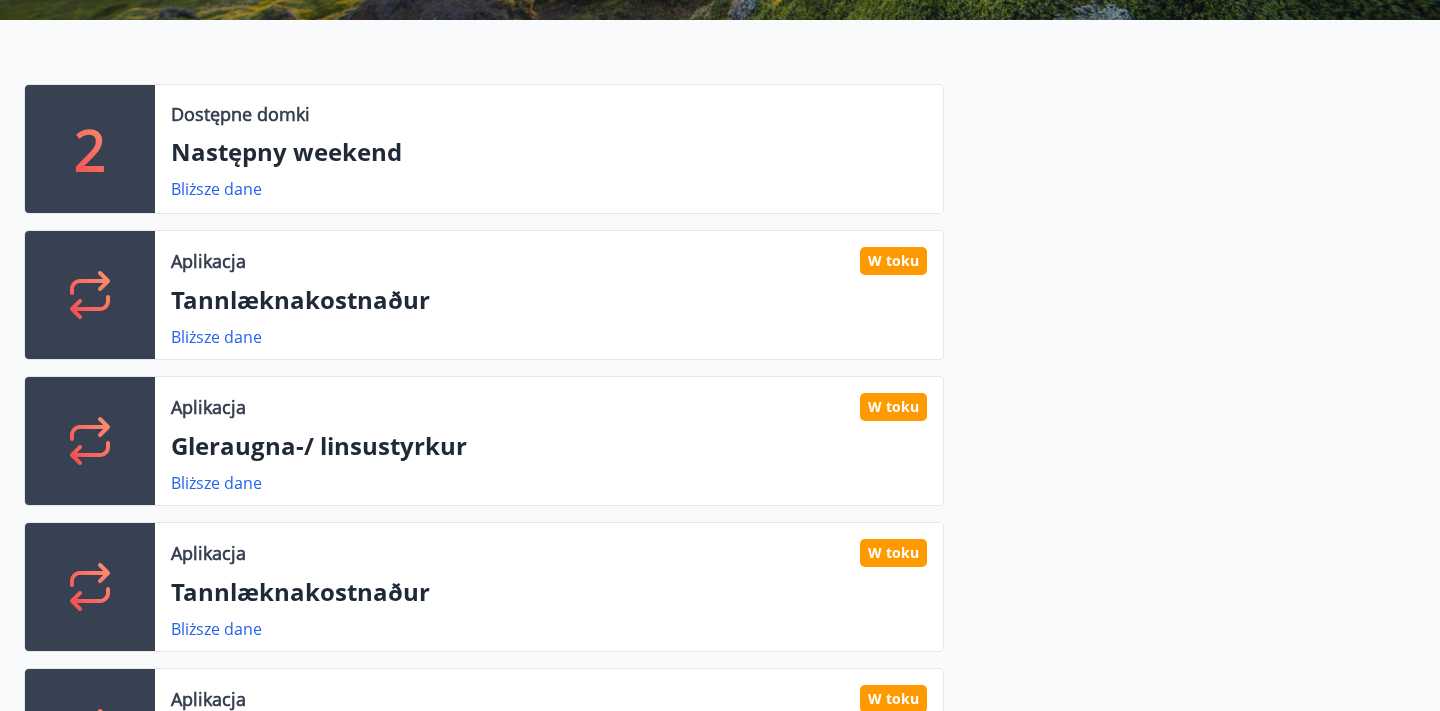 scroll, scrollTop: 559, scrollLeft: 0, axis: vertical 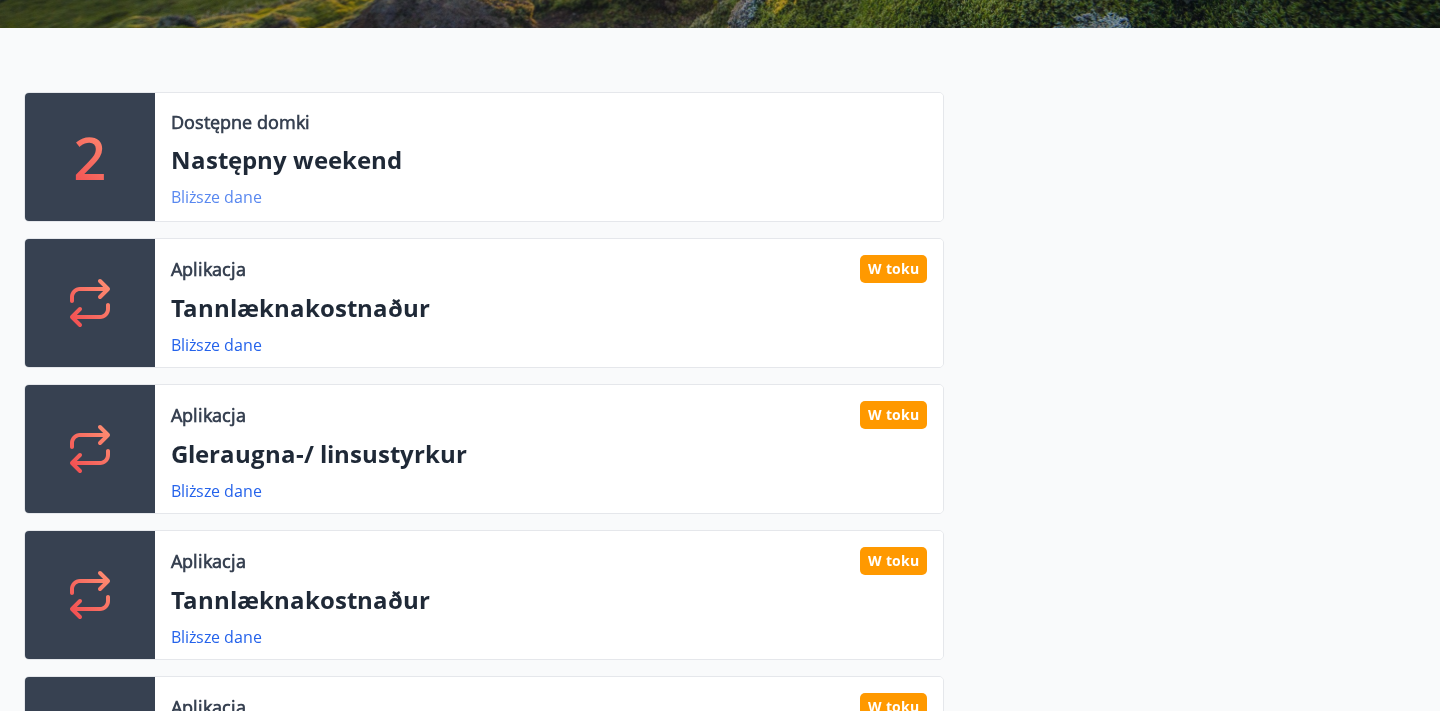 click on "Bliższe dane" at bounding box center (216, 197) 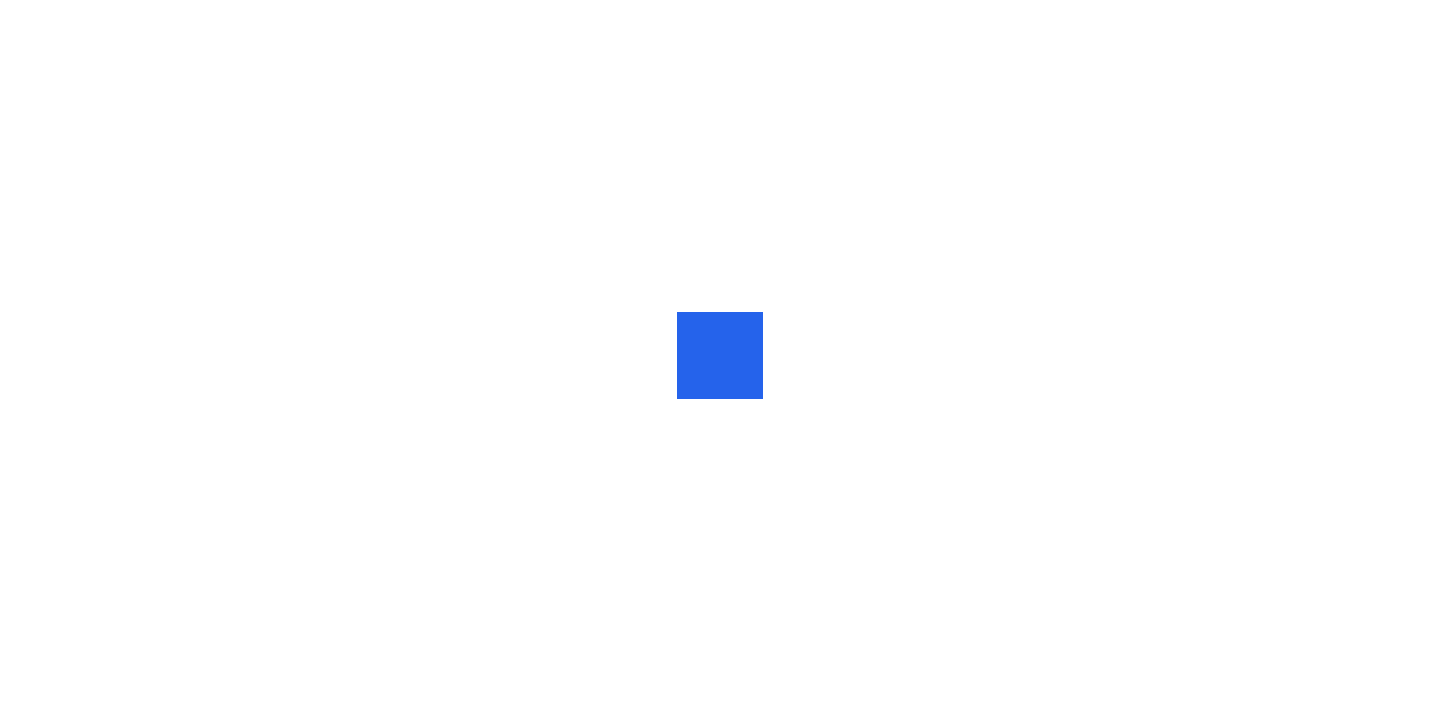 scroll, scrollTop: 0, scrollLeft: 0, axis: both 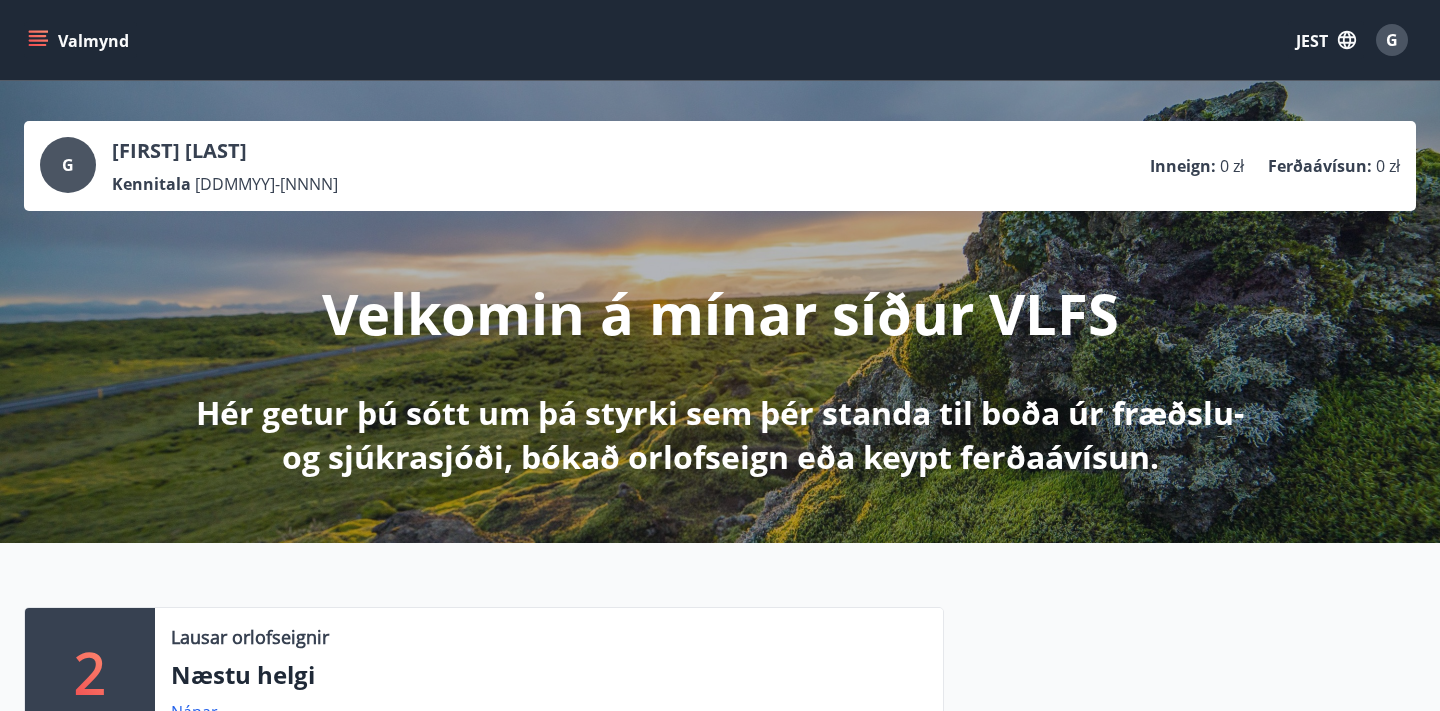click 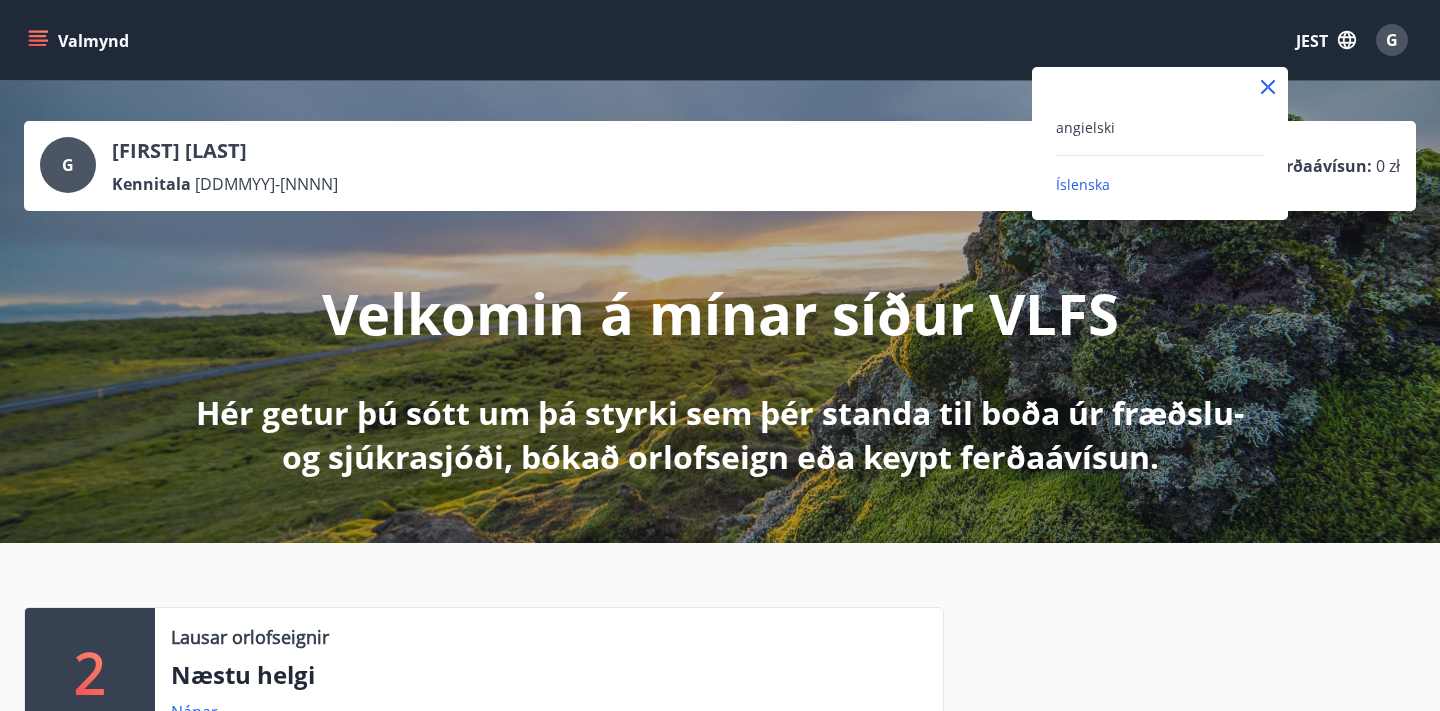 click on "angielski" at bounding box center [1160, 127] 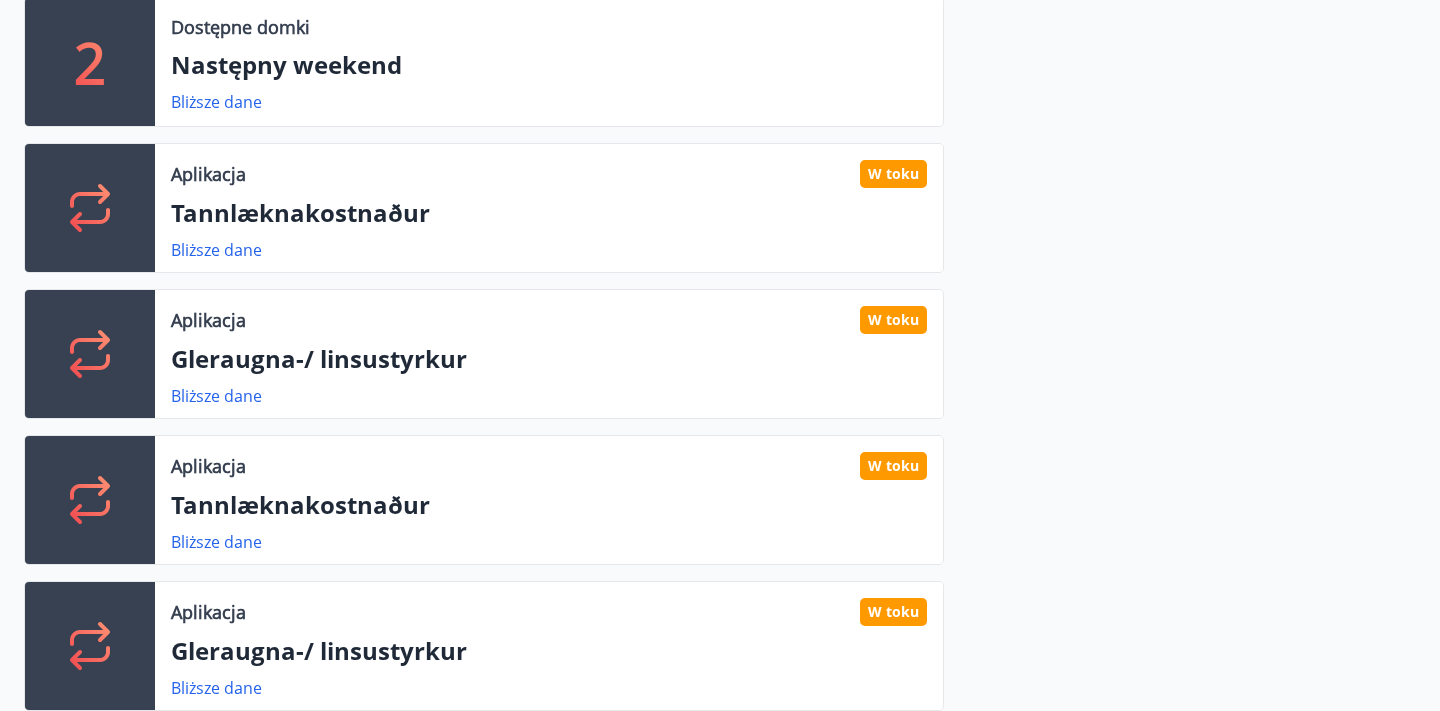scroll, scrollTop: 636, scrollLeft: 0, axis: vertical 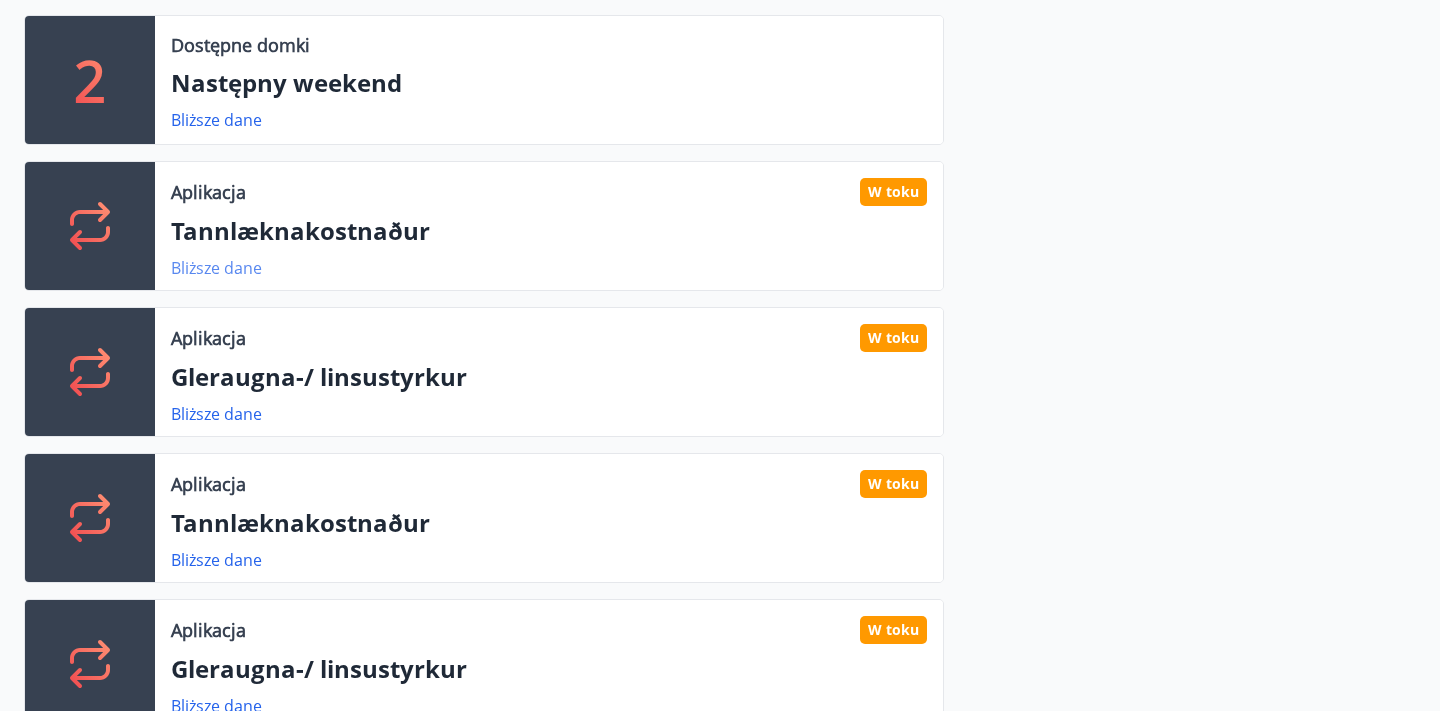 click on "Bliższe dane" at bounding box center [216, 268] 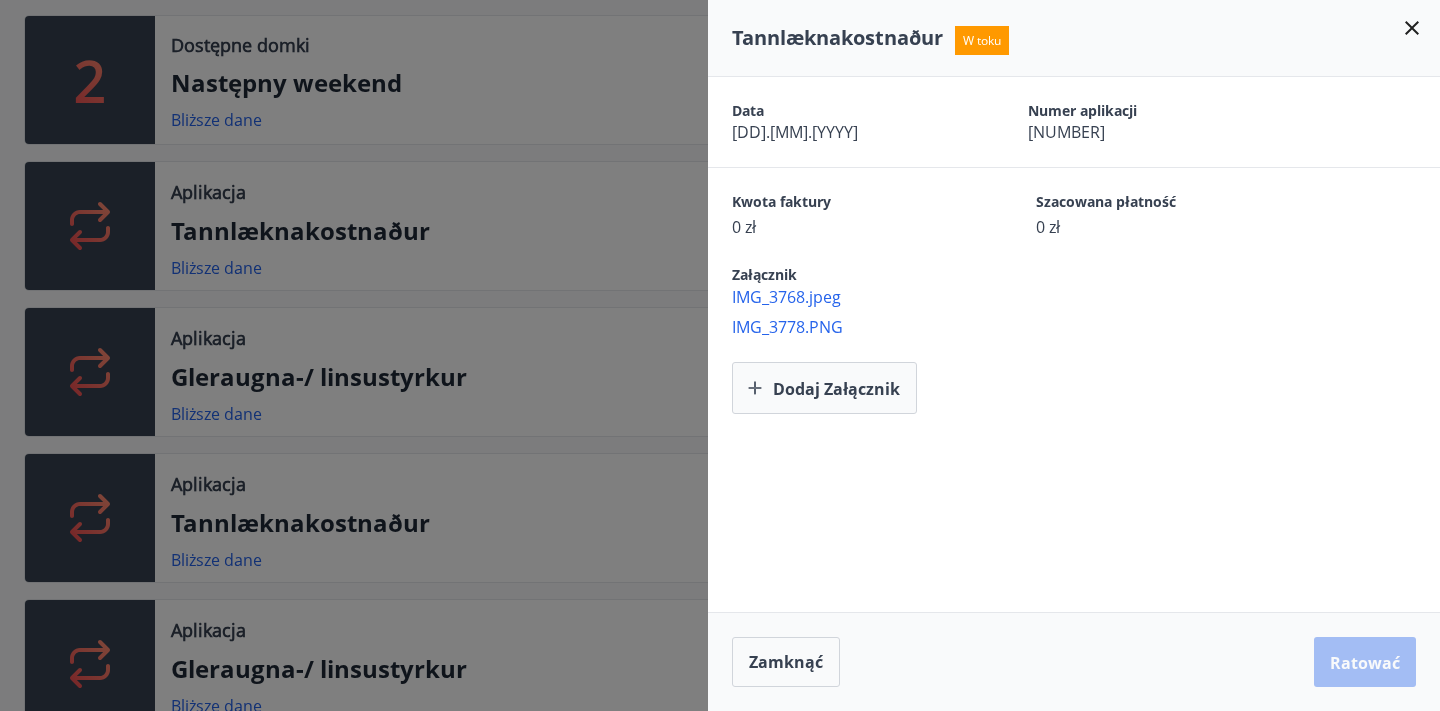 click at bounding box center [720, 355] 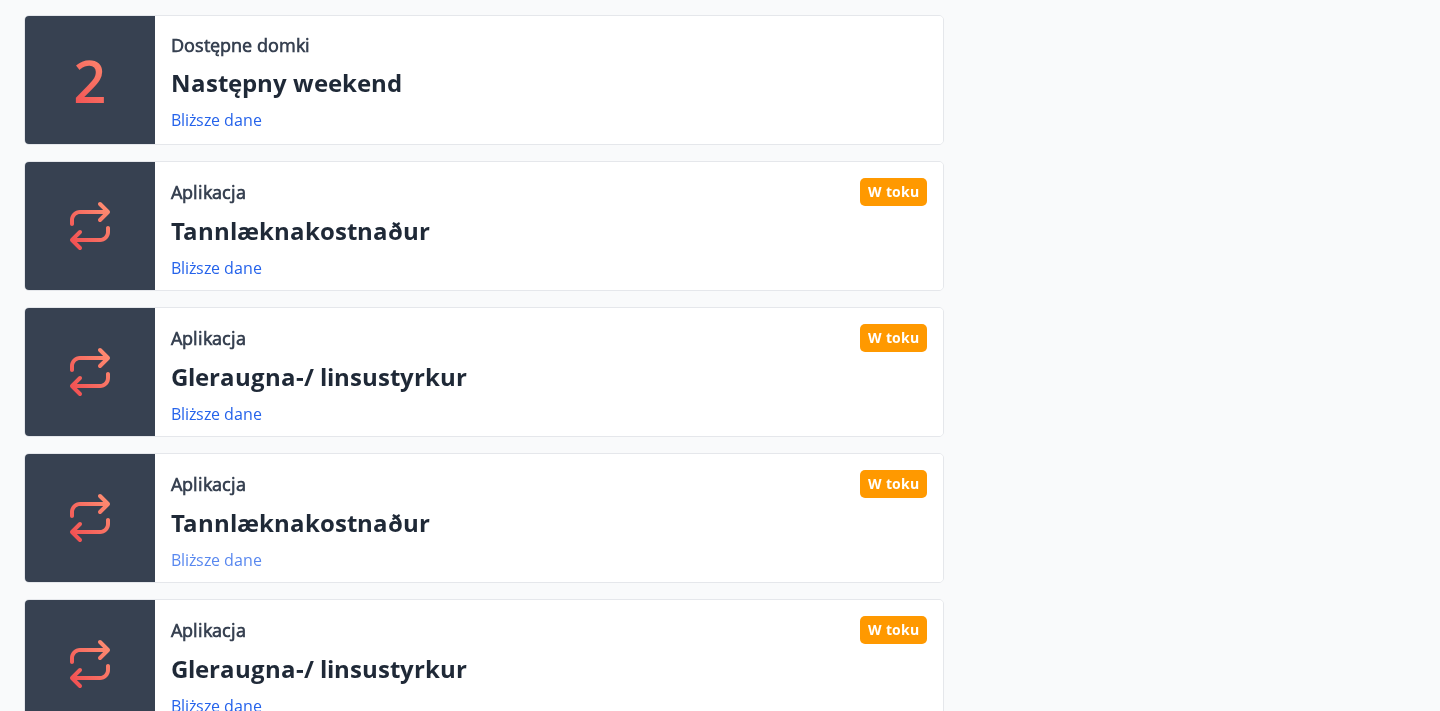 click on "Bliższe dane" at bounding box center (216, 560) 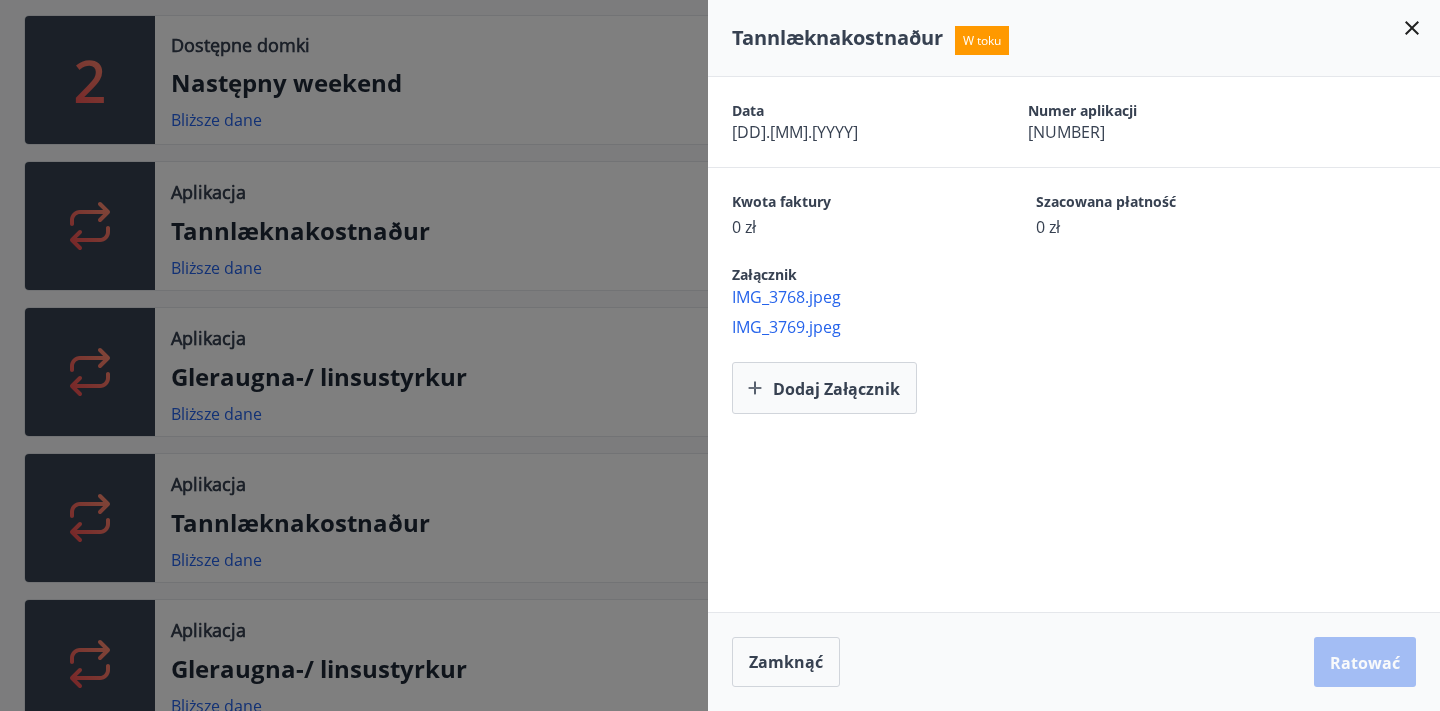 click 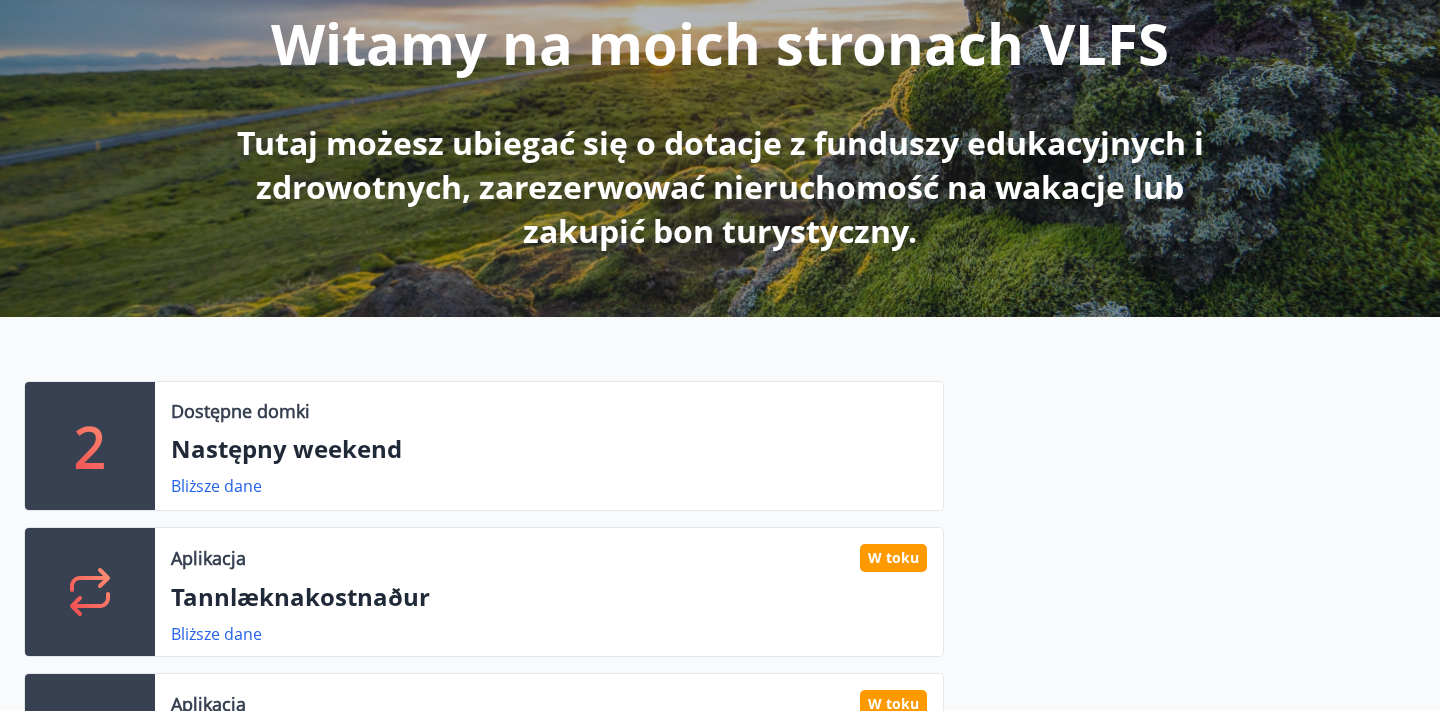 scroll, scrollTop: 315, scrollLeft: 0, axis: vertical 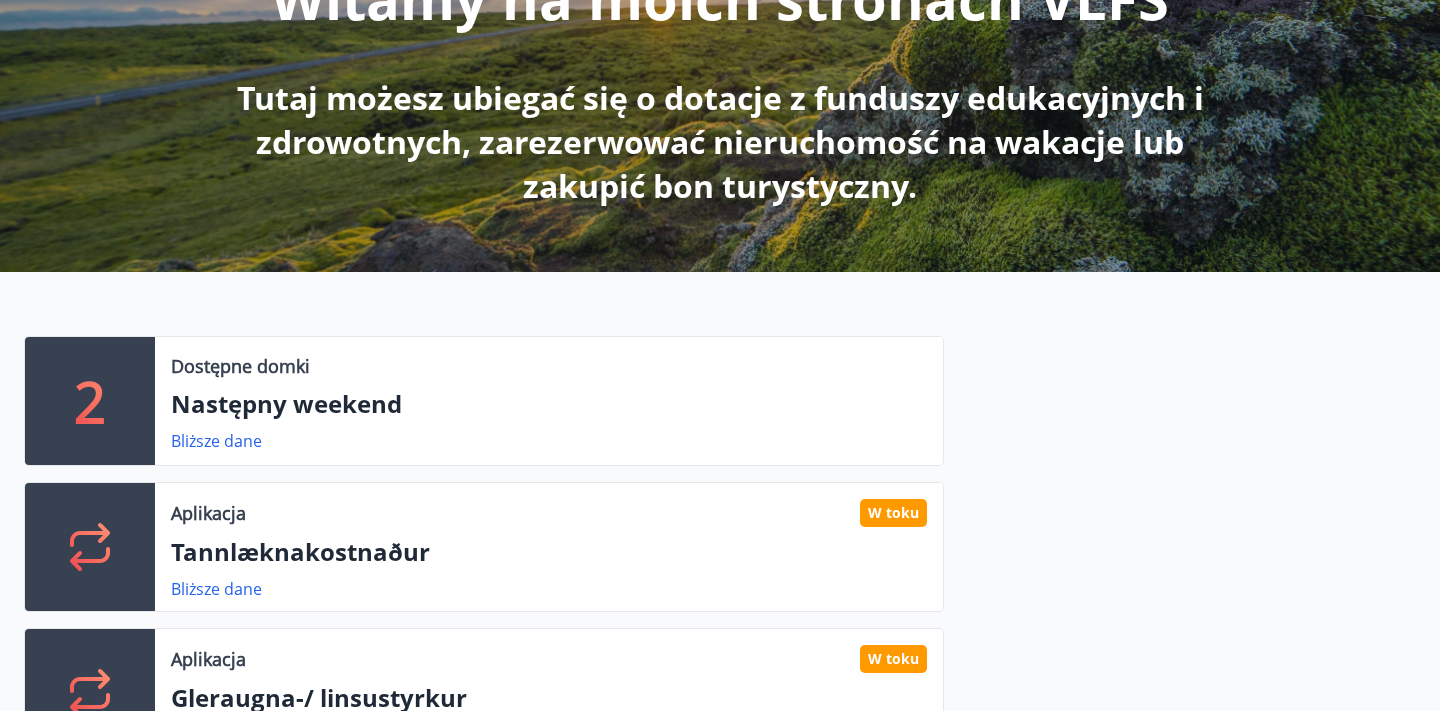 click on "2" at bounding box center (90, 401) 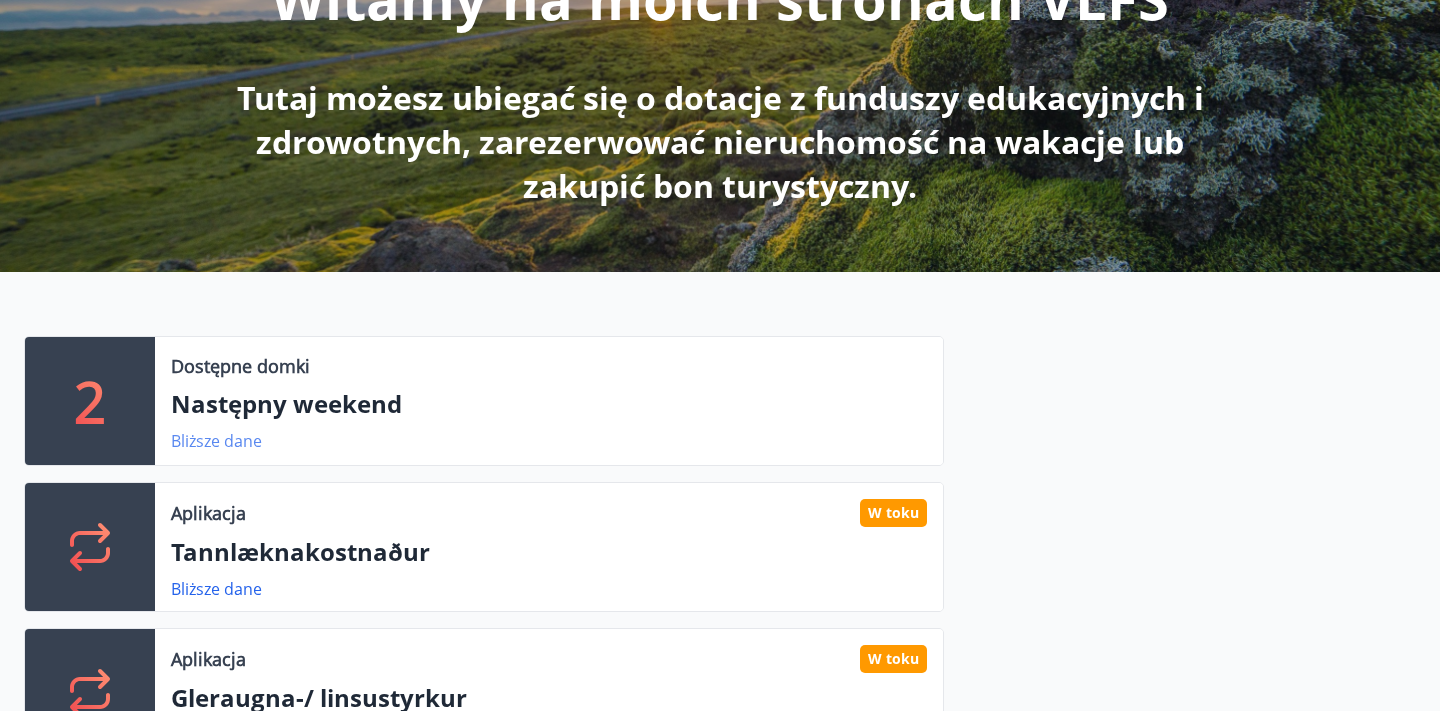 click on "Bliższe dane" at bounding box center [216, 441] 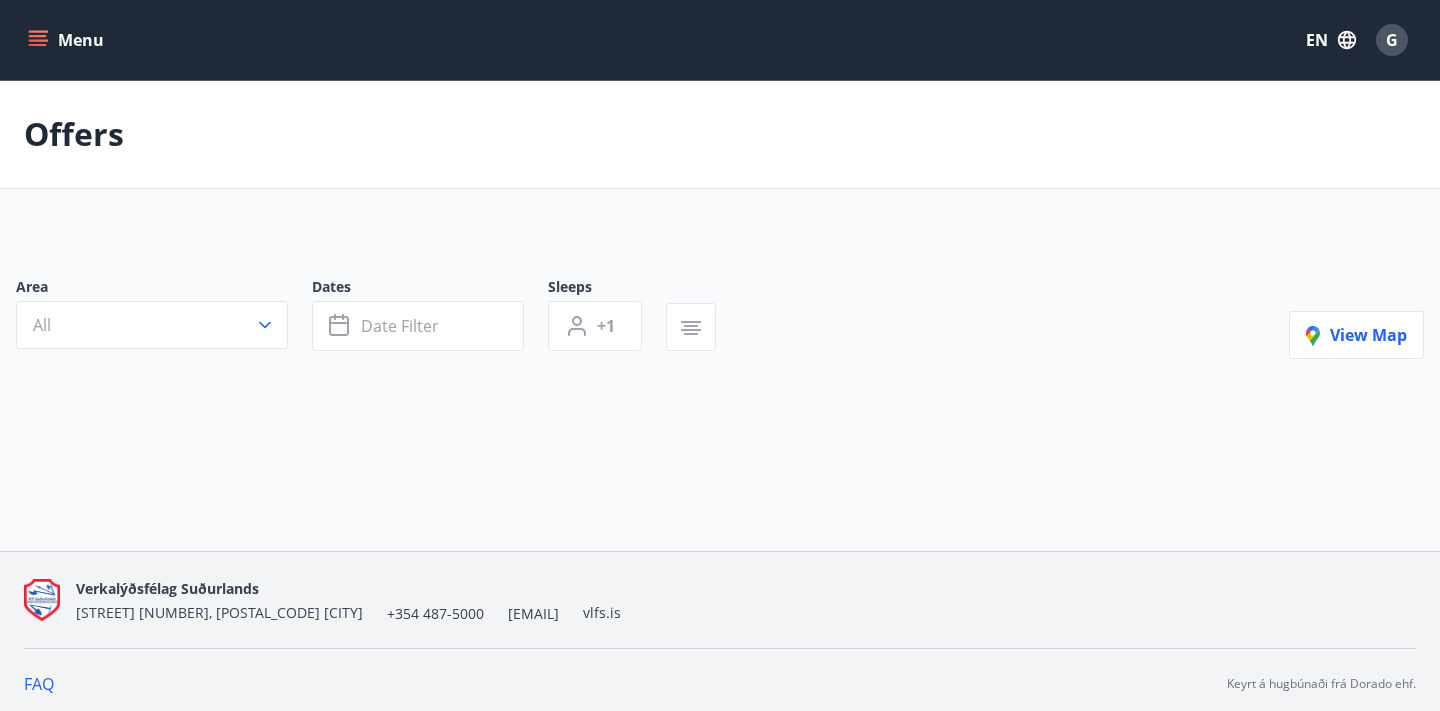 type on "*" 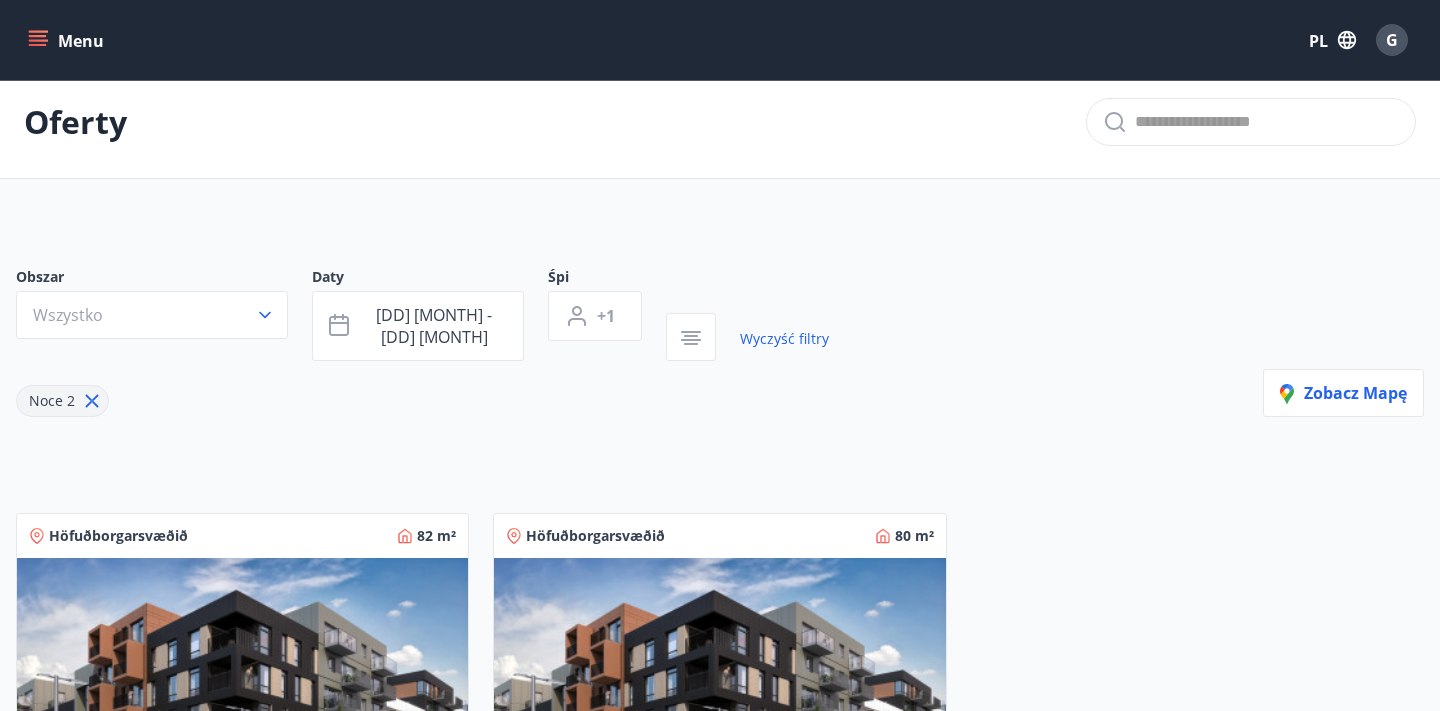 scroll, scrollTop: 0, scrollLeft: 0, axis: both 